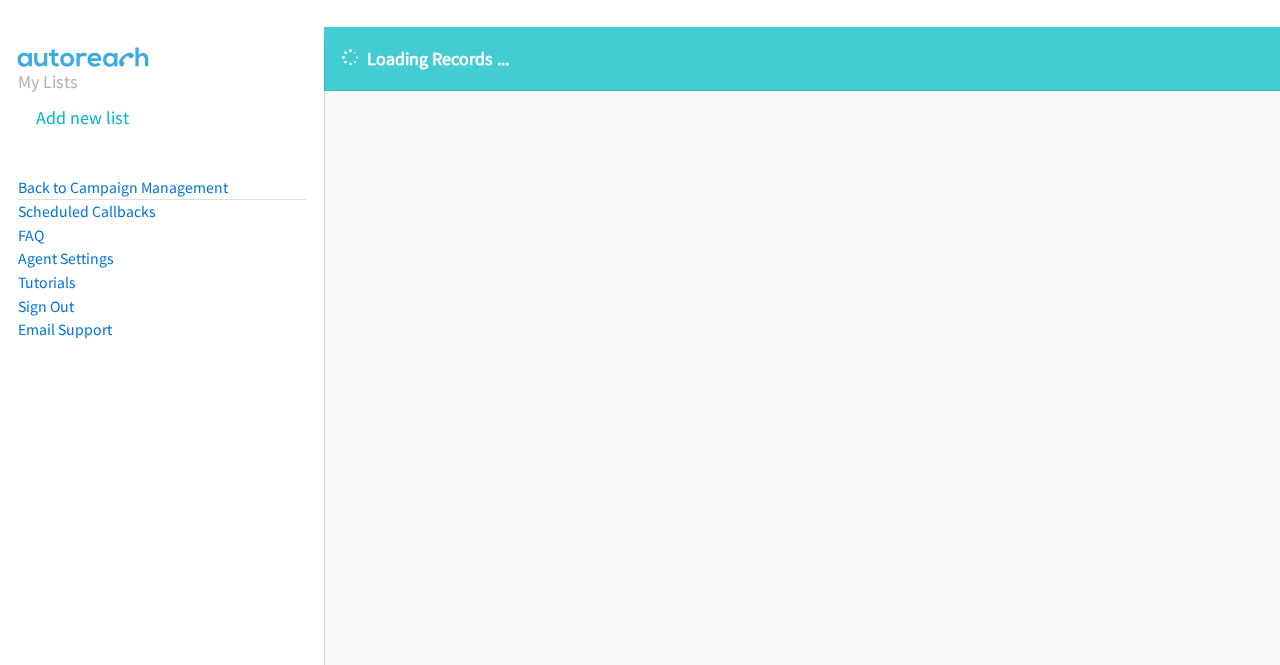 scroll, scrollTop: 0, scrollLeft: 0, axis: both 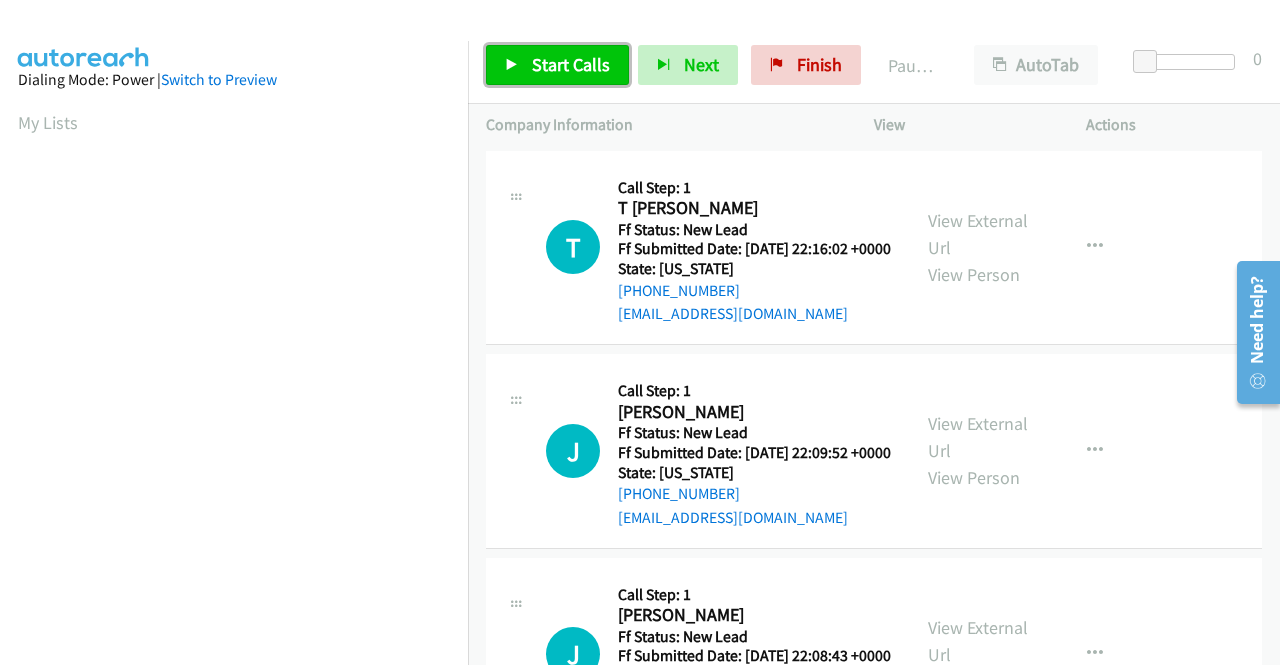 click on "Start Calls" at bounding box center [571, 64] 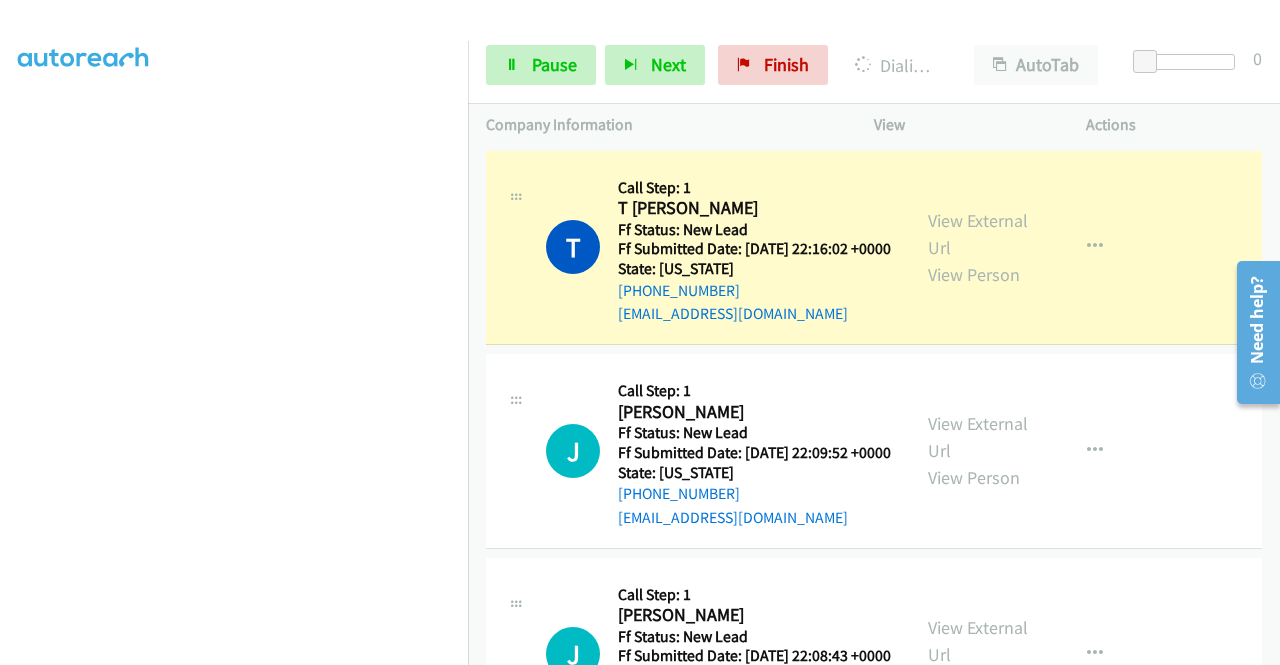 scroll, scrollTop: 456, scrollLeft: 0, axis: vertical 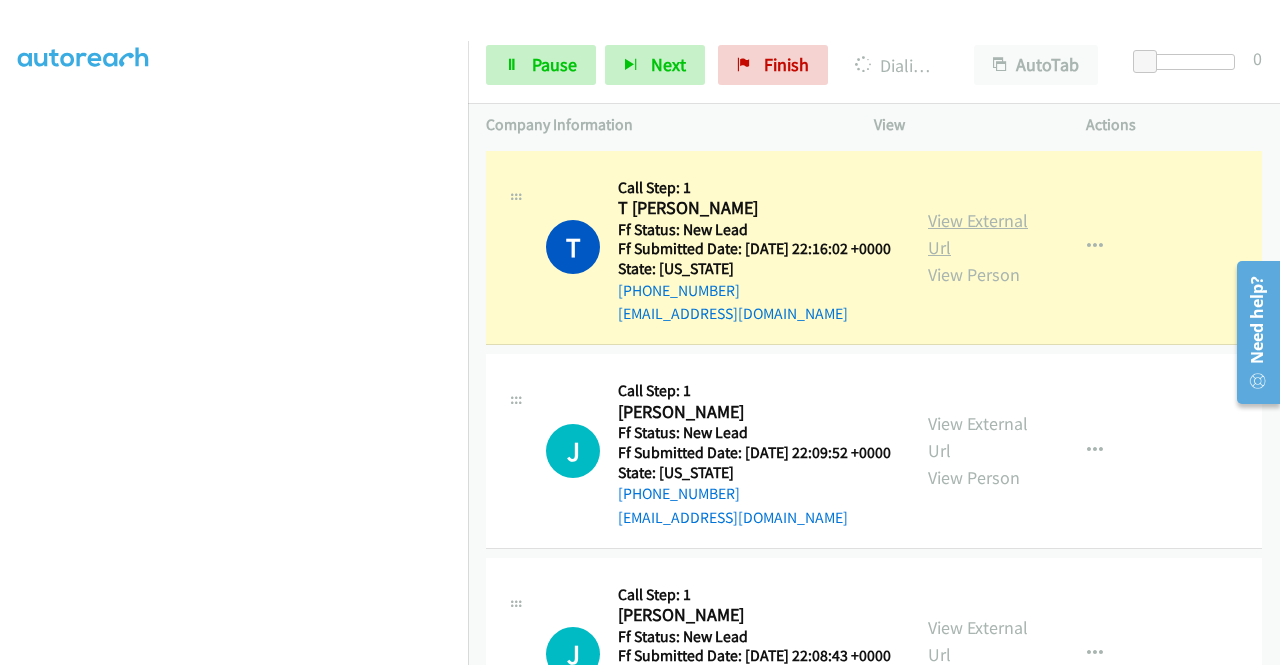 click on "View External Url" at bounding box center (978, 234) 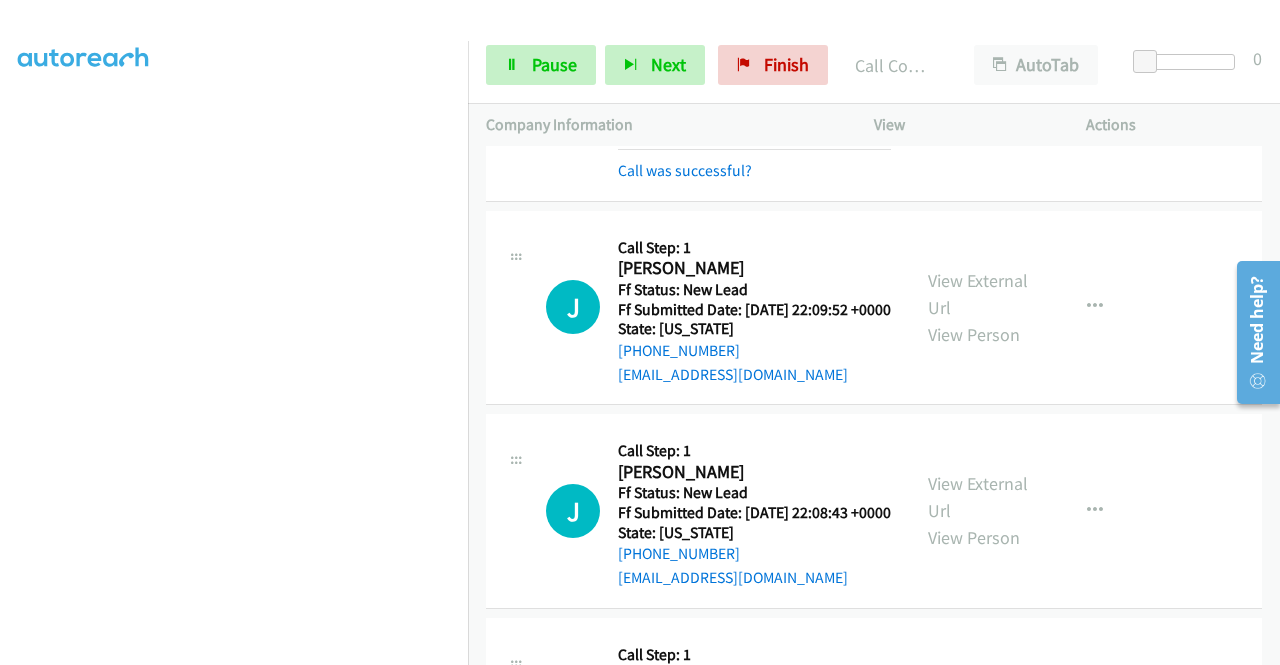 scroll, scrollTop: 226, scrollLeft: 0, axis: vertical 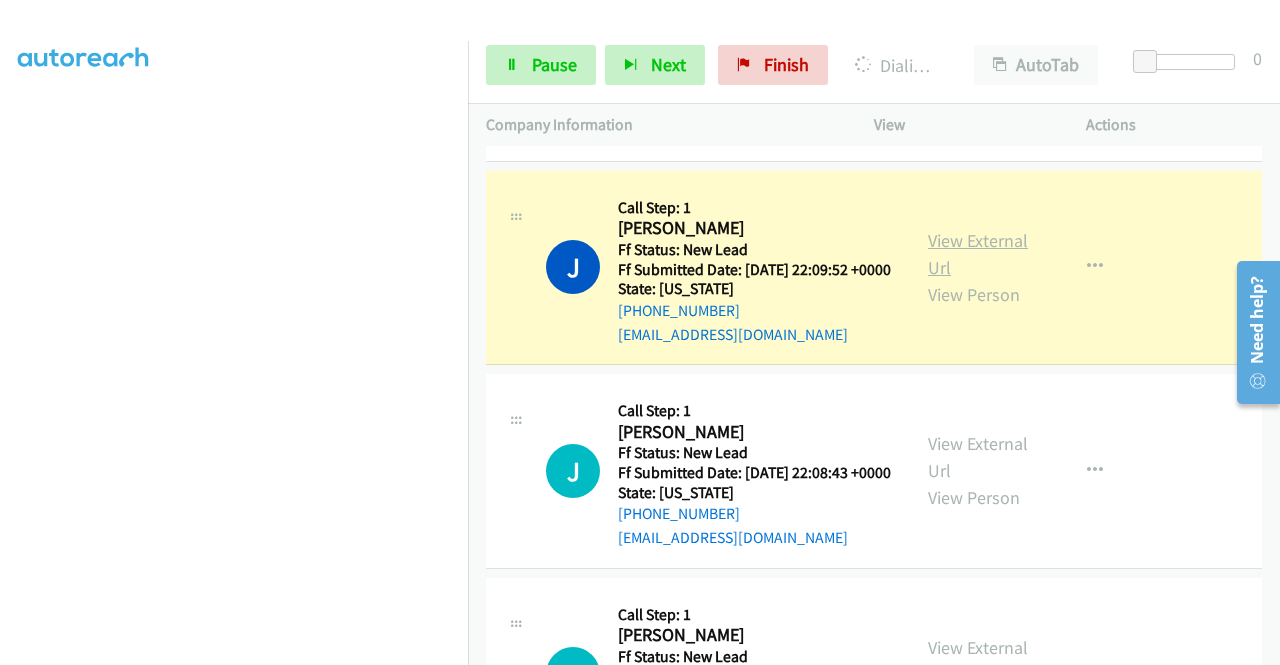 click on "View External Url" at bounding box center [978, 254] 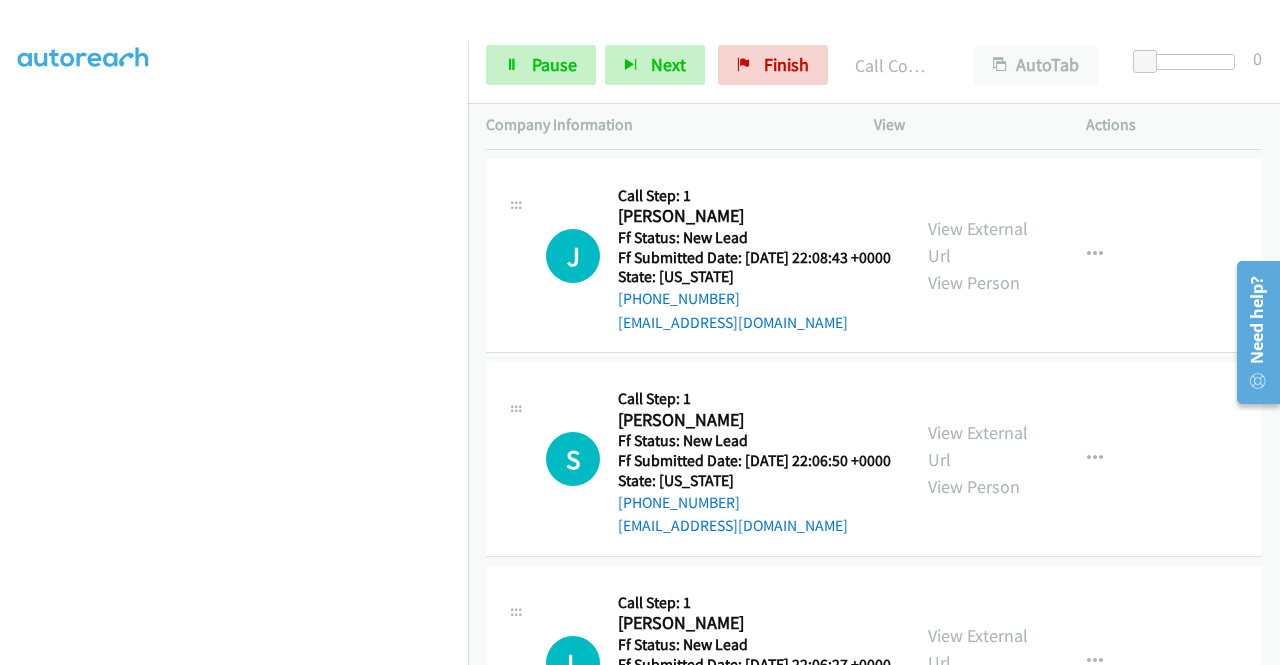 scroll, scrollTop: 493, scrollLeft: 0, axis: vertical 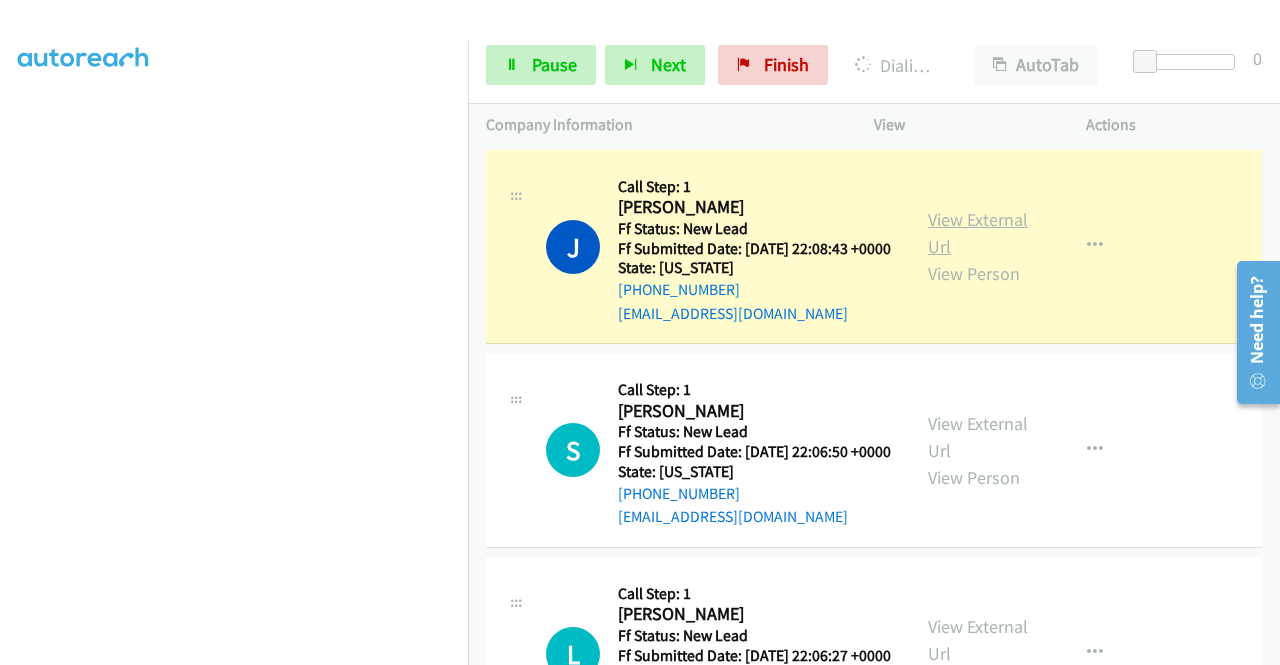 click on "View External Url" at bounding box center [978, 233] 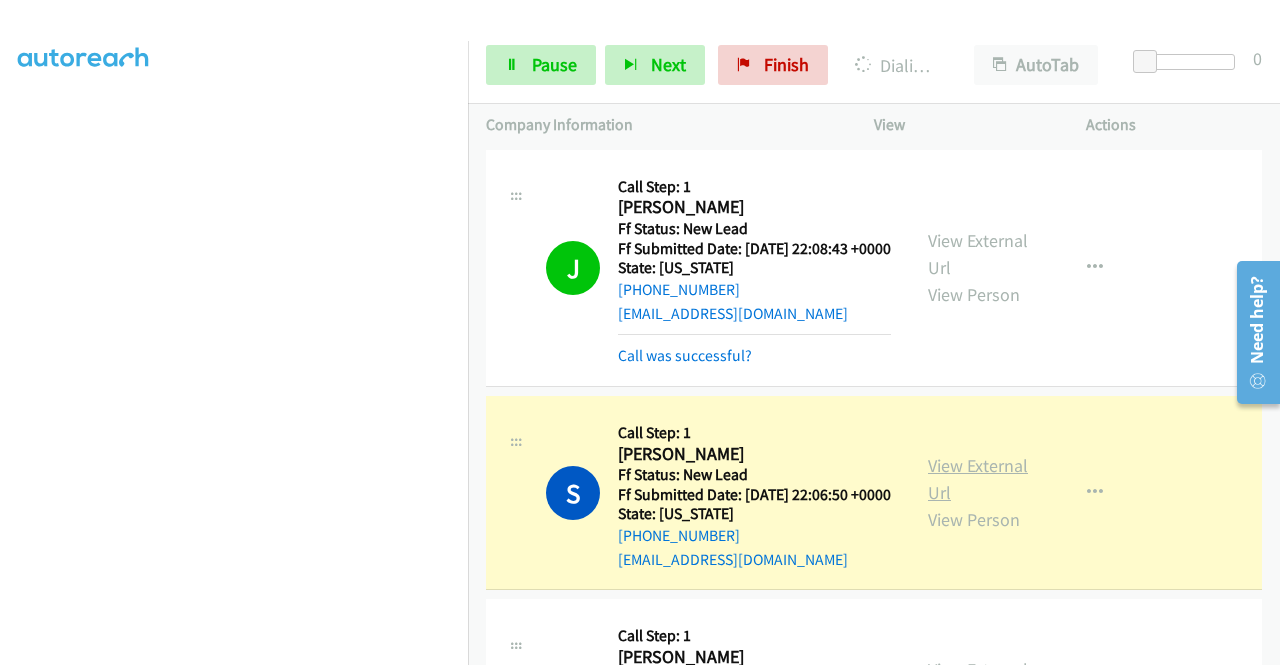 click on "View External Url" at bounding box center (978, 479) 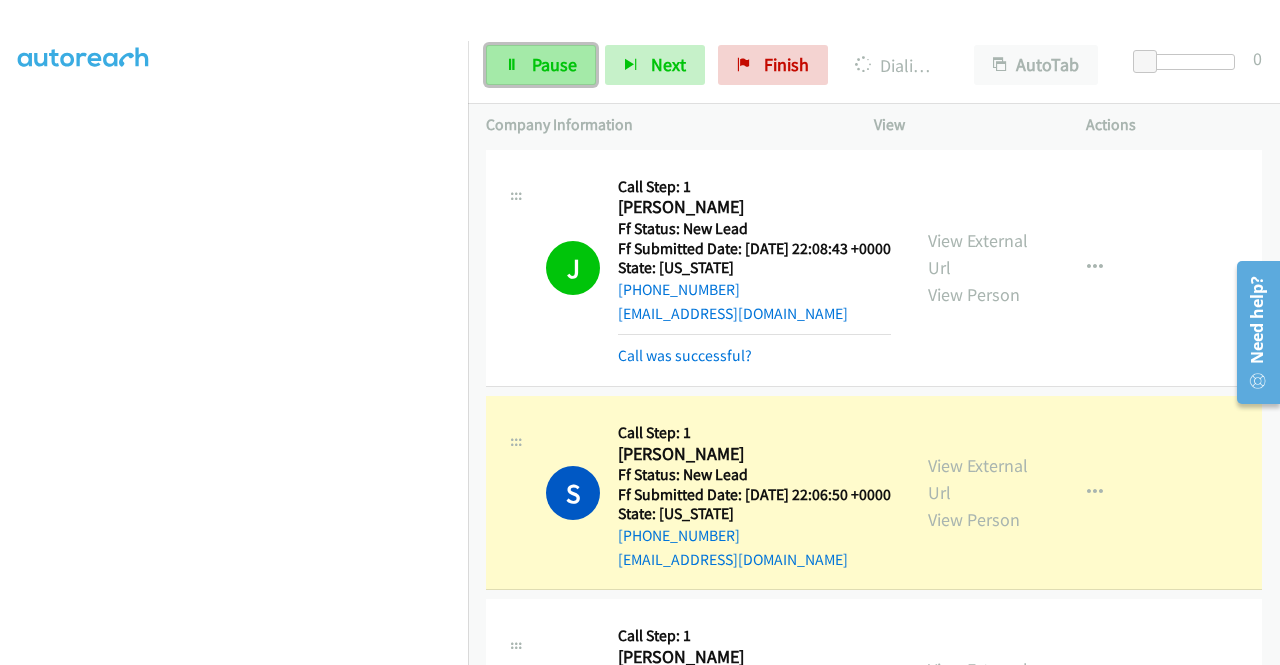 click on "Pause" at bounding box center [541, 65] 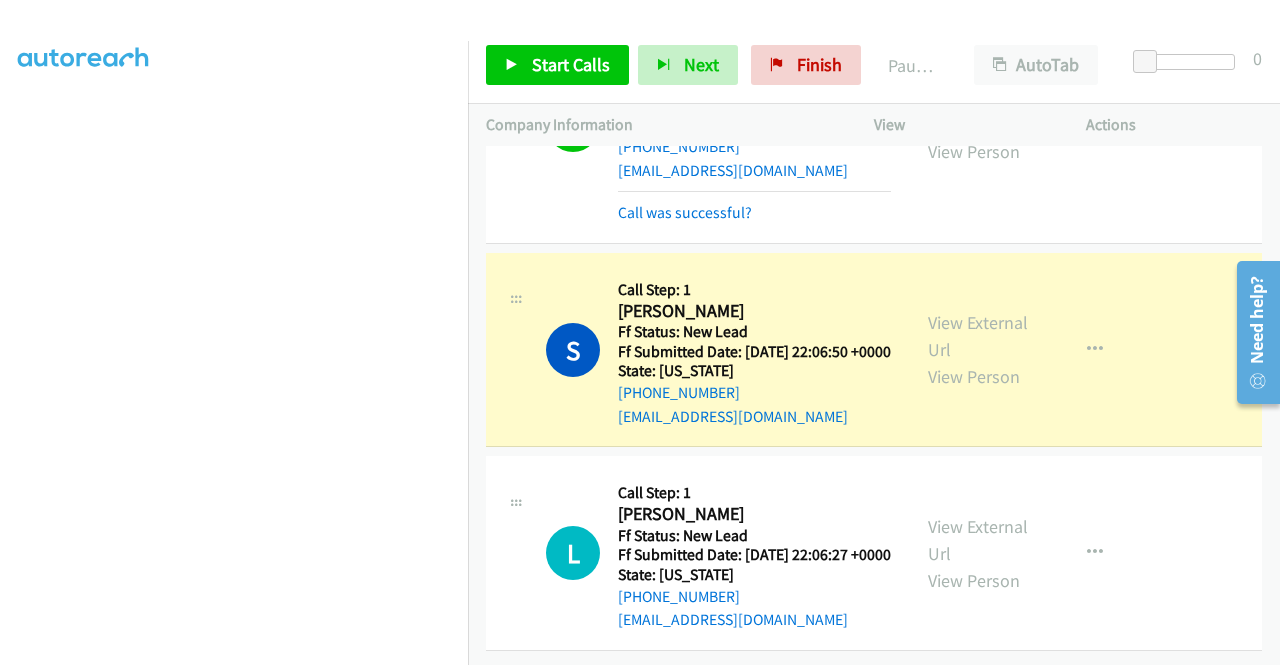scroll, scrollTop: 0, scrollLeft: 0, axis: both 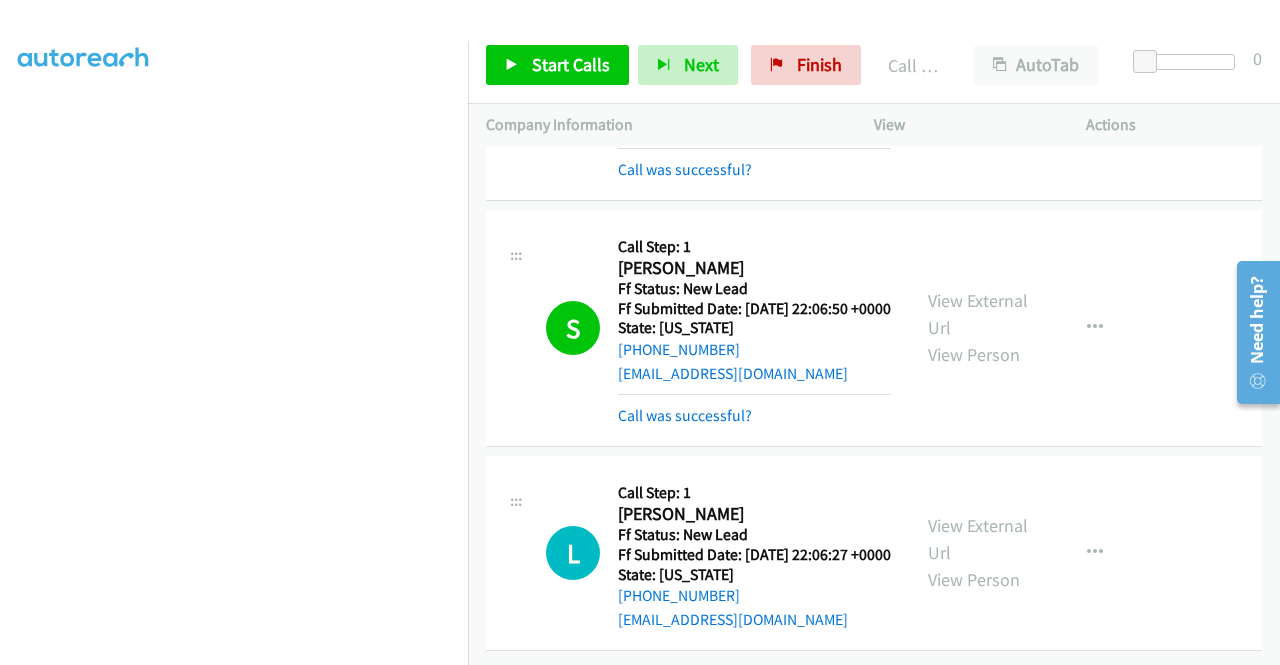 click on "Call was successful?" at bounding box center [754, 416] 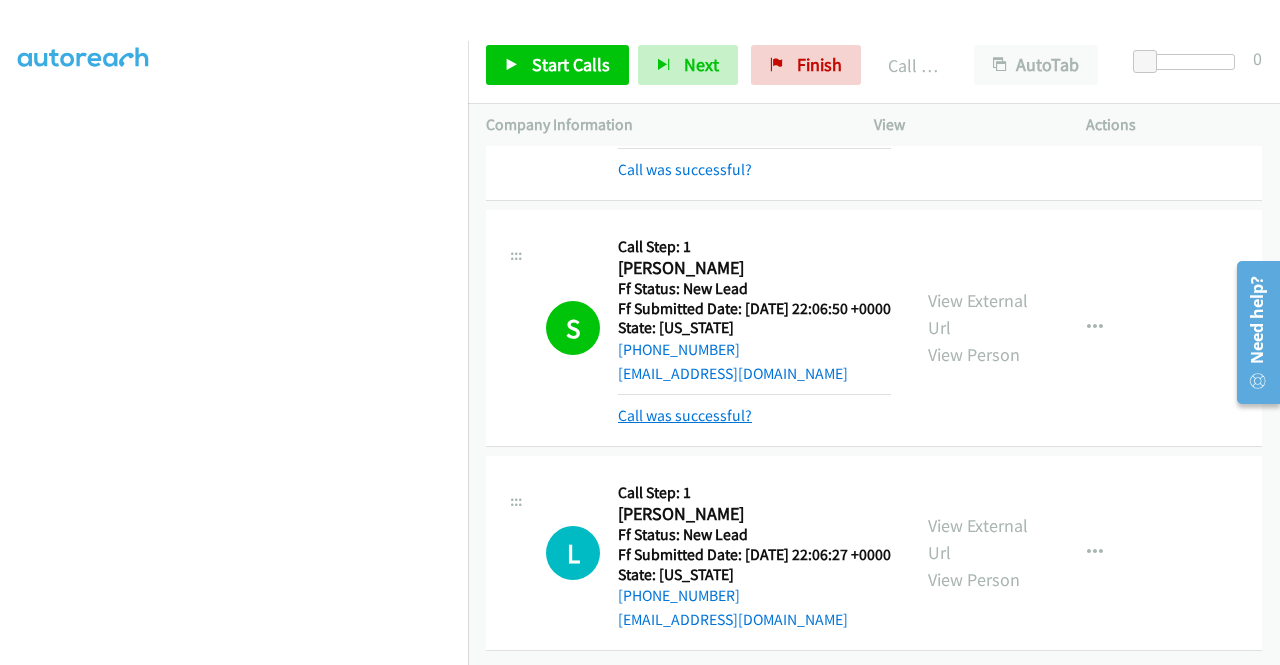 click on "Call was successful?" at bounding box center [685, 415] 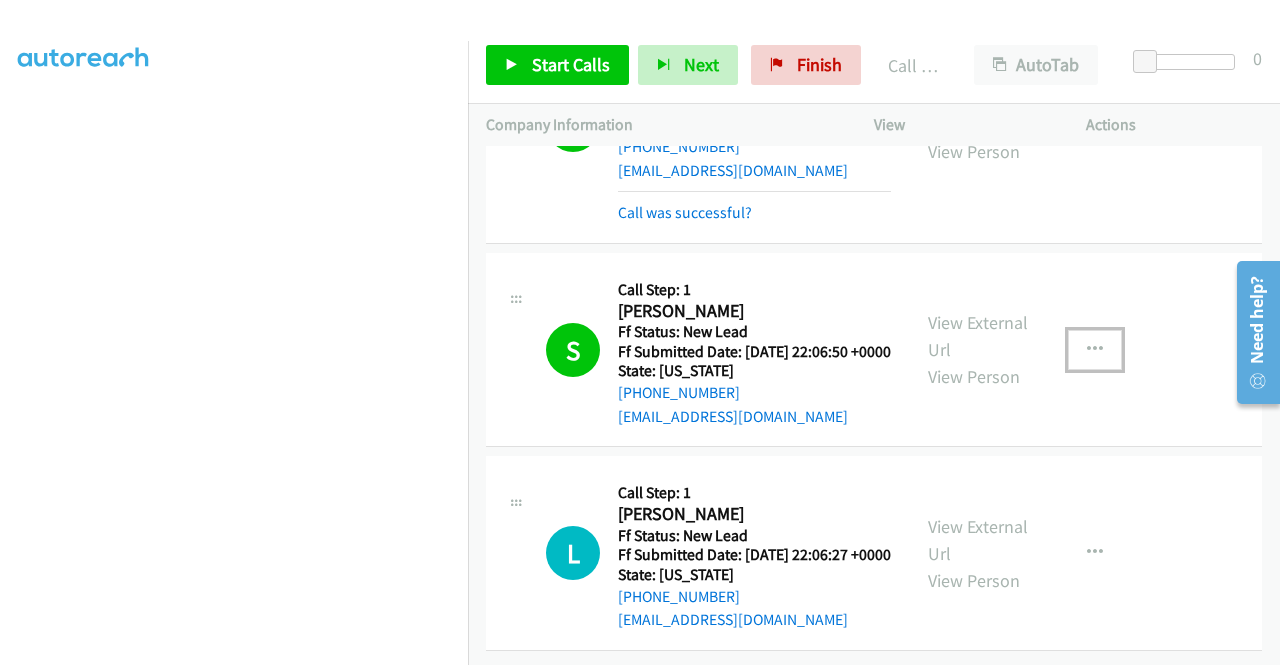 click at bounding box center (1095, 350) 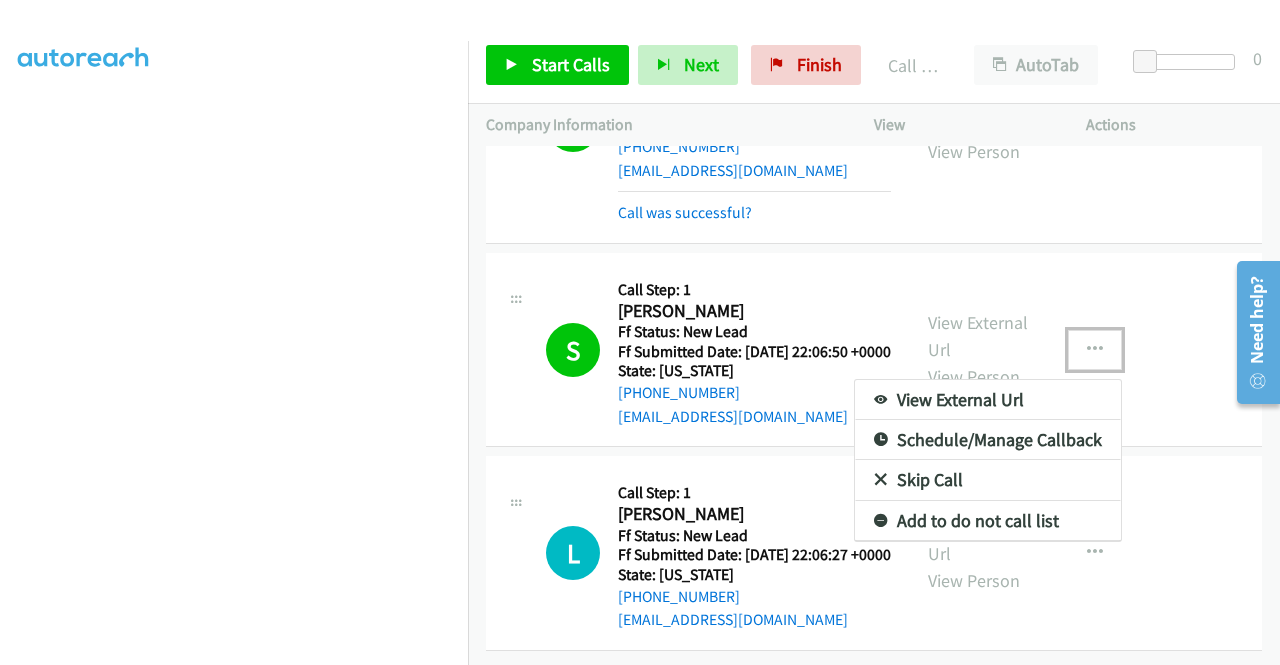 click on "Add to do not call list" at bounding box center (988, 521) 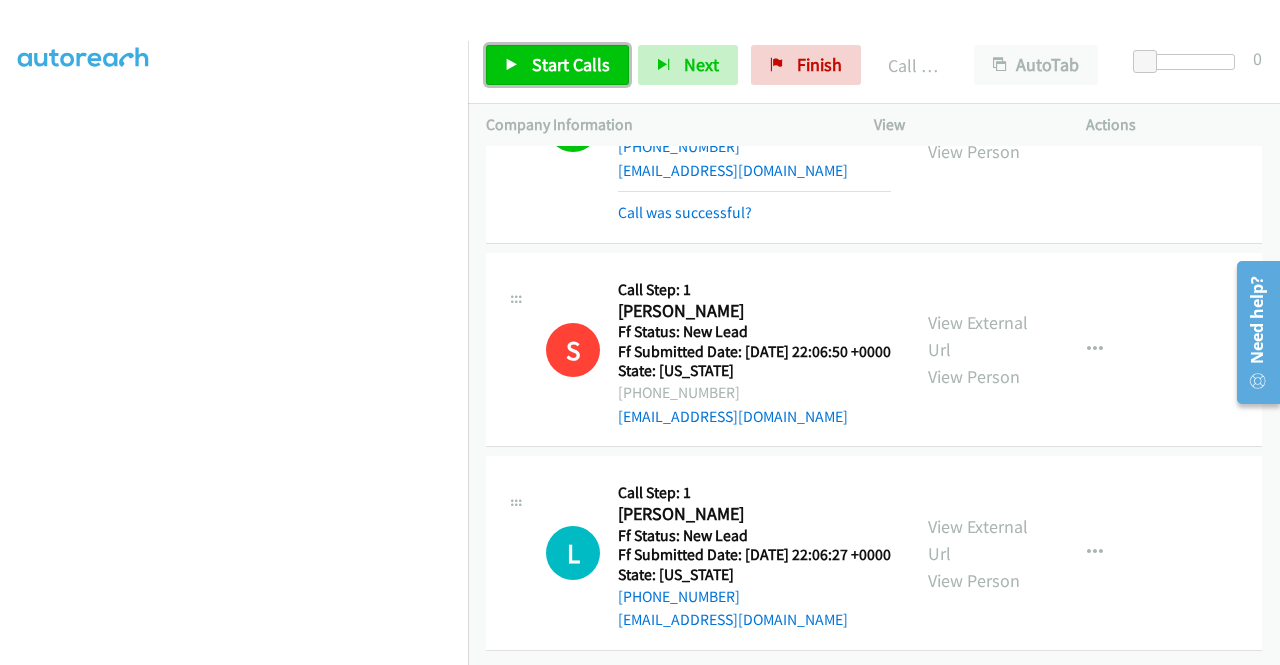 click on "Start Calls" at bounding box center (571, 64) 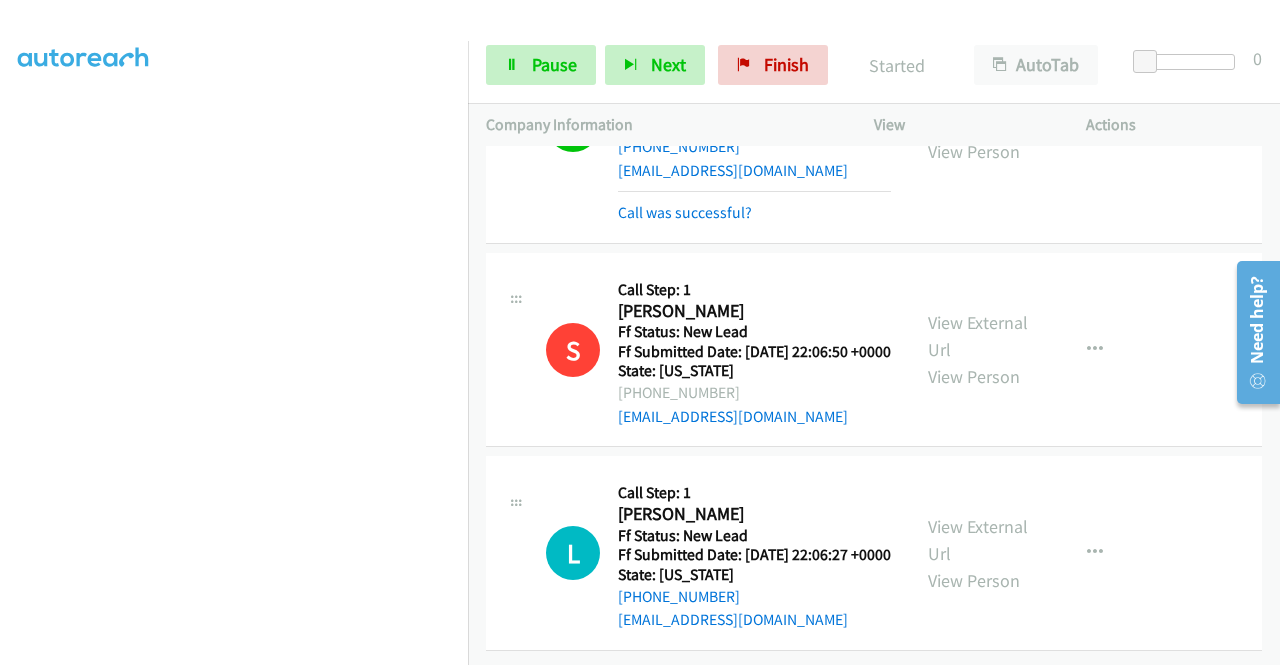 click on "+1 415-964-1034
Call failed - Please reload the list and try again
The Callbar Failed to Load Please Open it and Reload the Page
Hmm something isn't quite right.. Please refresh the page
Hmm something isn't quite right.. Please refresh the page
No records are currently dialable. We'll auto-refresh when new records are added or you can switch to another list or campaign.
Loading New Records ...
T
Callback Scheduled
Call Step: 1
T Calfee
America/Chicago
Ff Status: New Lead
Ff Submitted Date: 2025-07-10 22:16:02 +0000
State: Texas
+1 512-576-3299
tommielcalfee@yahoo.com
Call was successful?
View External Url
View Person
View External Url
Email
Schedule/Manage Callback
Skip Call
Add to do not call list
J
Callback Scheduled
Call Step: 1
Justin Barnes" at bounding box center (874, 405) 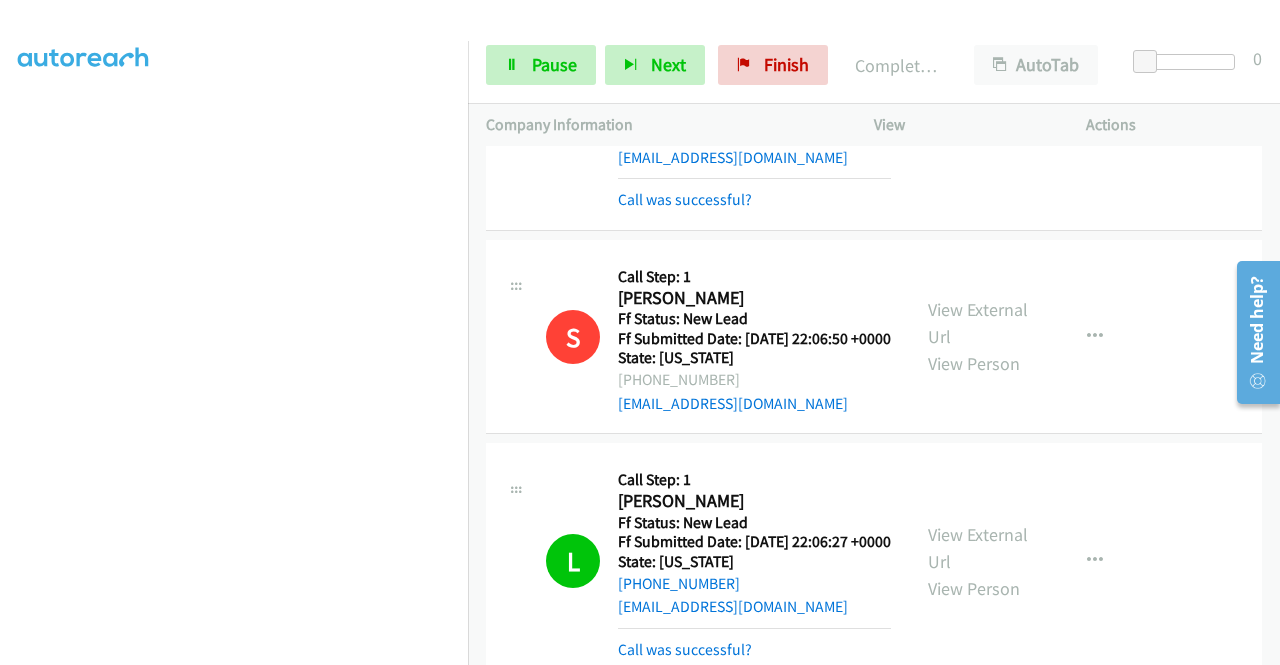 click on "+1 415-964-1034
Call failed - Please reload the list and try again
The Callbar Failed to Load Please Open it and Reload the Page
Hmm something isn't quite right.. Please refresh the page
Hmm something isn't quite right.. Please refresh the page
No records are currently dialable. We'll auto-refresh when new records are added or you can switch to another list or campaign.
Loading New Records ...
T
Callback Scheduled
Call Step: 1
T Calfee
America/Chicago
Ff Status: New Lead
Ff Submitted Date: 2025-07-10 22:16:02 +0000
State: Texas
+1 512-576-3299
tommielcalfee@yahoo.com
Call was successful?
View External Url
View Person
View External Url
Email
Schedule/Manage Callback
Skip Call
Add to do not call list
J
Callback Scheduled
Call Step: 1
Justin Barnes" at bounding box center (874, 405) 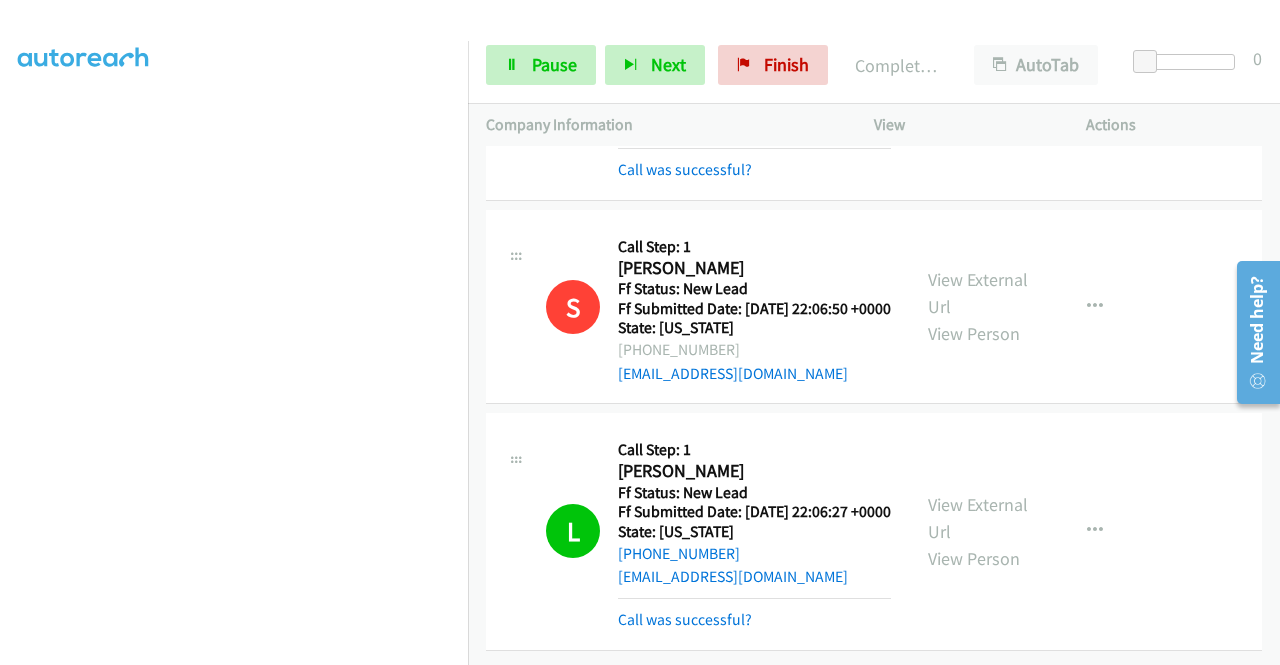 scroll, scrollTop: 880, scrollLeft: 0, axis: vertical 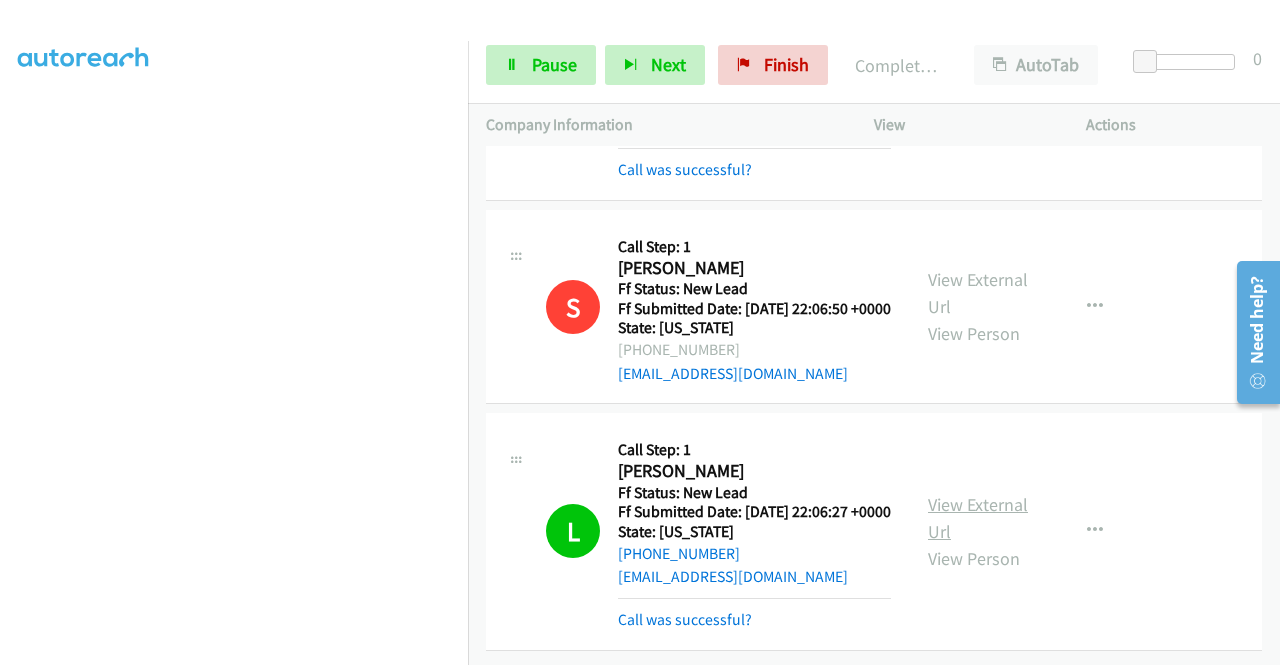 click on "View External Url" at bounding box center [978, 518] 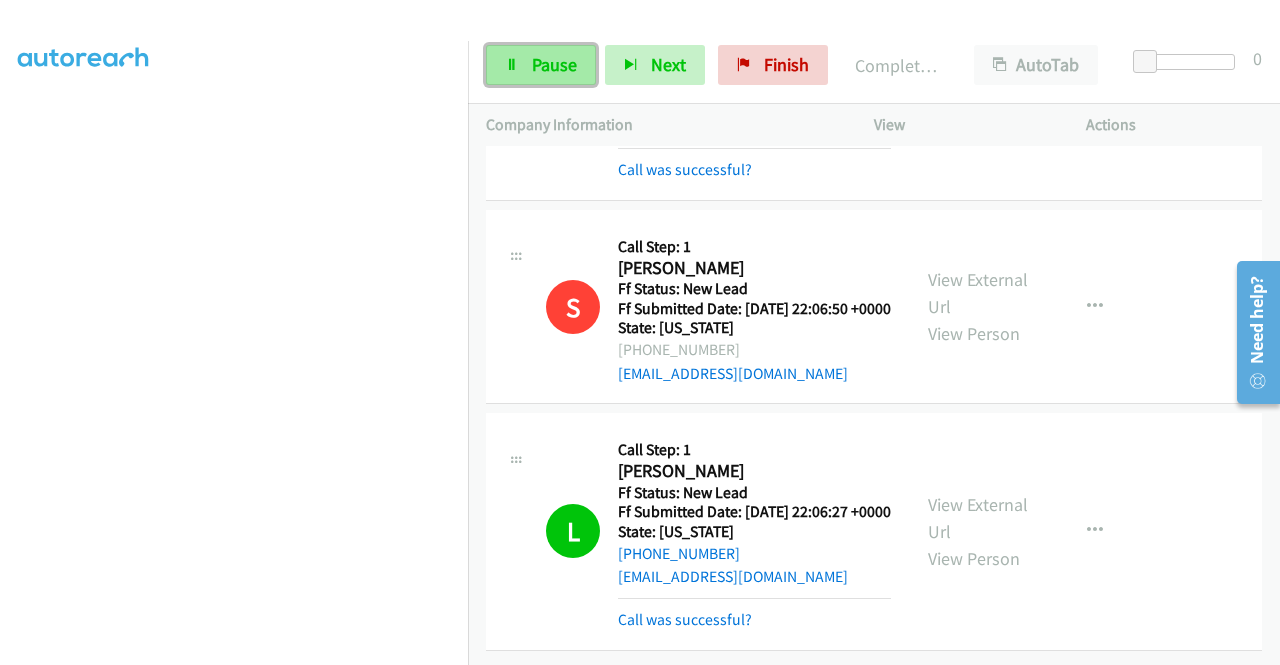 click on "Pause" at bounding box center [541, 65] 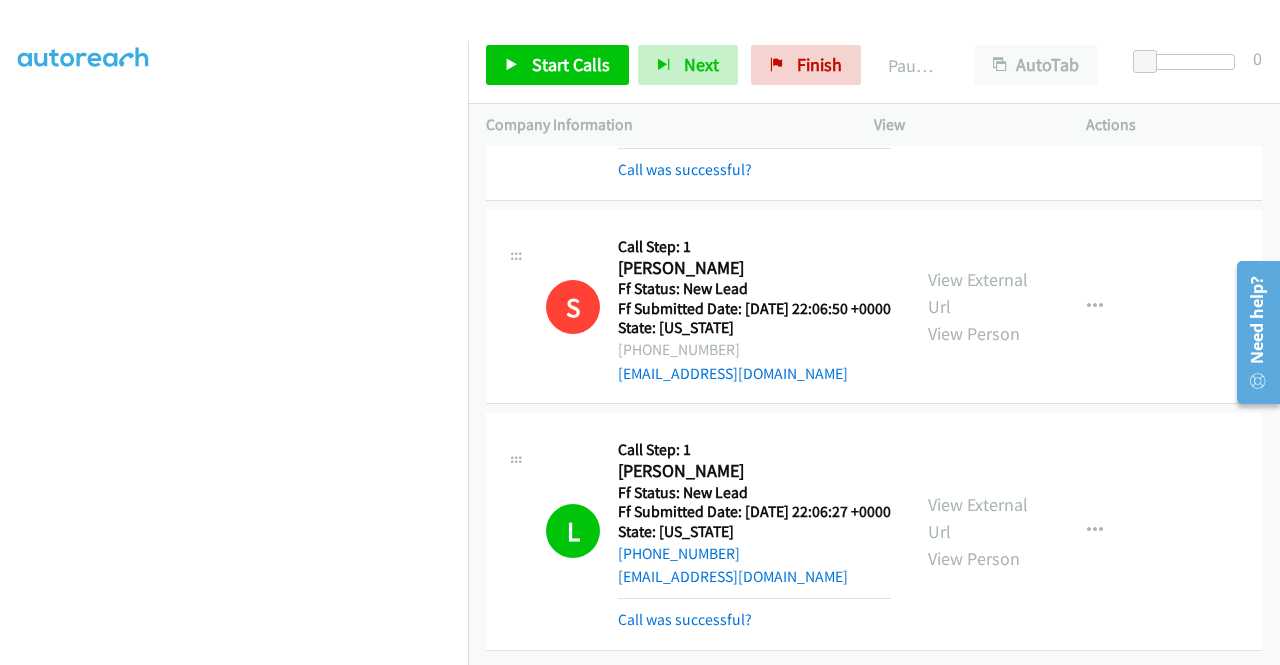 scroll, scrollTop: 439, scrollLeft: 0, axis: vertical 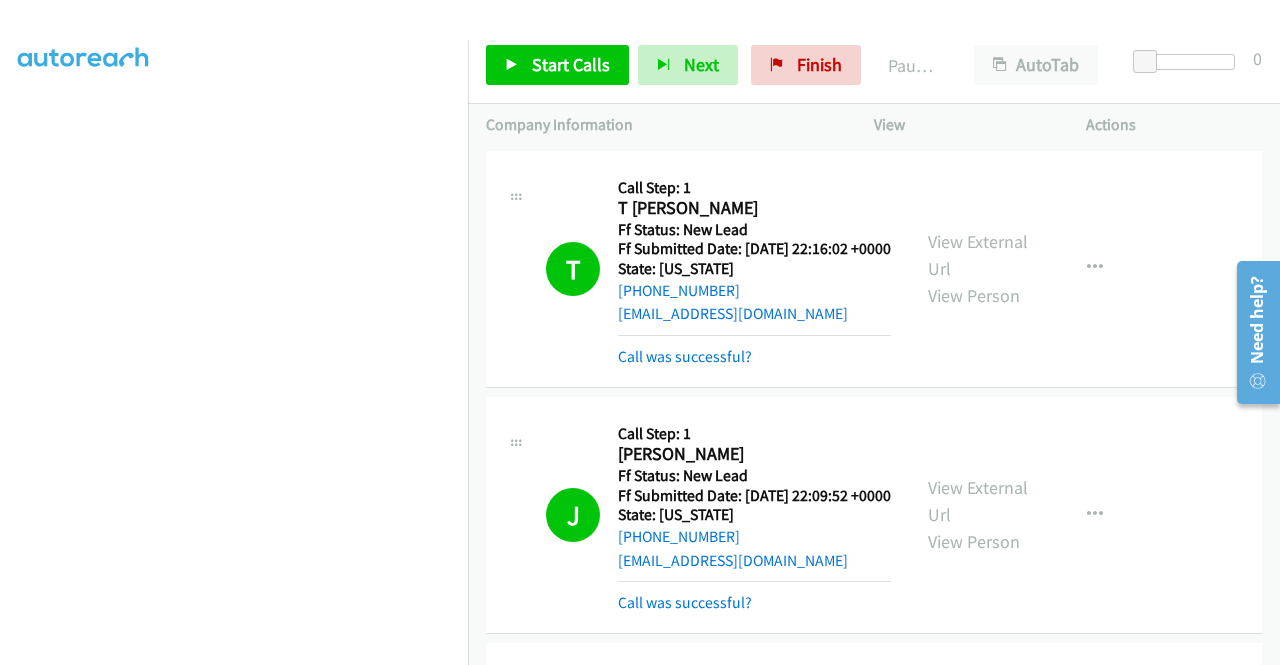 click on "T
Callback Scheduled
Call Step: 1
T Calfee
America/Chicago
Ff Status: New Lead
Ff Submitted Date: 2025-07-10 22:16:02 +0000
State: Texas
+1 512-576-3299
tommielcalfee@yahoo.com
Call was successful?
View External Url
View Person
View External Url
Email
Schedule/Manage Callback
Skip Call
Add to do not call list" at bounding box center (874, 269) 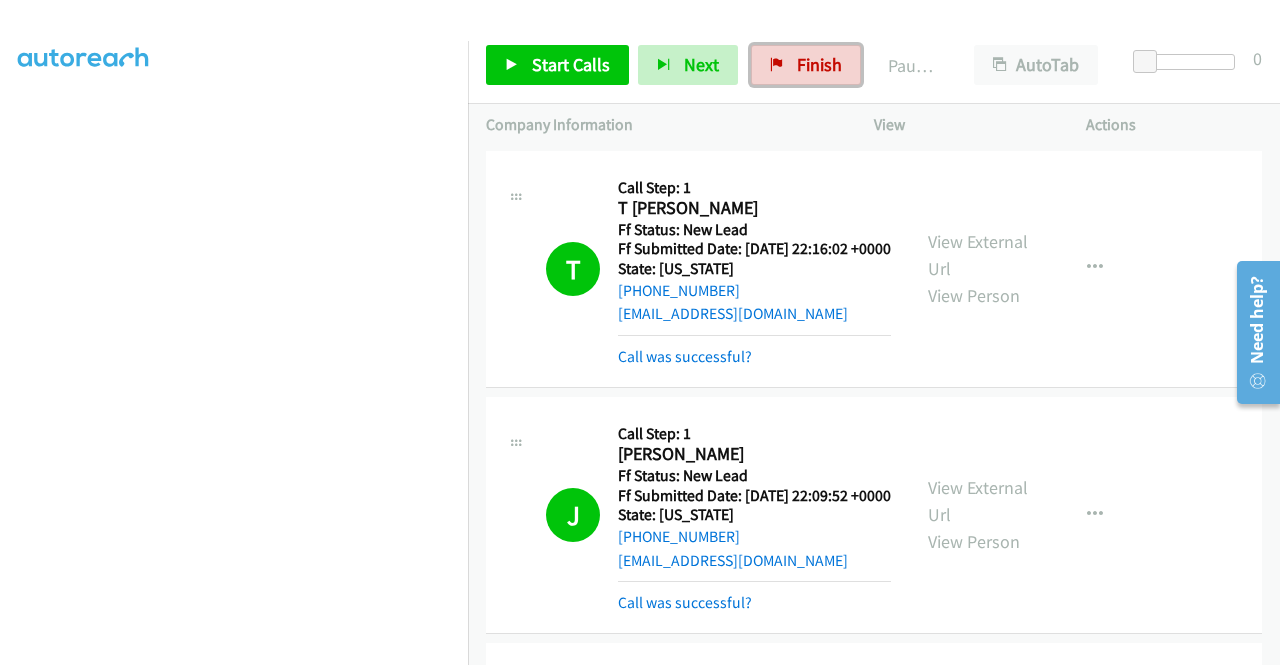 click on "Finish" at bounding box center (819, 64) 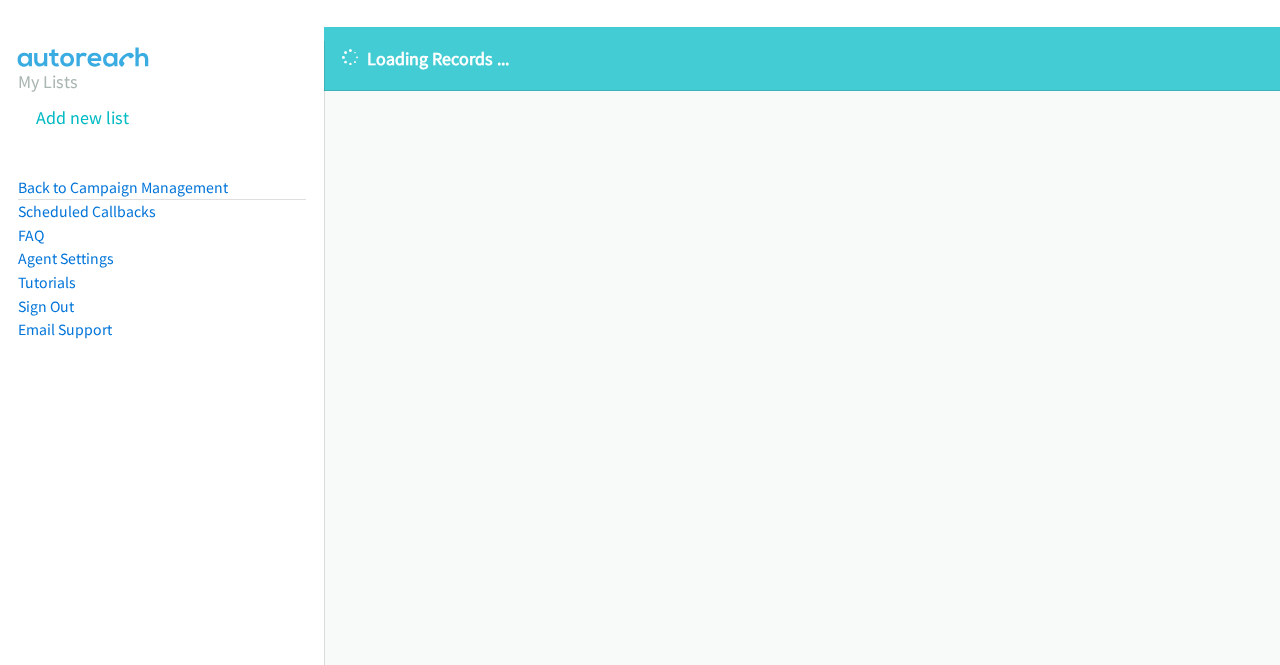 scroll, scrollTop: 0, scrollLeft: 0, axis: both 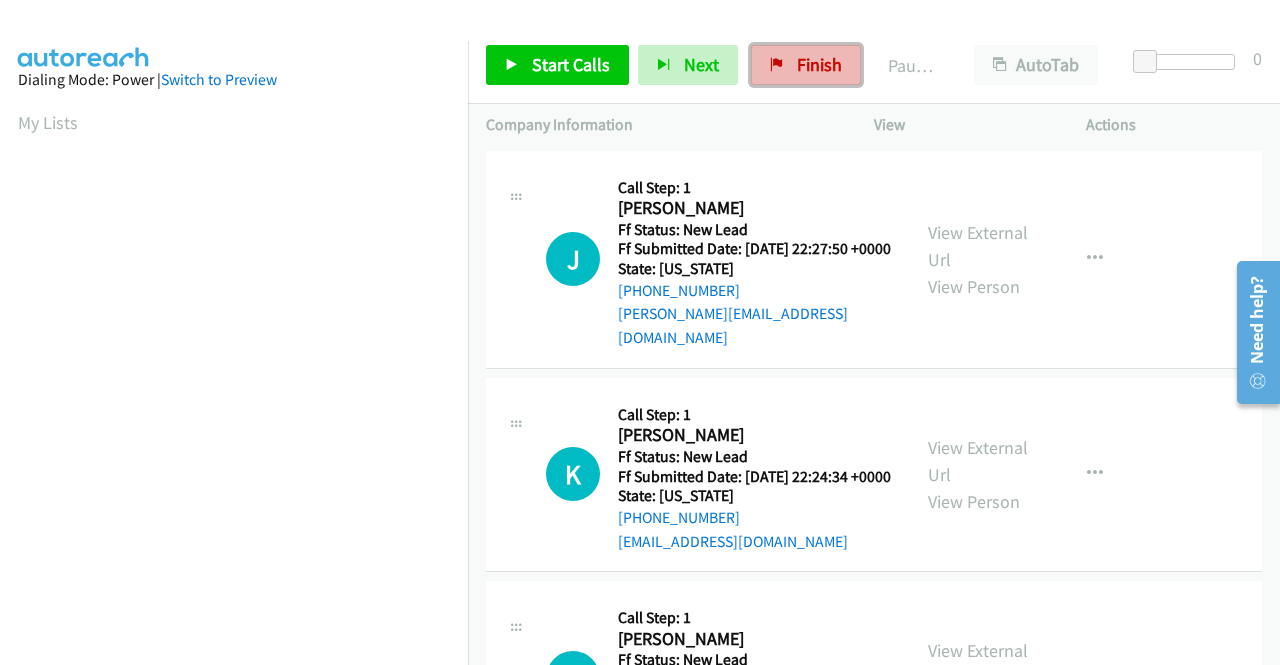 click on "Finish" at bounding box center (819, 64) 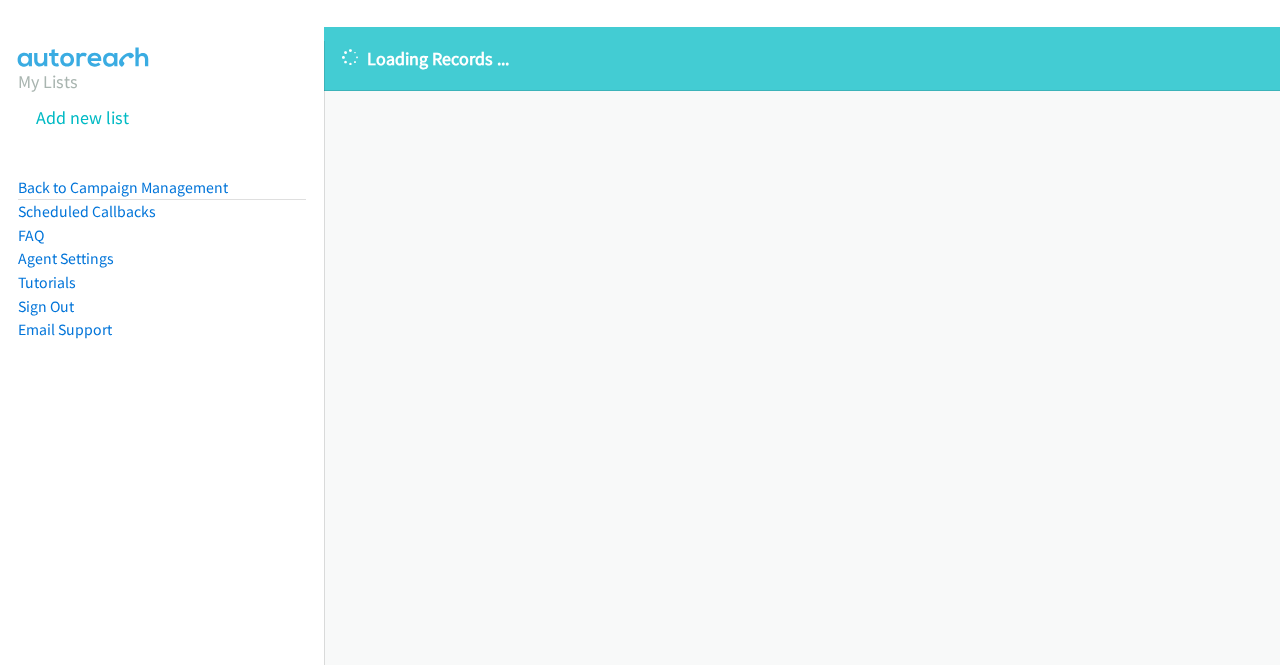 scroll, scrollTop: 0, scrollLeft: 0, axis: both 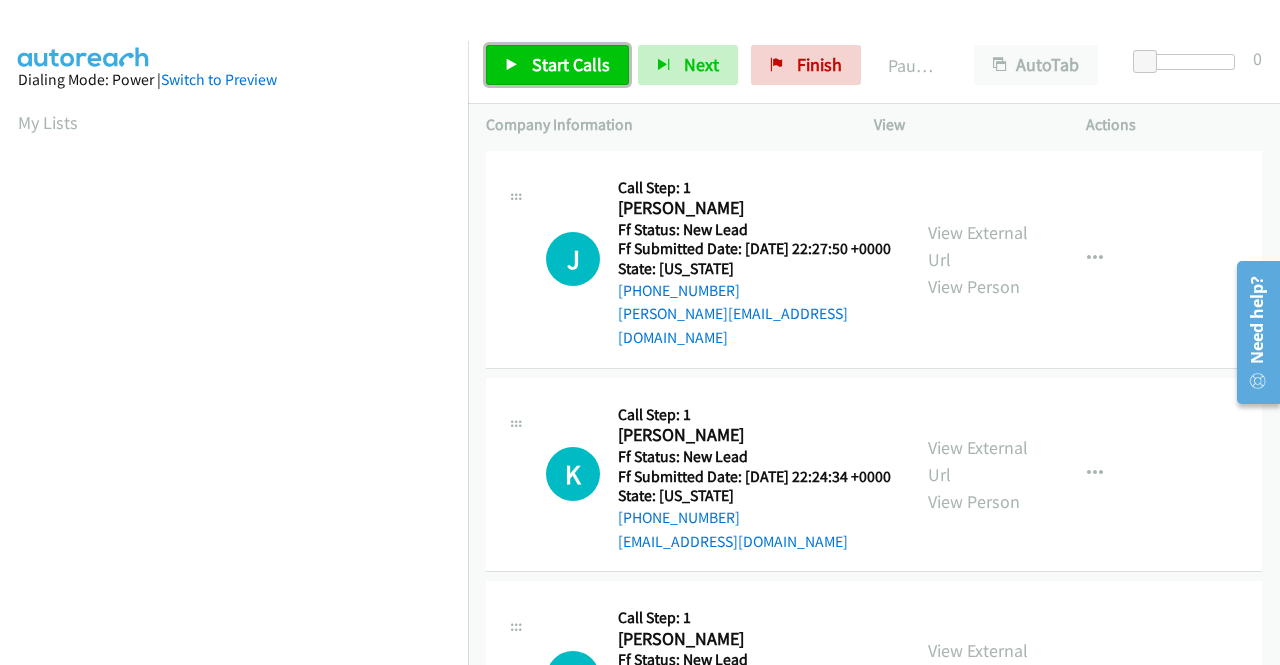 click on "Start Calls" at bounding box center (571, 64) 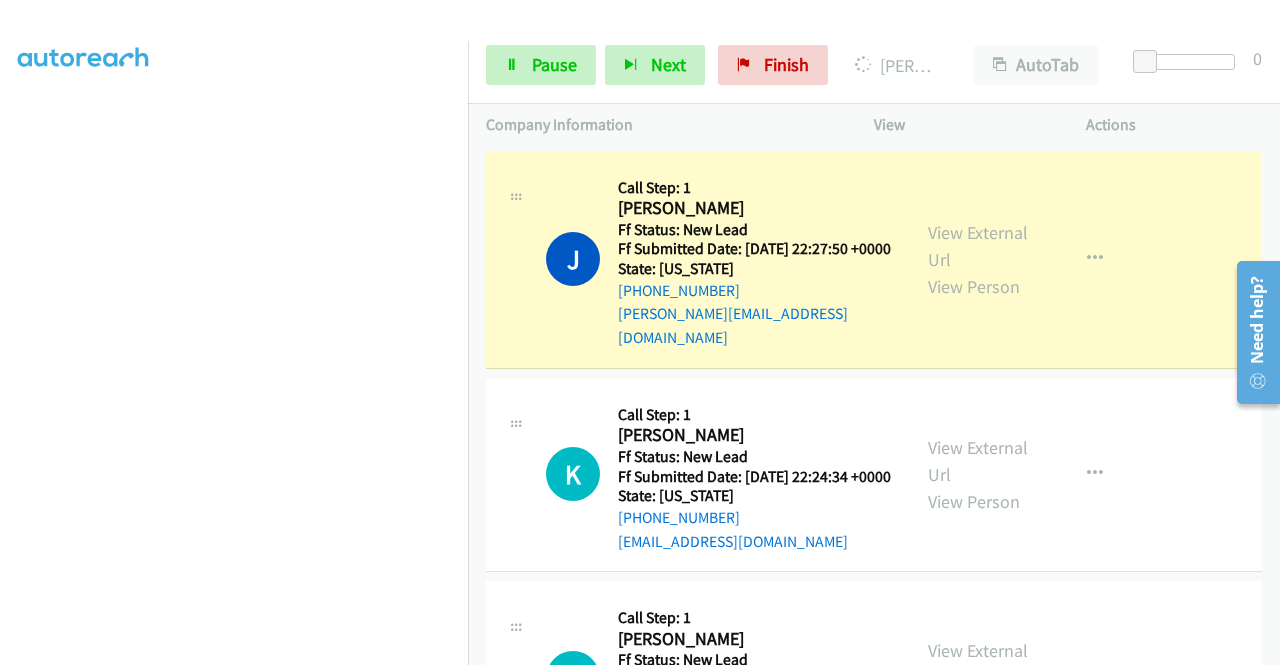 scroll, scrollTop: 456, scrollLeft: 0, axis: vertical 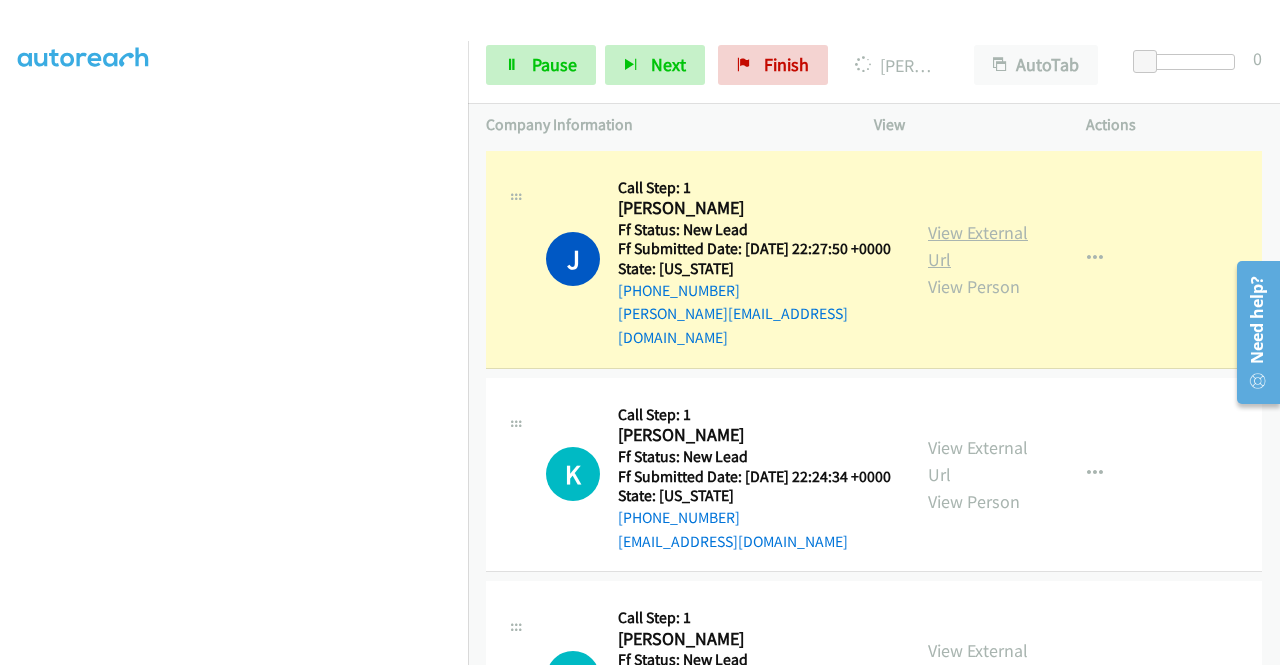 click on "View External Url" at bounding box center [978, 246] 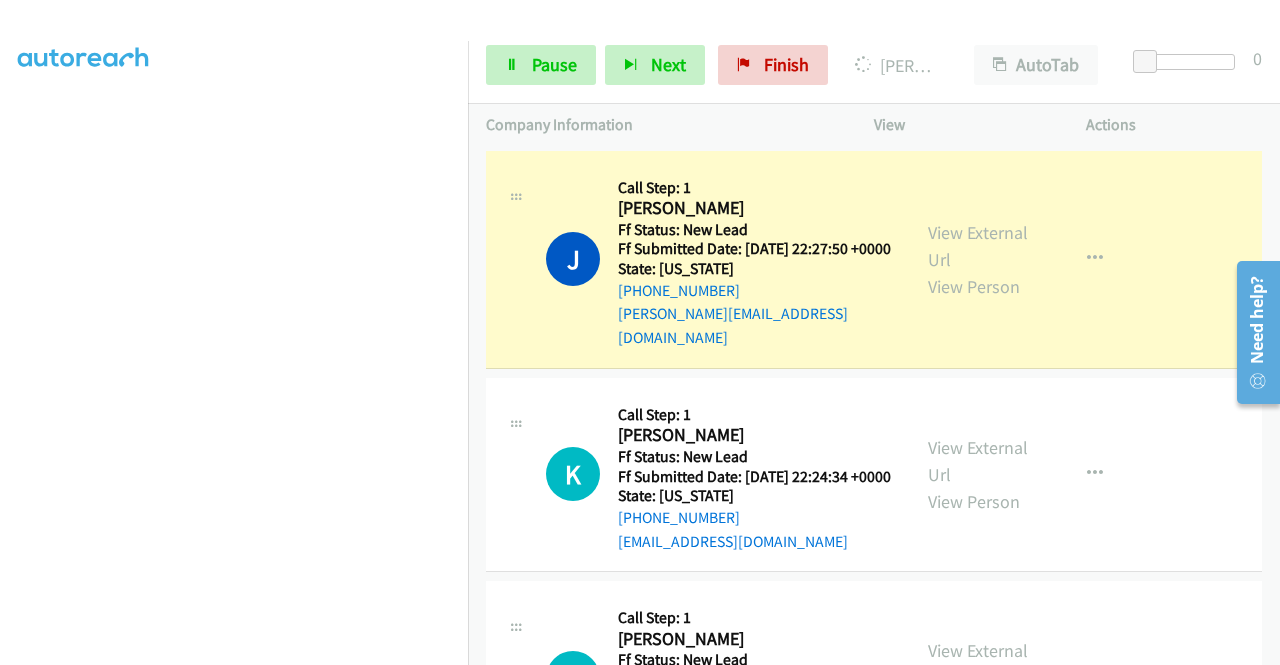scroll, scrollTop: 0, scrollLeft: 0, axis: both 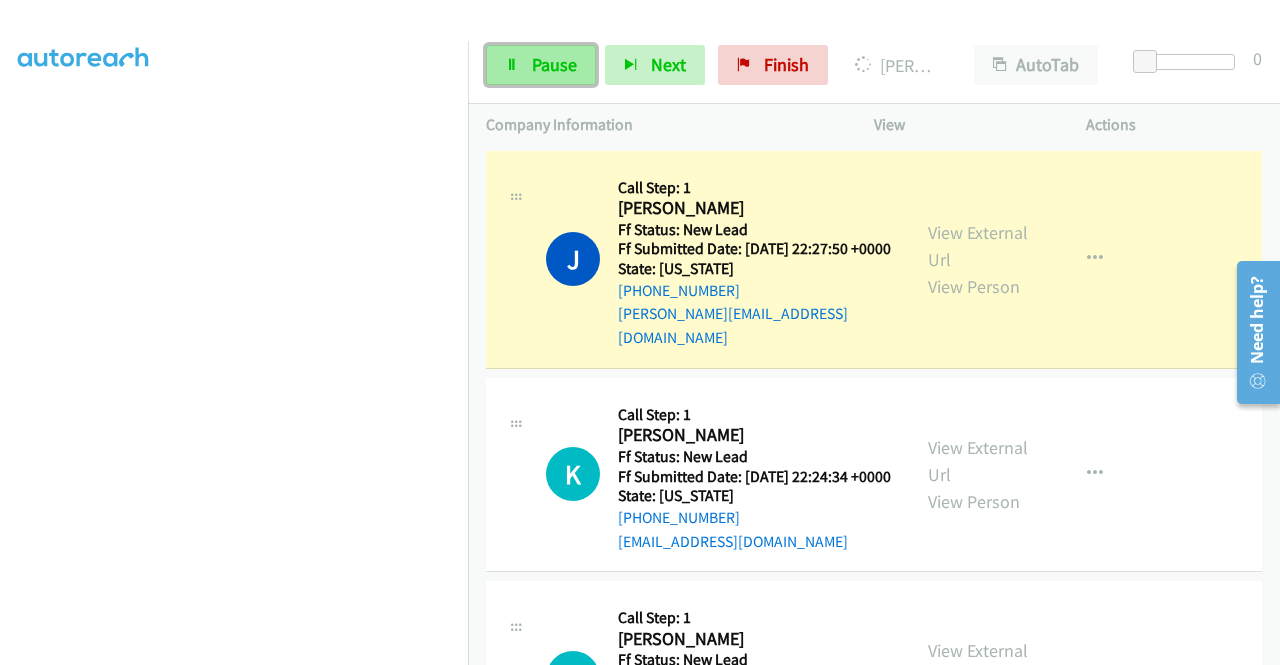 click on "Pause" at bounding box center (541, 65) 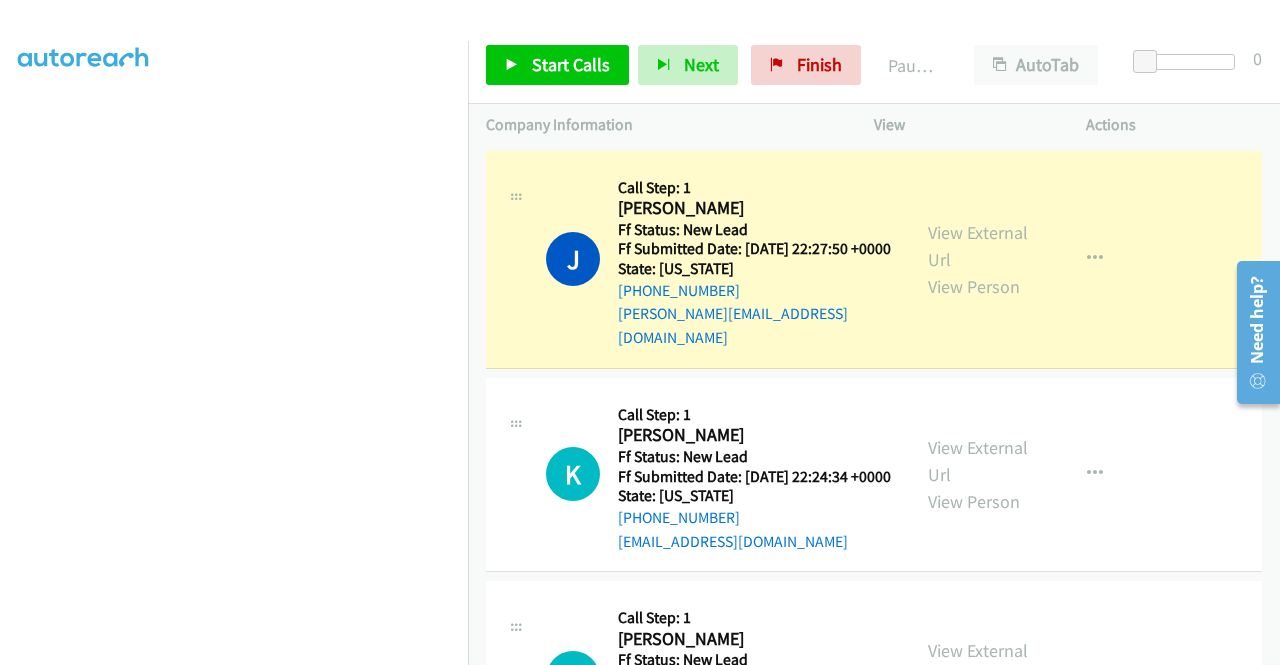 scroll, scrollTop: 413, scrollLeft: 0, axis: vertical 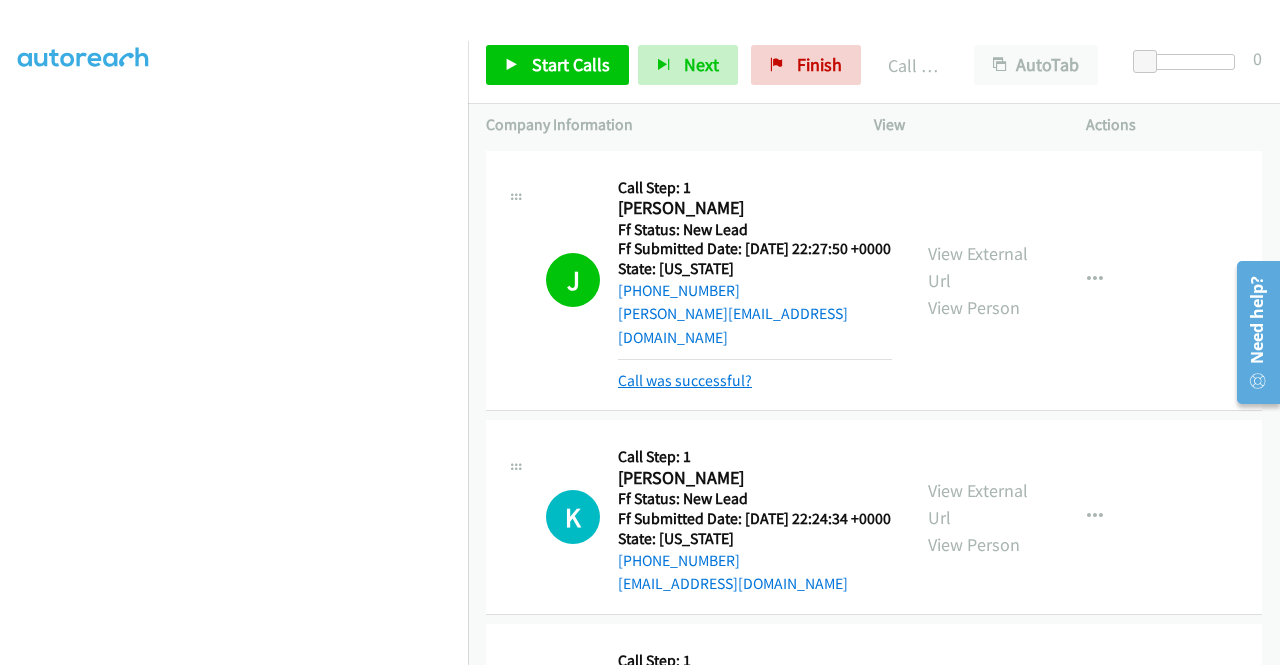 click on "Call was successful?" at bounding box center [685, 380] 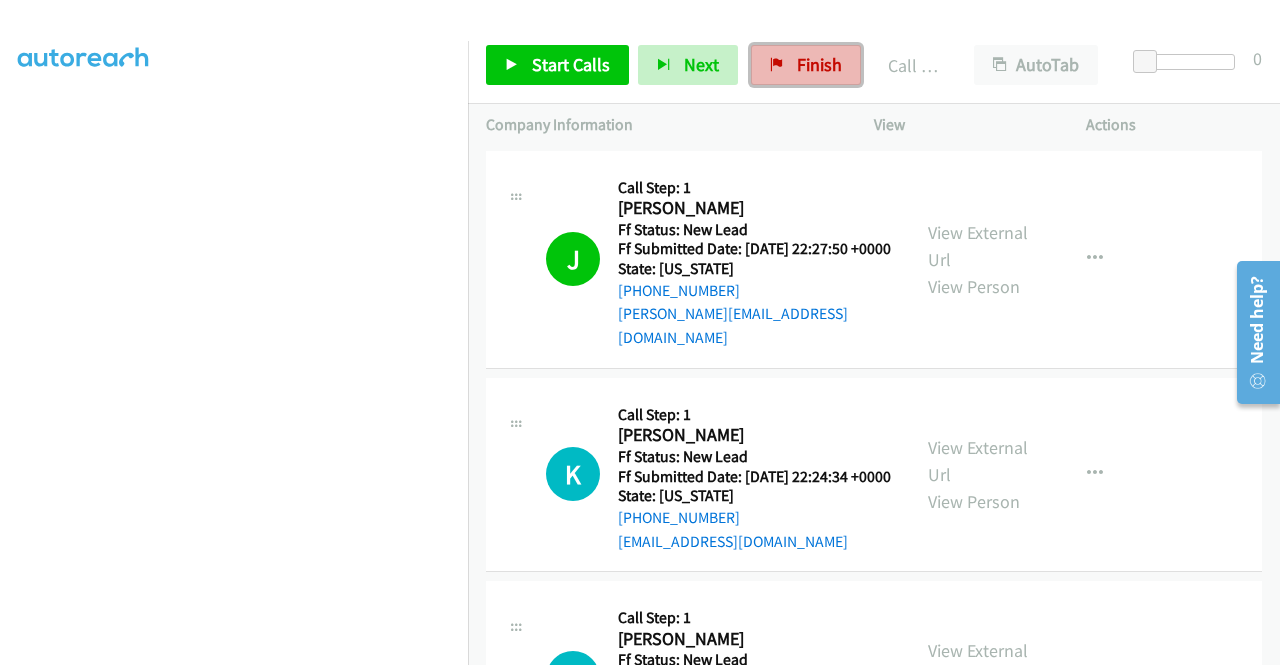 click on "Finish" at bounding box center [806, 65] 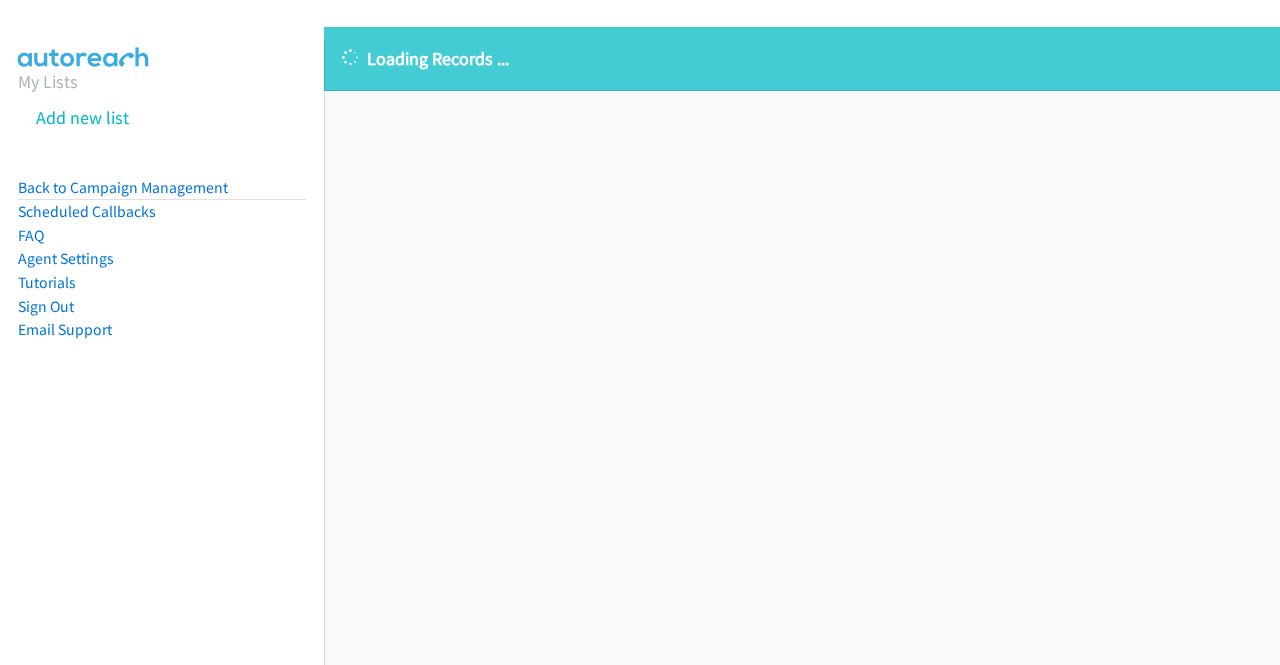 scroll, scrollTop: 0, scrollLeft: 0, axis: both 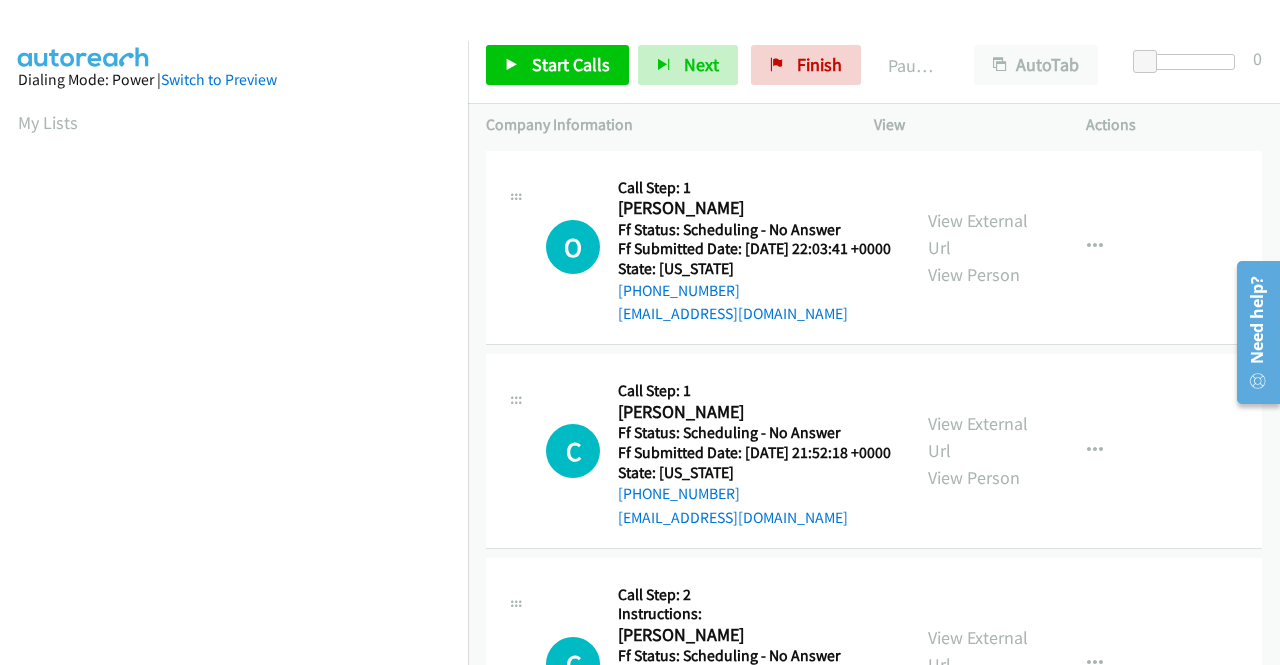 click on "O
Callback Scheduled
Call Step: 1
Olena Klyuchnyk
America/Los_Angeles
Ff Status: Scheduling - No Answer
Ff Submitted Date: 2025-07-09 22:03:41 +0000
State: California
+1 916-806-6345
skalaexpress@hotmail.com
Call was successful?
View External Url
View Person
View External Url
Email
Schedule/Manage Callback
Skip Call
Add to do not call list" at bounding box center [874, 248] 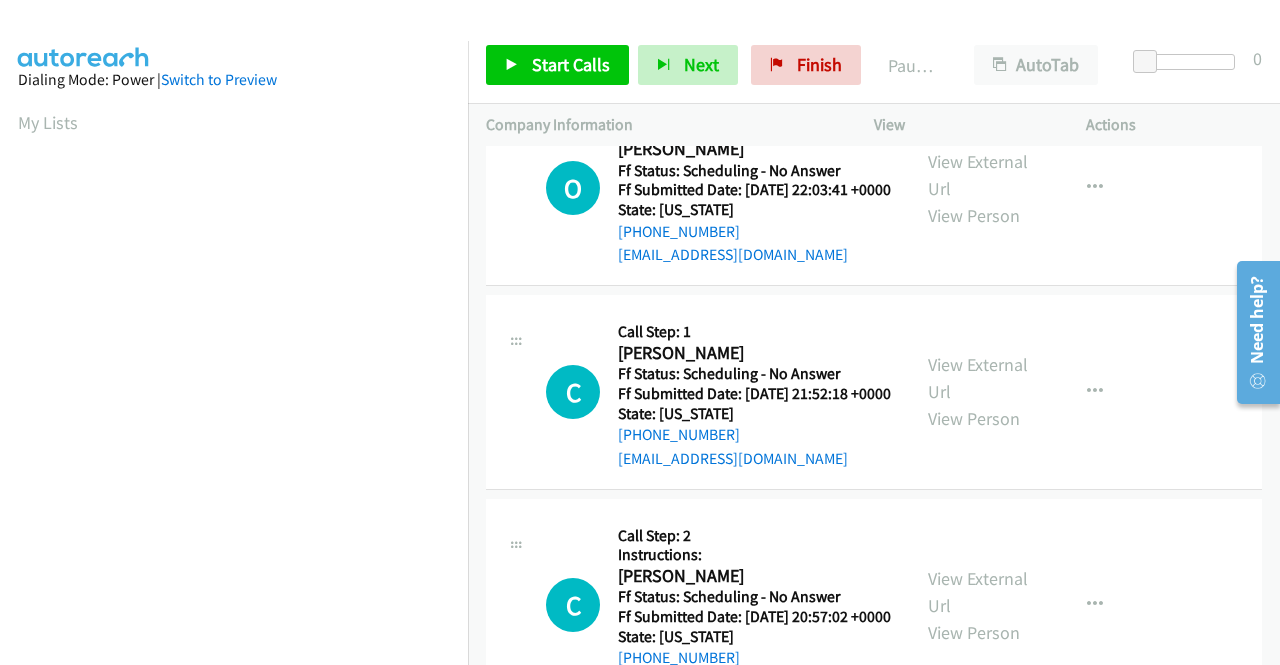 scroll, scrollTop: 0, scrollLeft: 0, axis: both 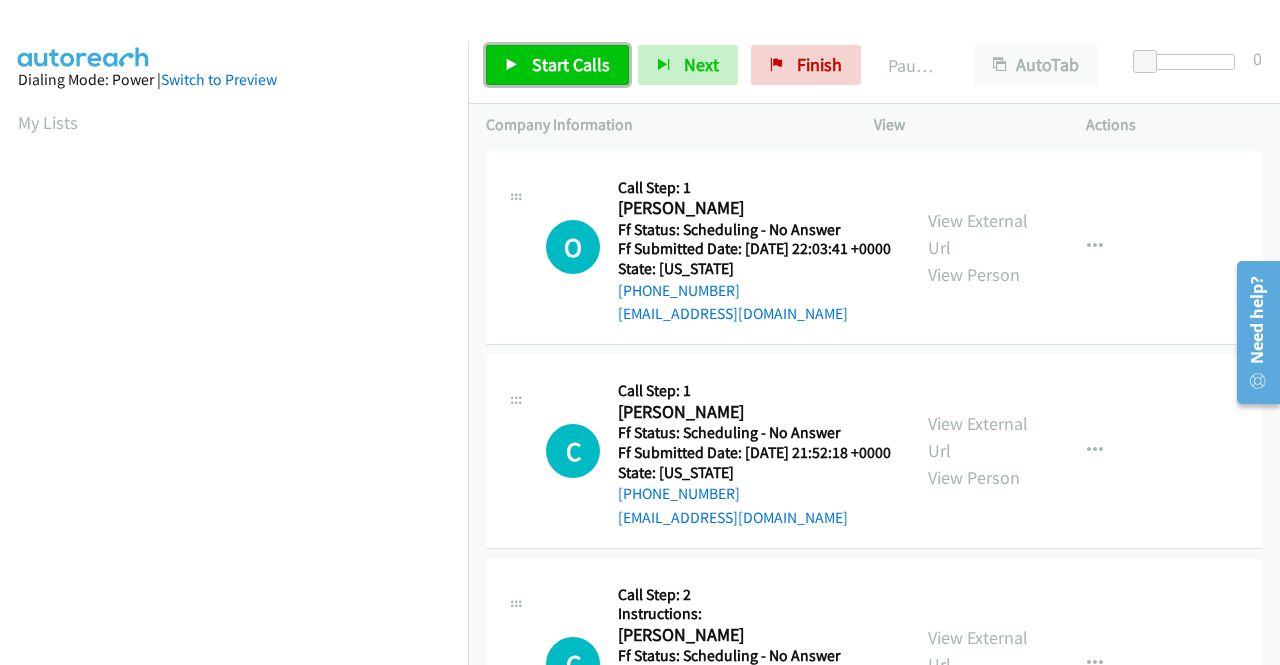 click on "Start Calls" at bounding box center [571, 64] 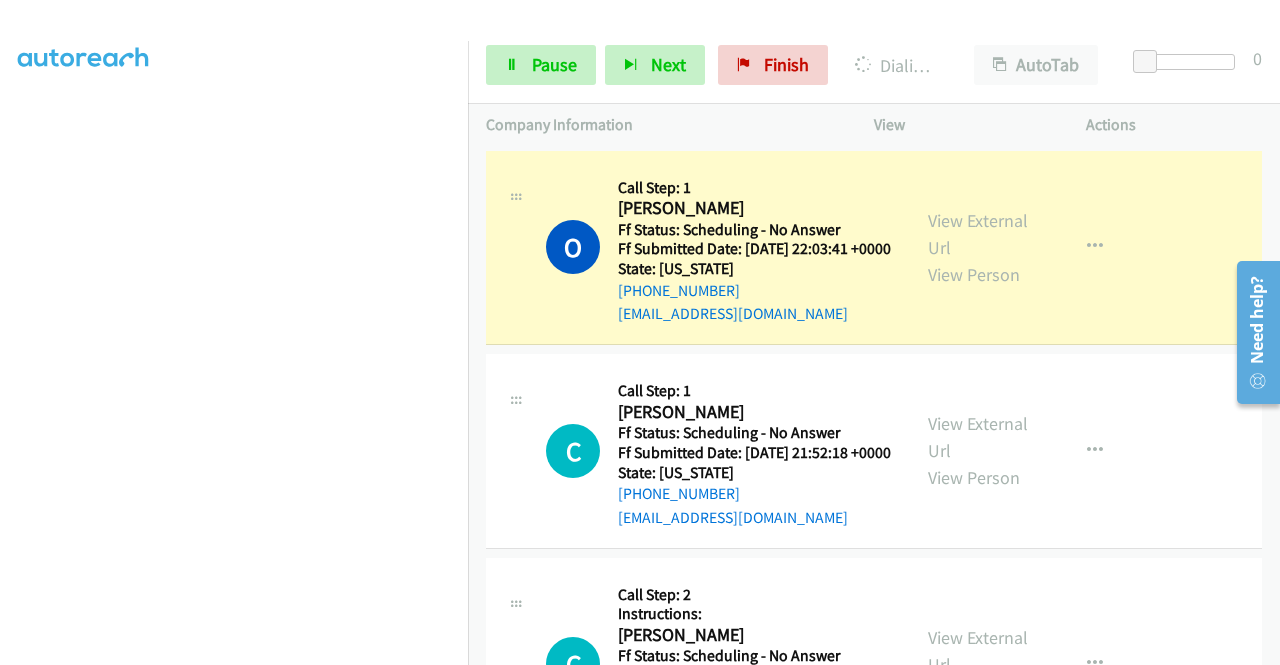 scroll, scrollTop: 426, scrollLeft: 0, axis: vertical 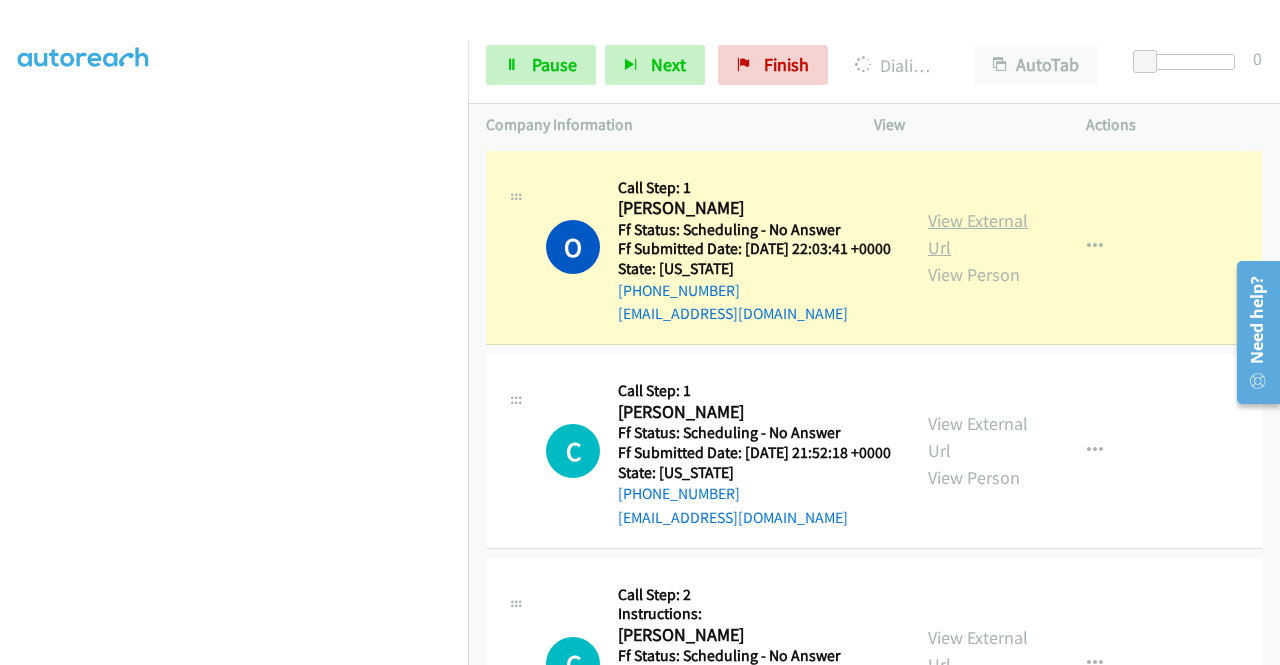 click on "View External Url" at bounding box center [978, 234] 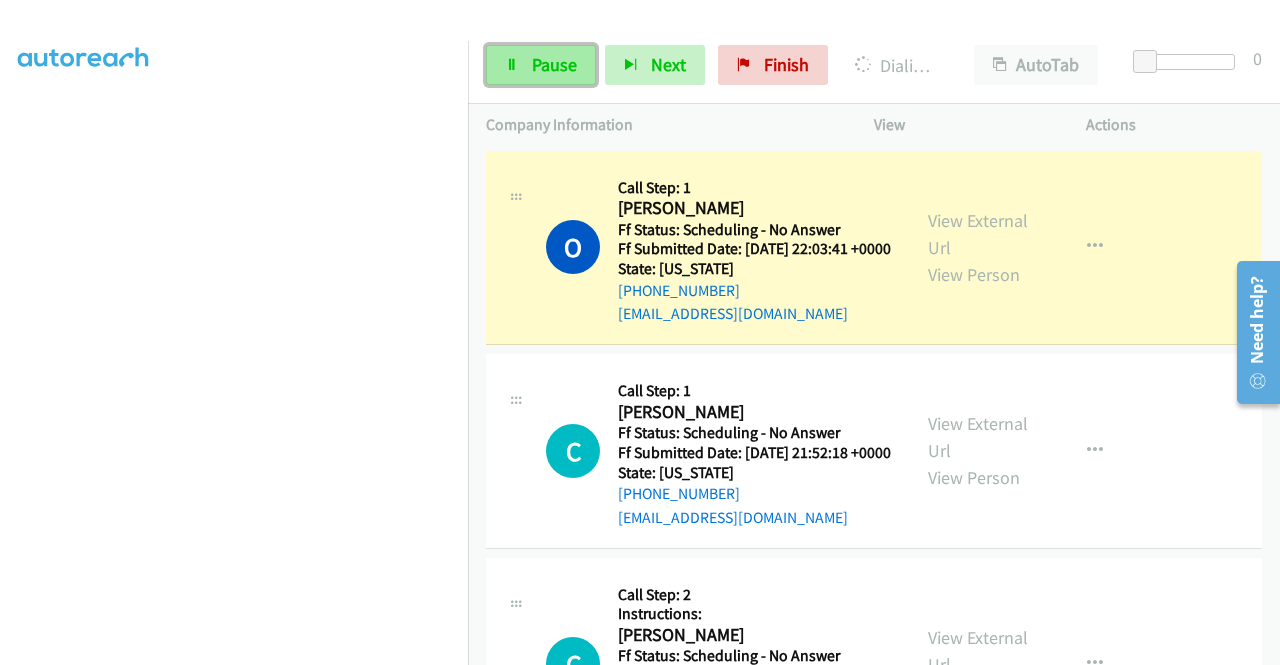 click at bounding box center [512, 66] 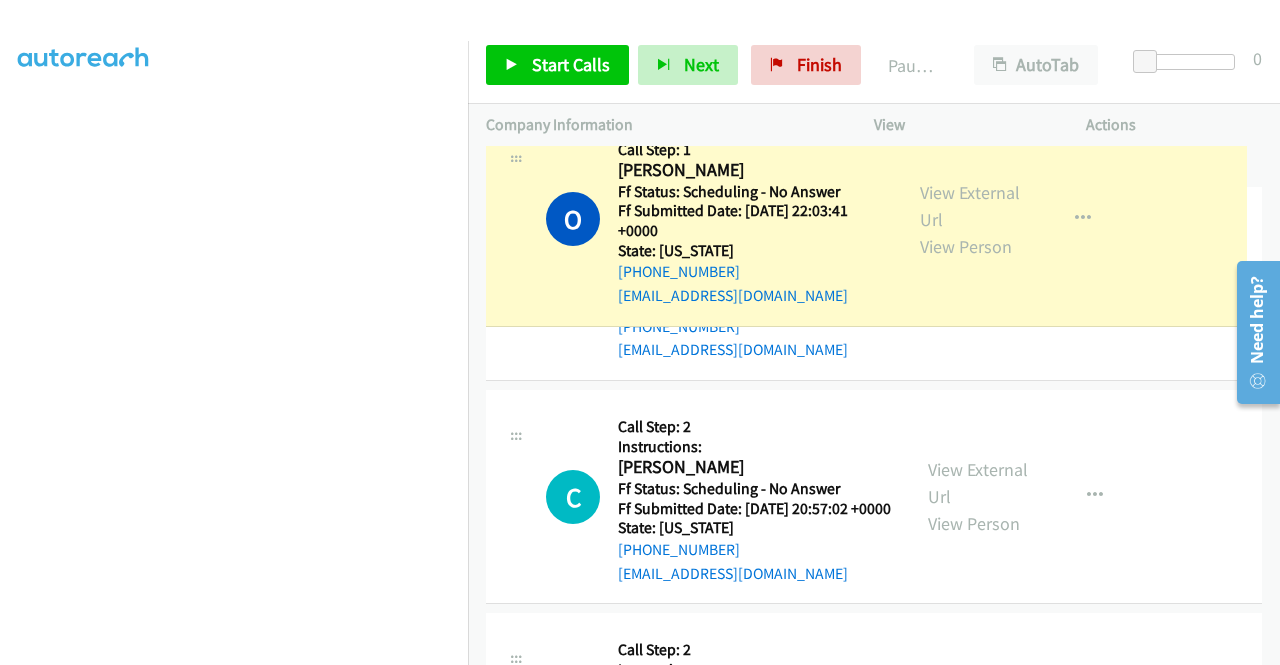 drag, startPoint x: 471, startPoint y: 353, endPoint x: 469, endPoint y: 315, distance: 38.052597 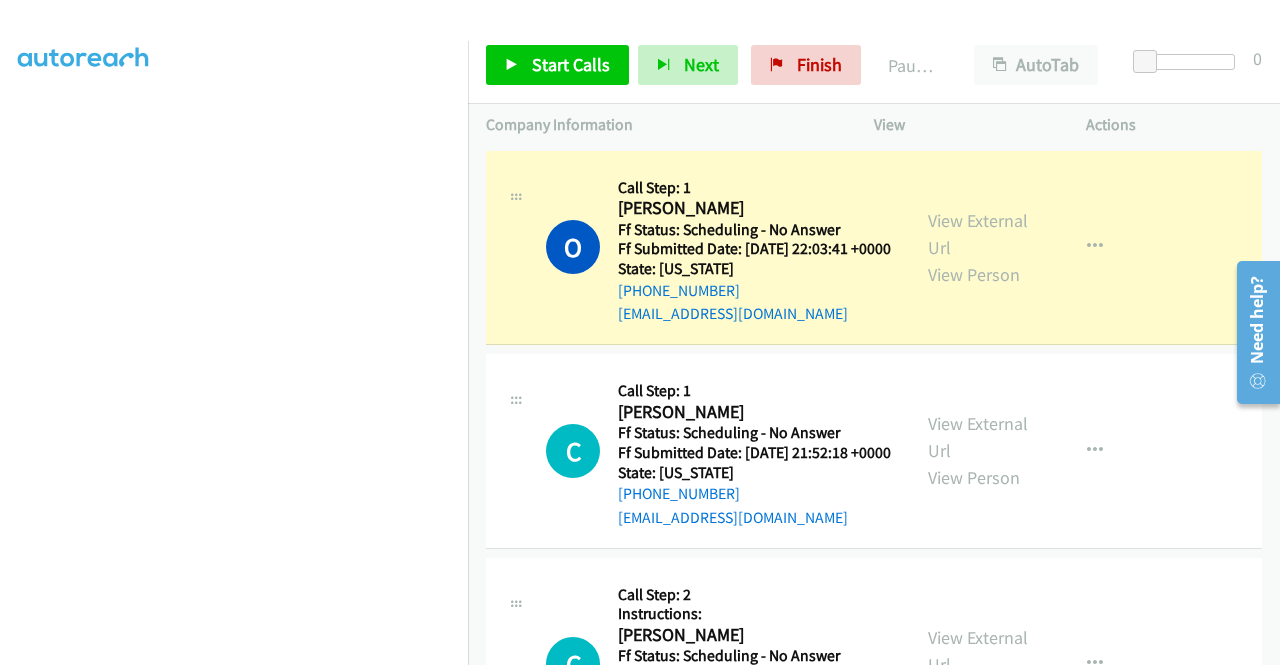 scroll, scrollTop: 456, scrollLeft: 0, axis: vertical 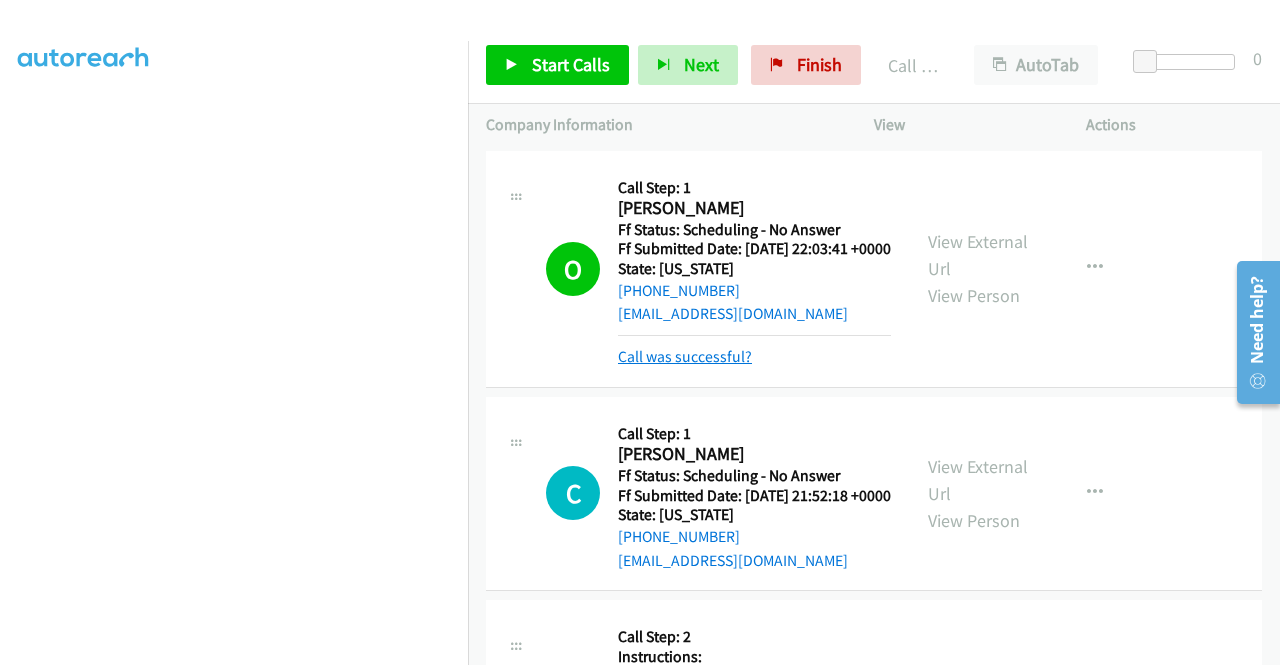 click on "Call was successful?" at bounding box center (685, 356) 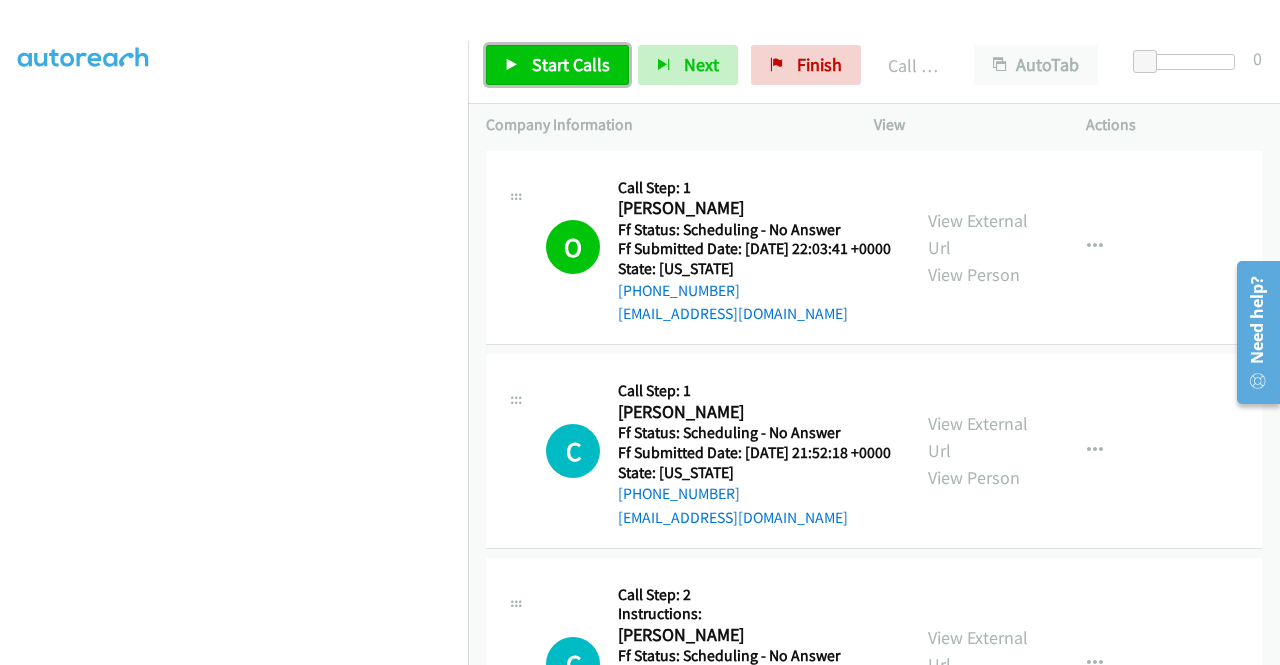 click on "Start Calls" at bounding box center [571, 64] 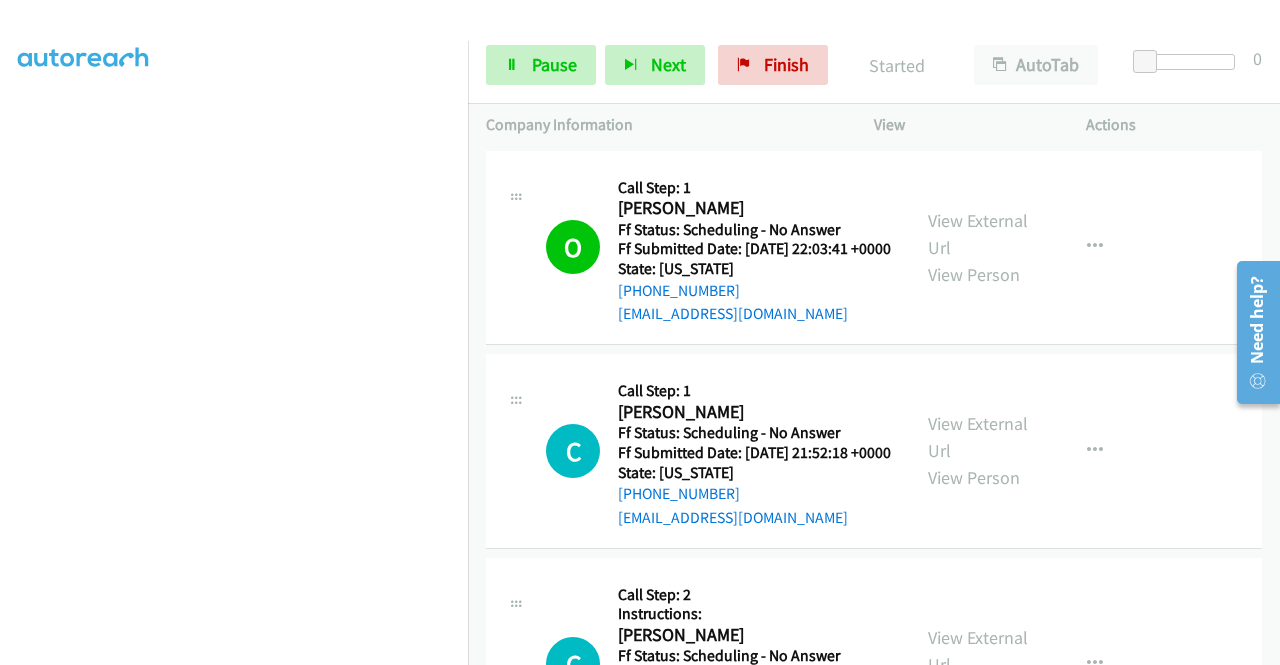 click on "C
Callback Scheduled
Call Step: 2
Instructions:
Christina Green
America/Chicago
Ff Status: Scheduling - No Answer
Ff Submitted Date: 2025-07-06 20:57:02 +0000
State: Kentucky
+1 602-499-5132
grace281974@outlook.com
Call was successful?
View External Url
View Person
View External Url
Email
Schedule/Manage Callback
Skip Call
Add to do not call list" at bounding box center [874, 664] 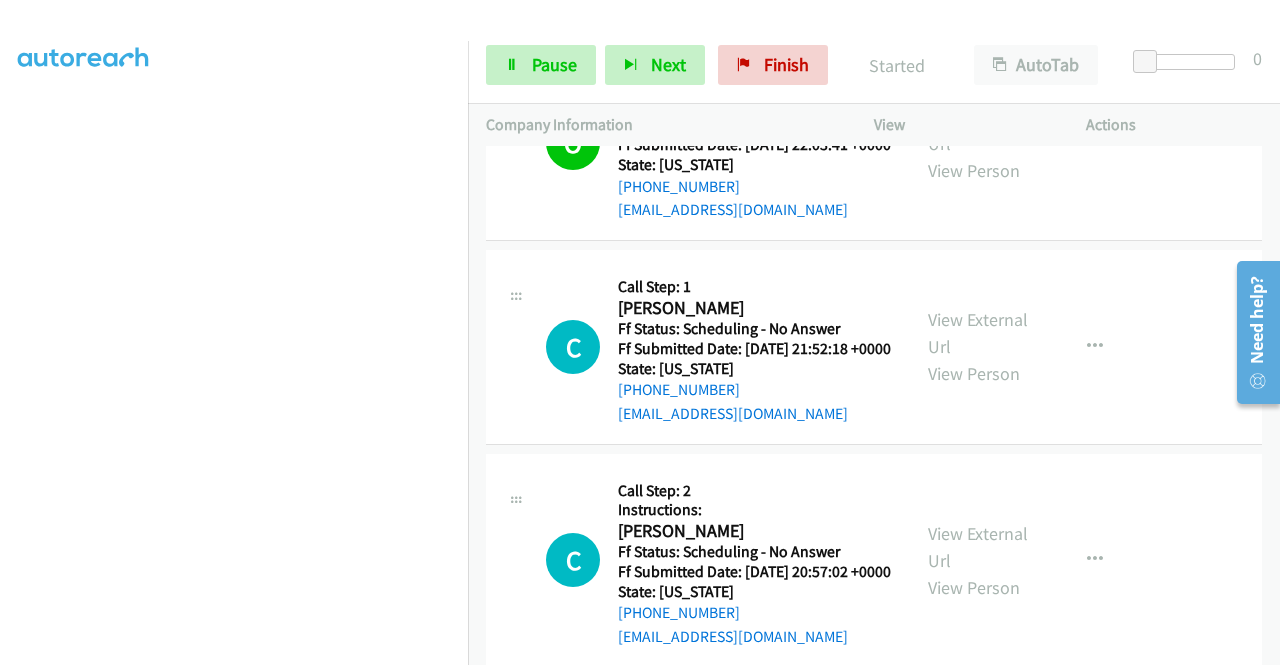 scroll, scrollTop: 120, scrollLeft: 0, axis: vertical 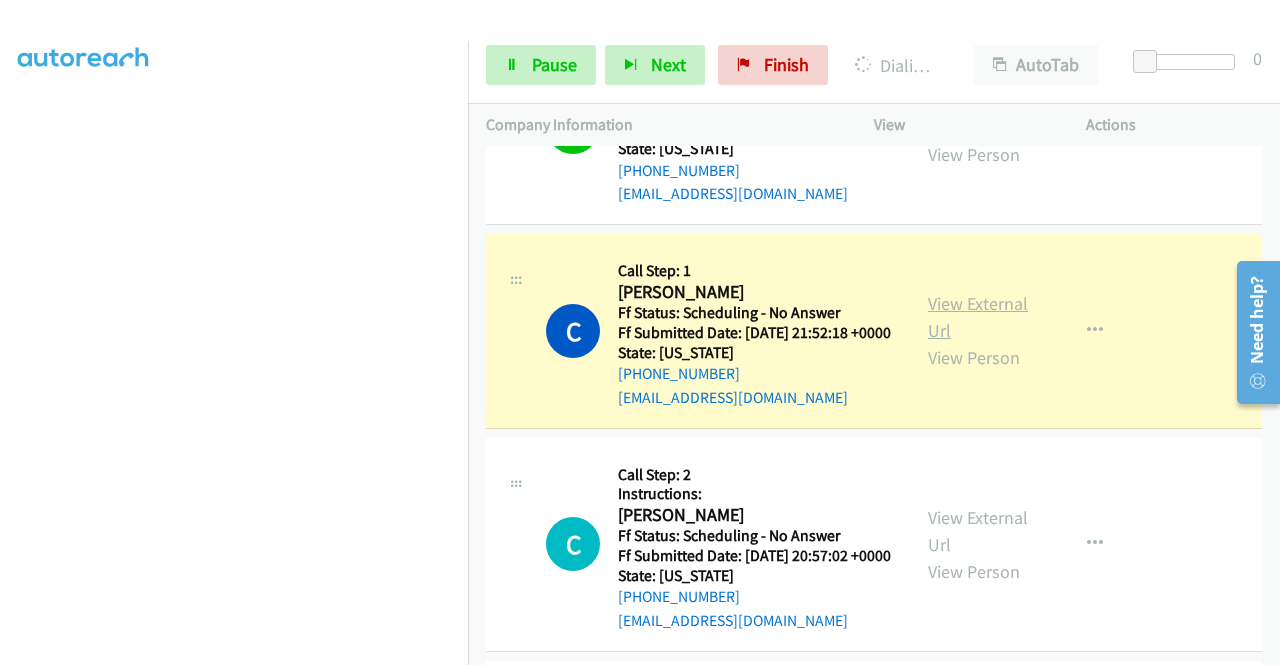 click on "View External Url" at bounding box center (978, 317) 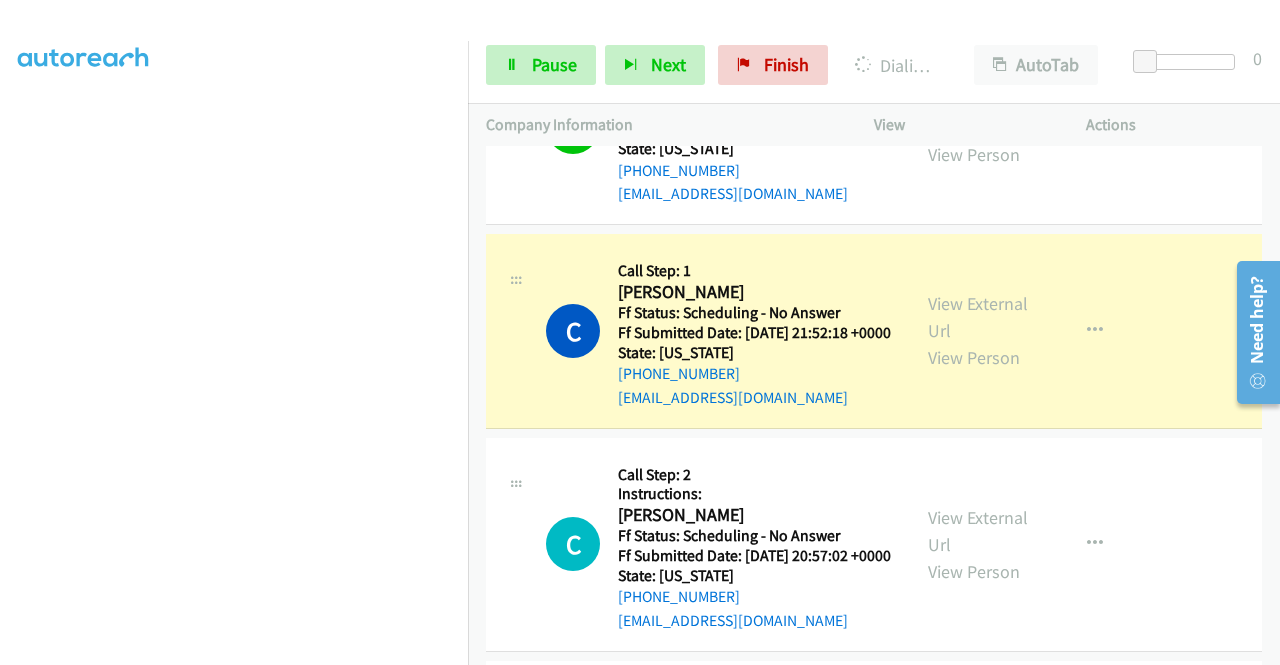 scroll, scrollTop: 456, scrollLeft: 0, axis: vertical 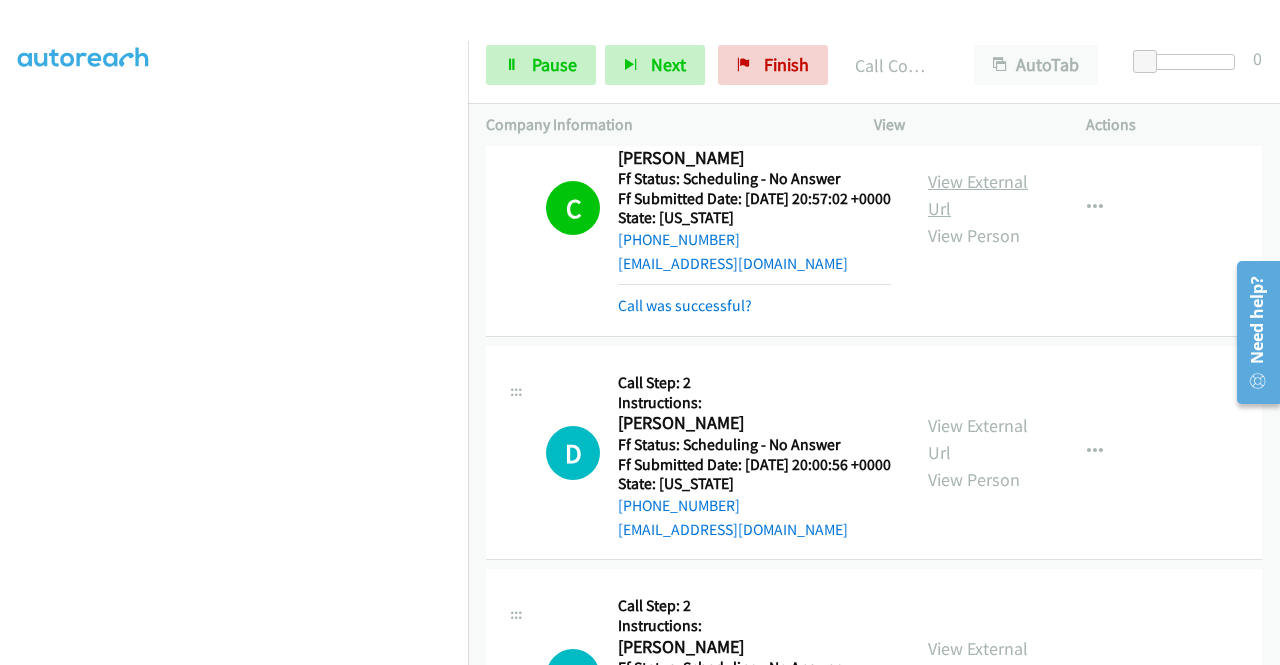 click on "View External Url" at bounding box center (978, 195) 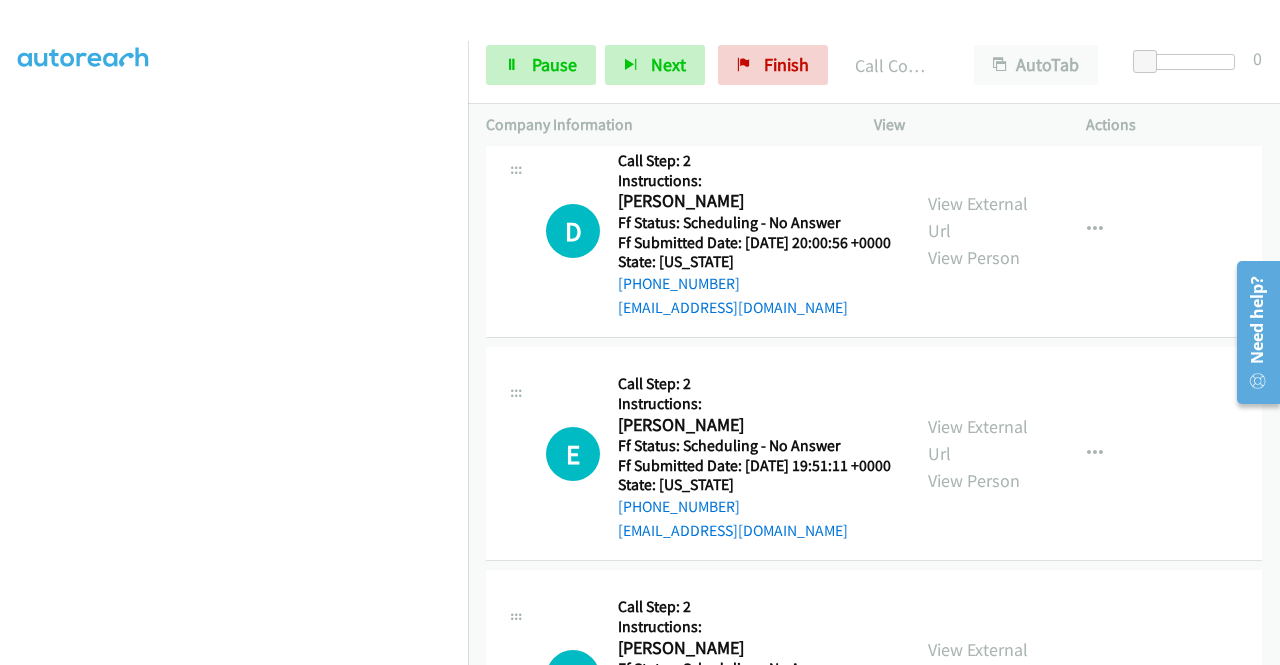 scroll, scrollTop: 760, scrollLeft: 0, axis: vertical 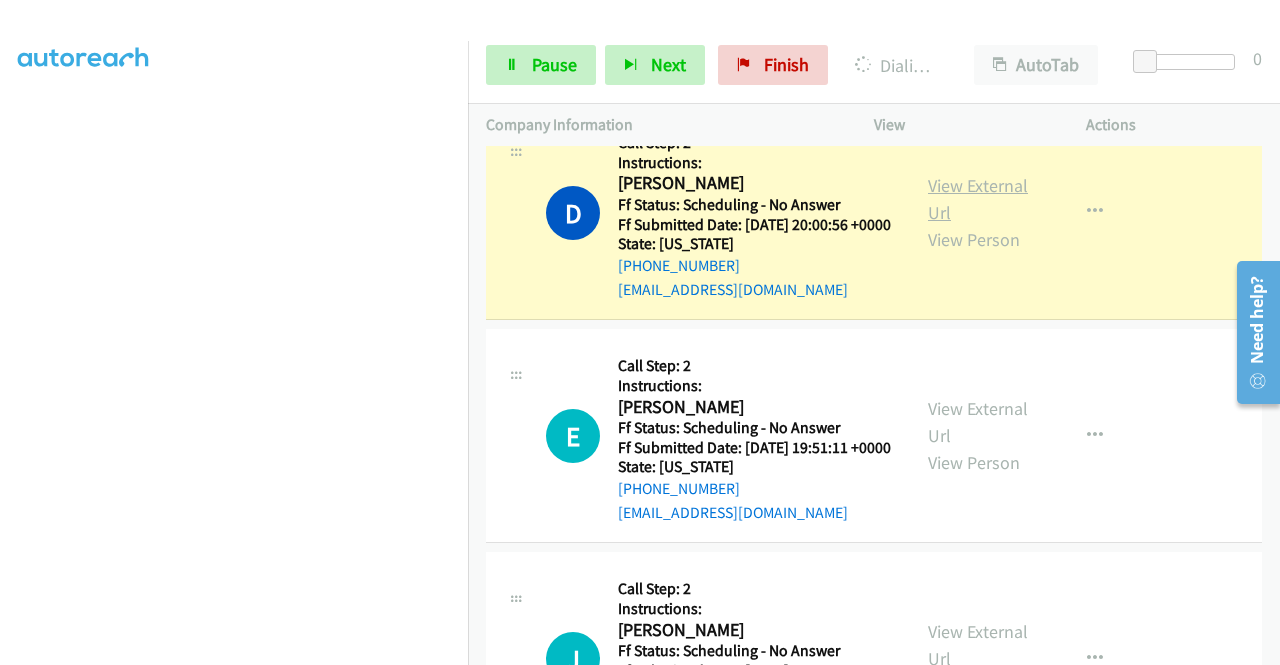 click on "View External Url" at bounding box center [978, 199] 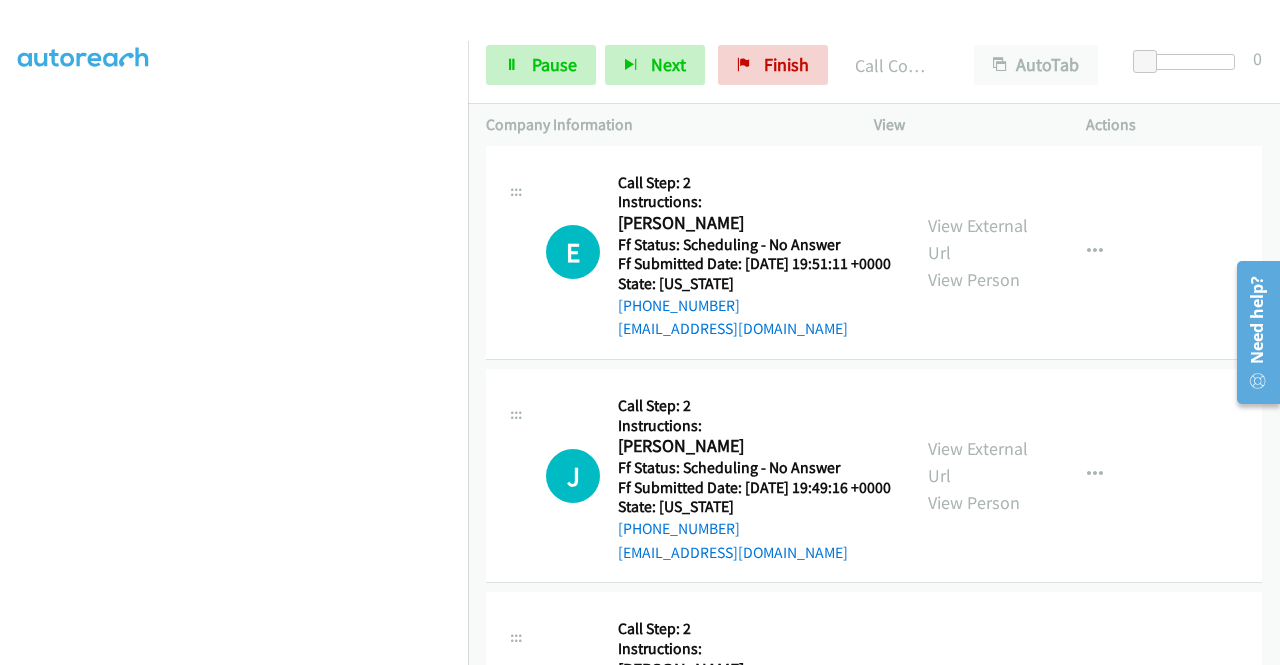 scroll, scrollTop: 1026, scrollLeft: 0, axis: vertical 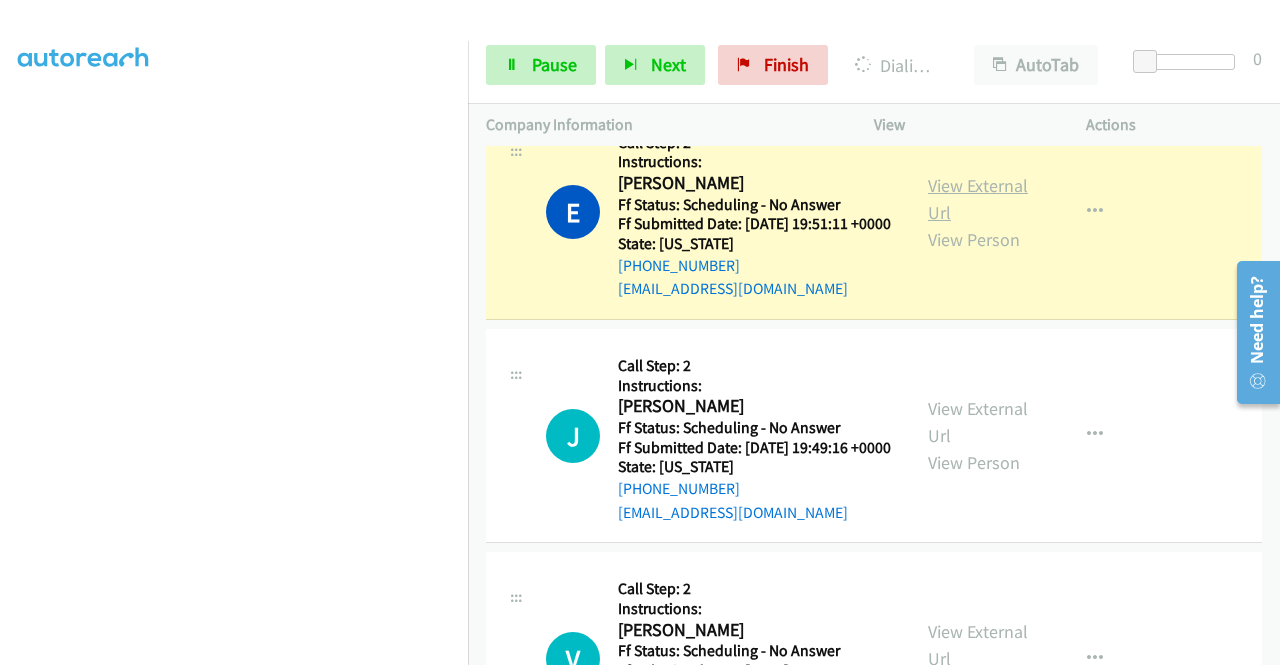 click on "View External Url" at bounding box center [978, 199] 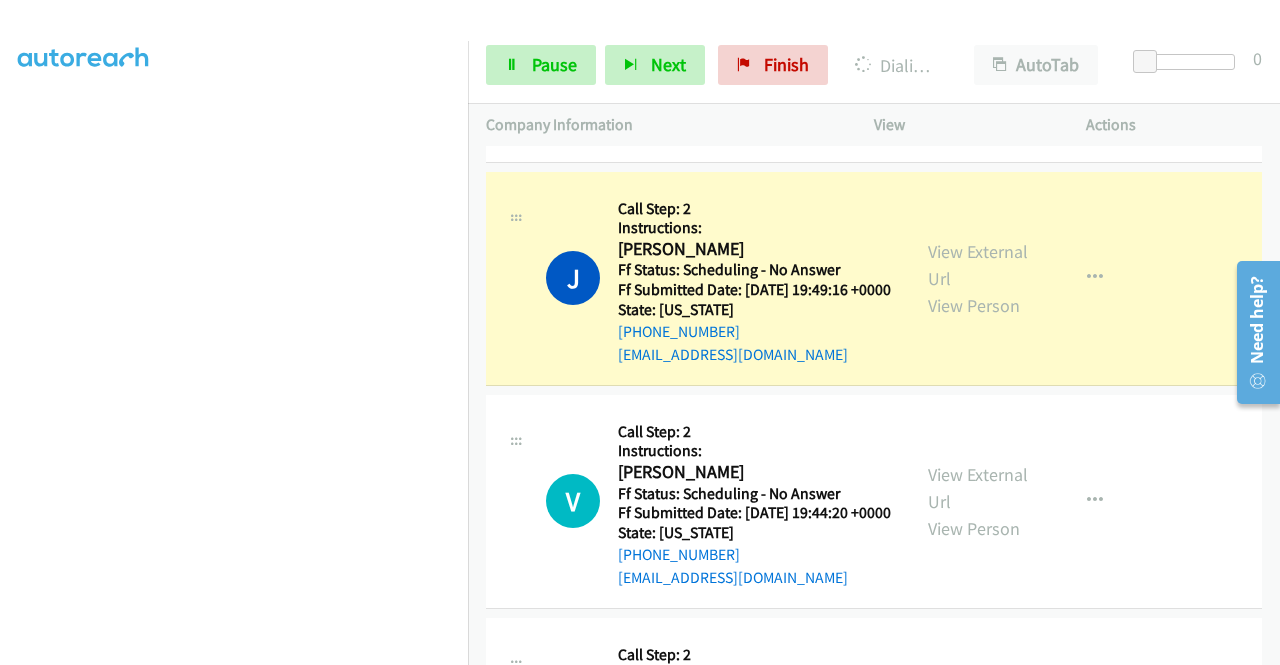 scroll, scrollTop: 1293, scrollLeft: 0, axis: vertical 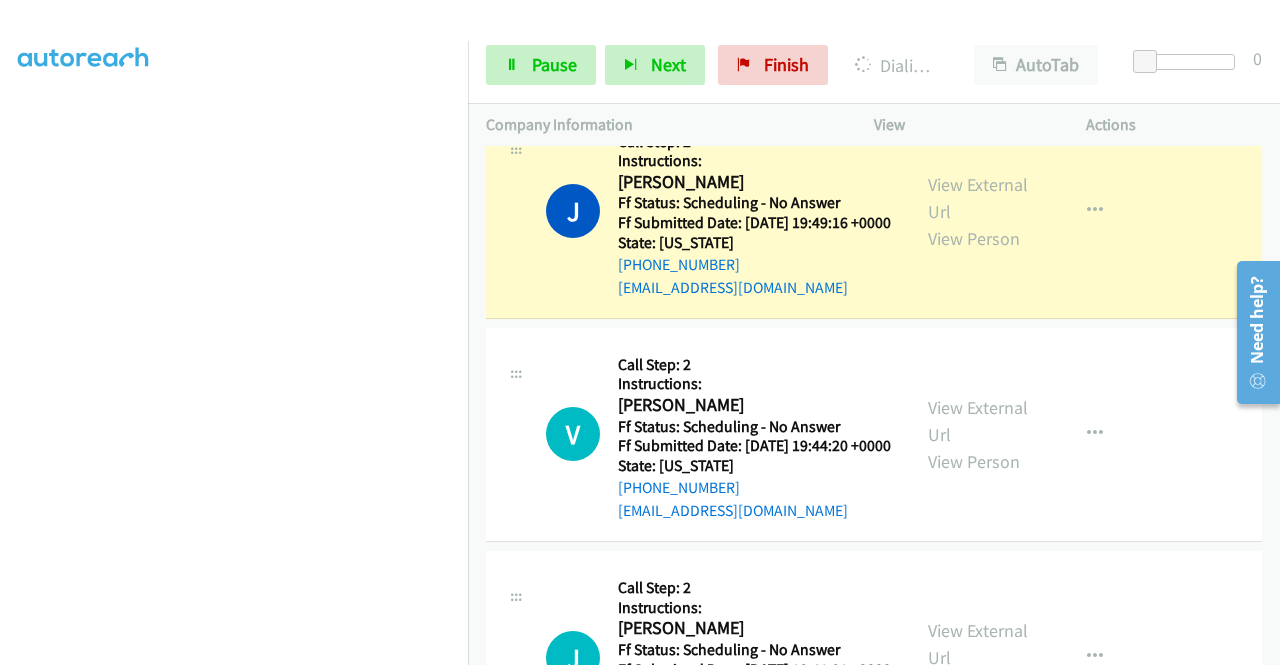 click on "View External Url
View Person" at bounding box center (980, 211) 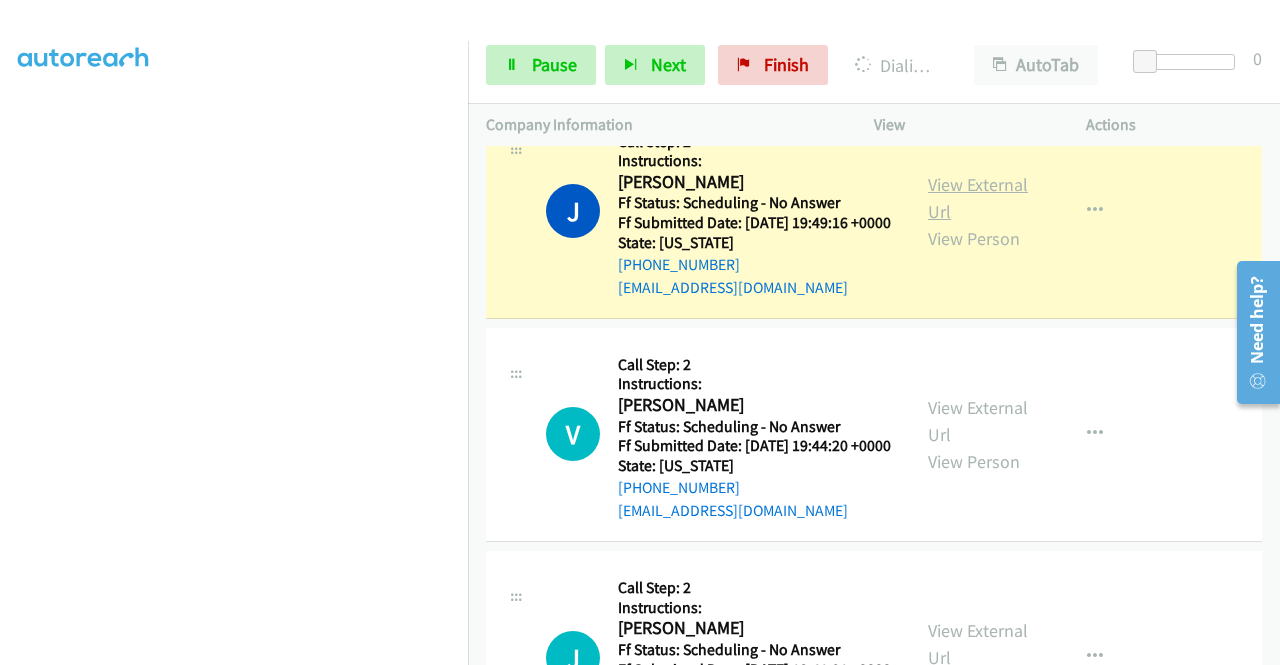 click on "View External Url" at bounding box center [978, 198] 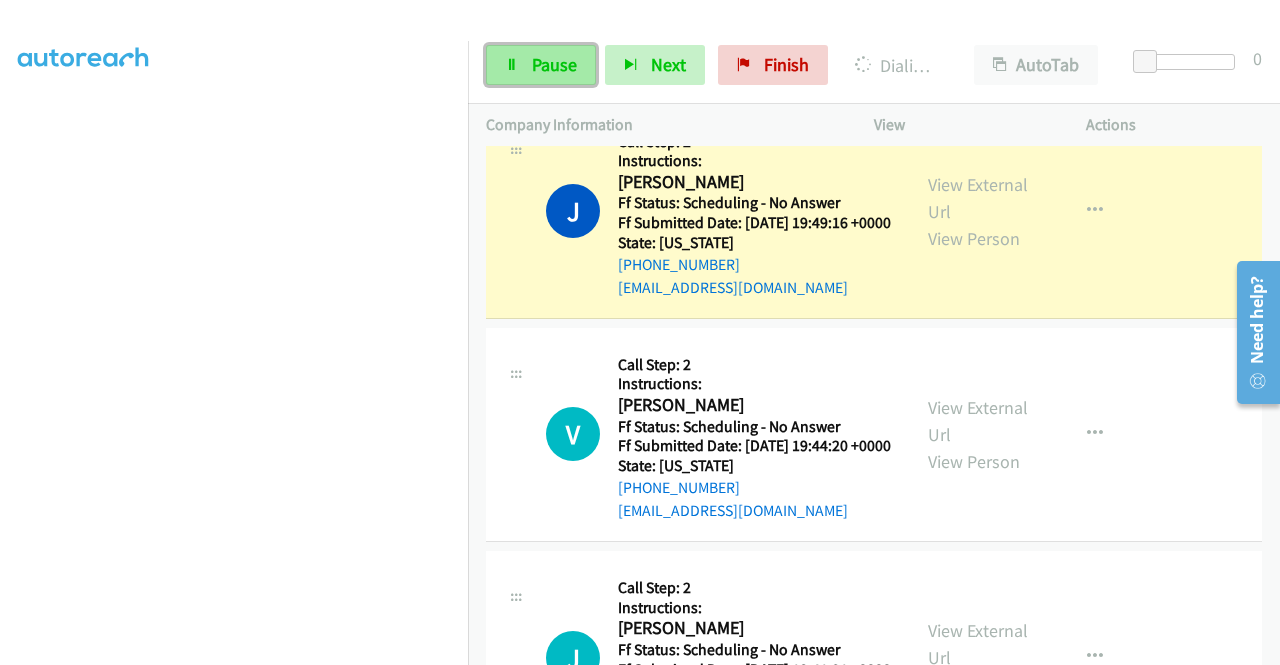 click on "Pause" at bounding box center (541, 65) 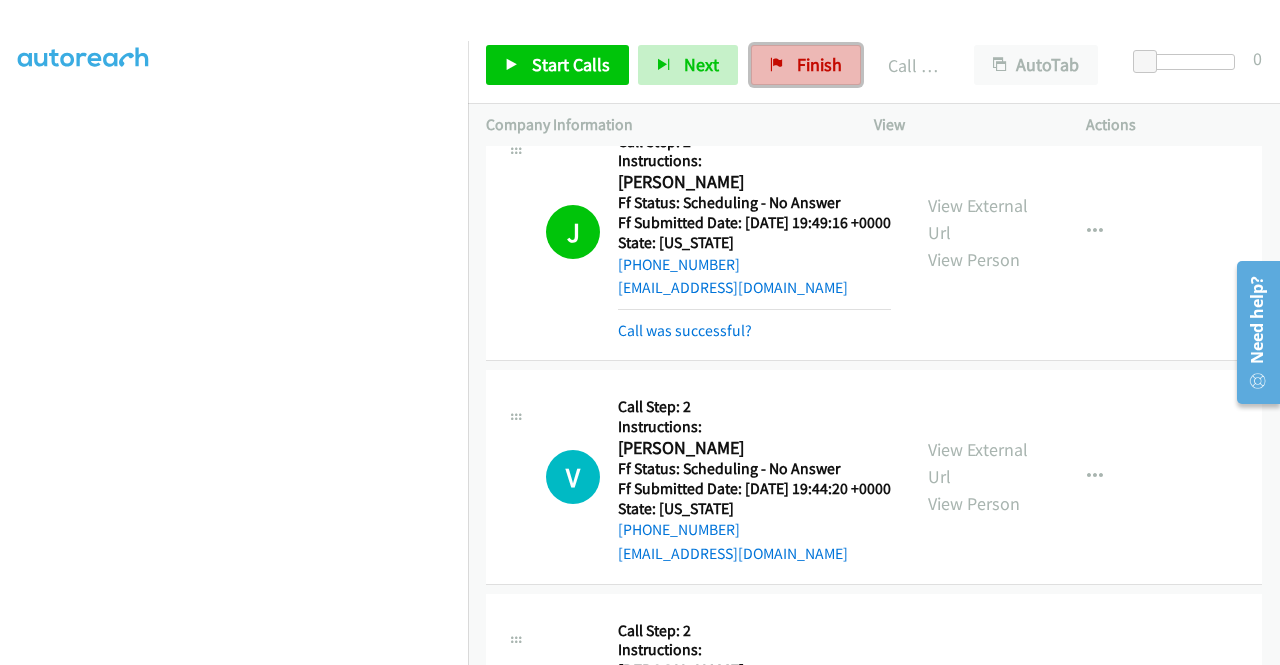 click on "Finish" at bounding box center (819, 64) 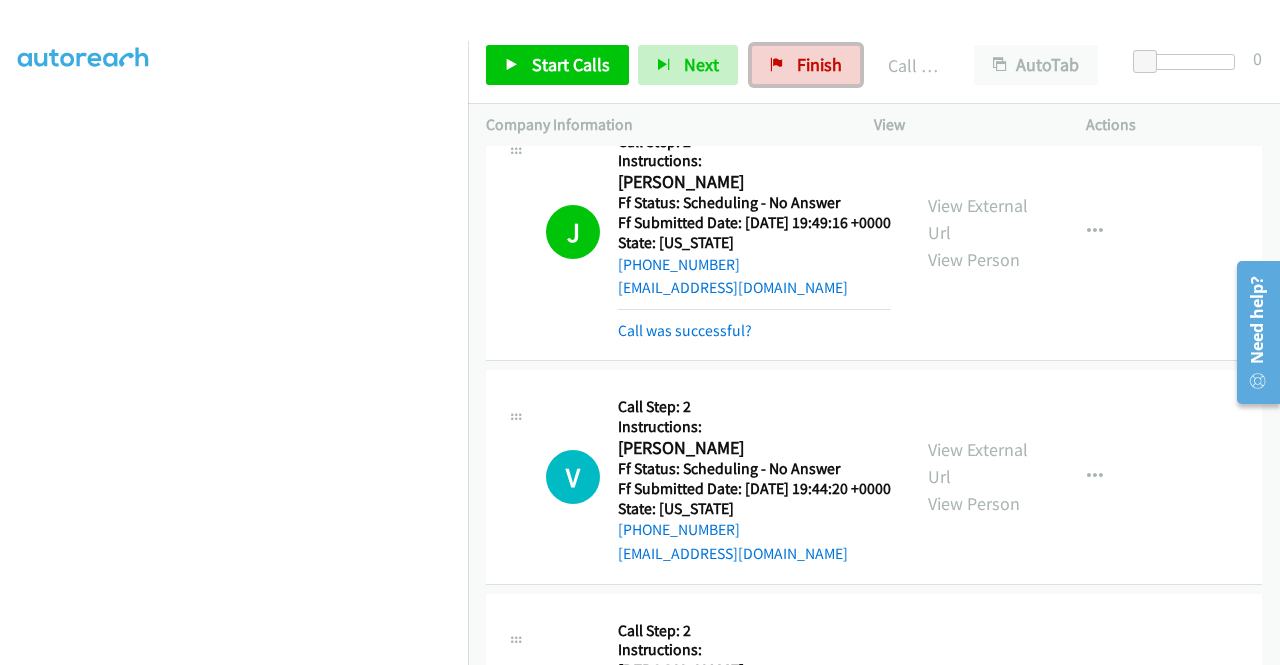 click on "Finish" at bounding box center (806, 65) 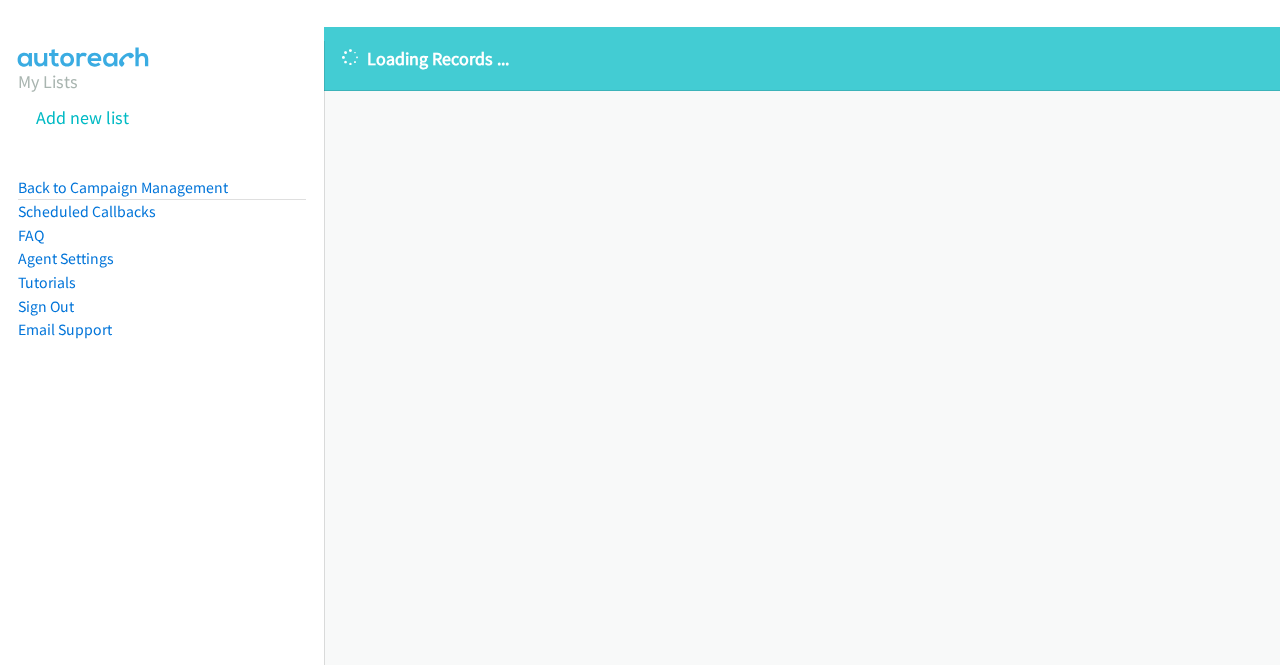 scroll, scrollTop: 0, scrollLeft: 0, axis: both 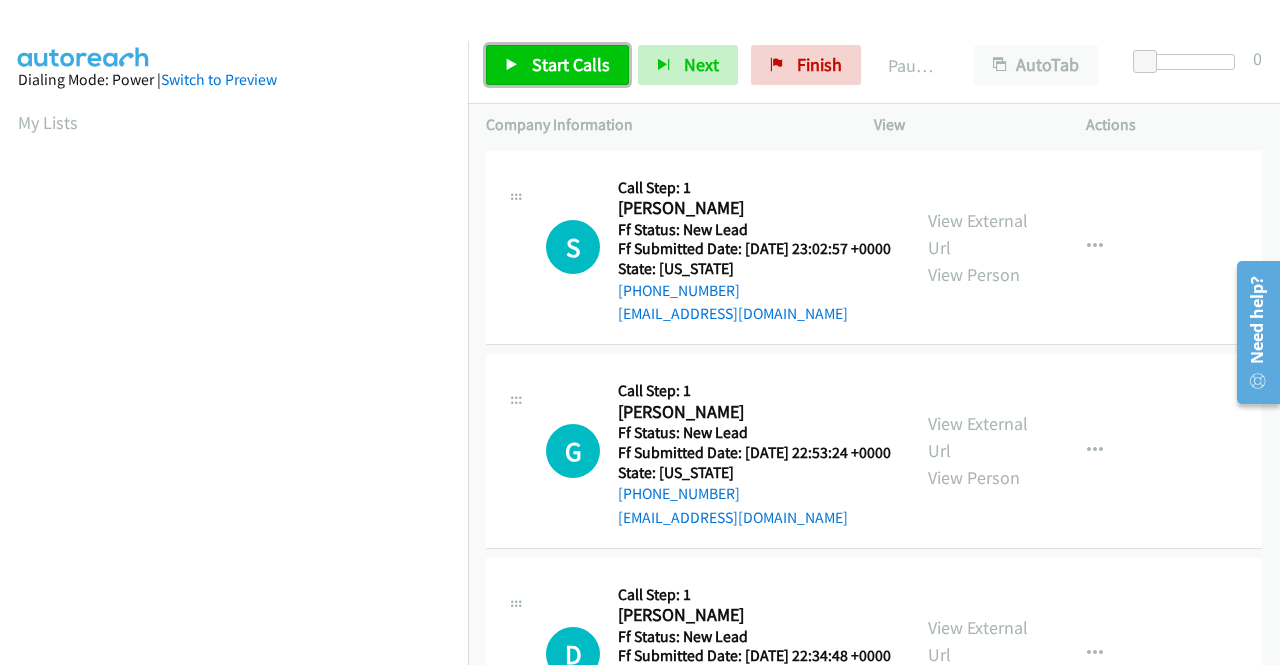 click on "Start Calls" at bounding box center (571, 64) 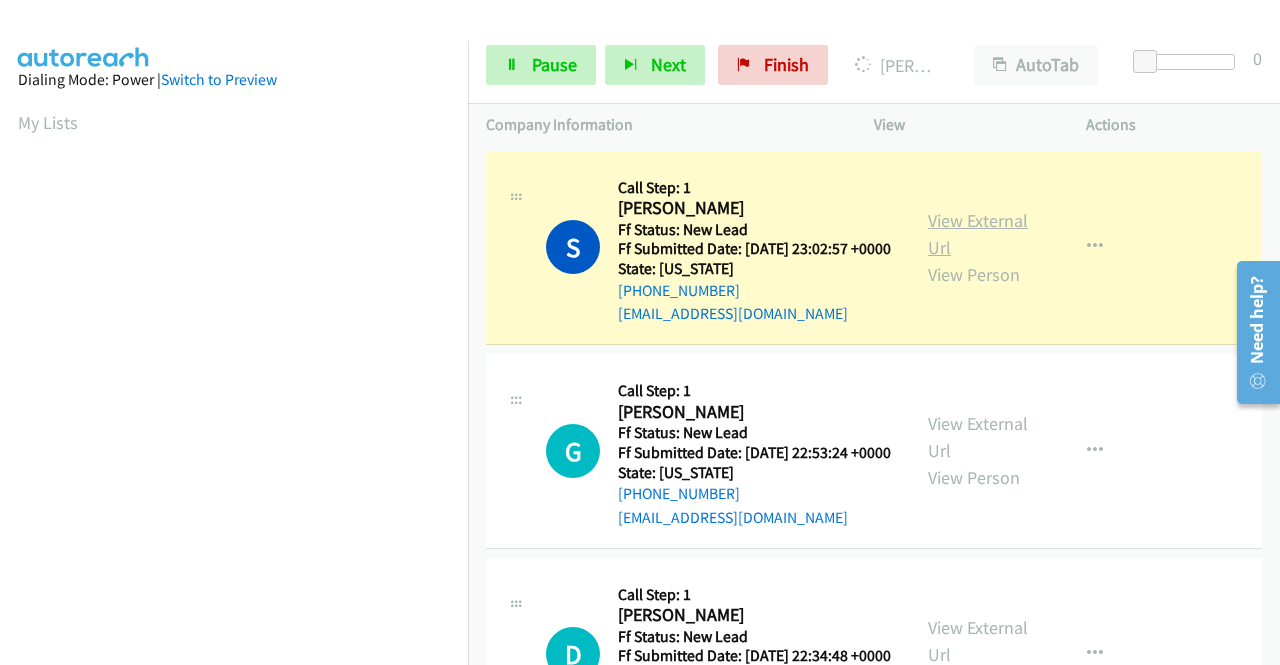 drag, startPoint x: 966, startPoint y: 241, endPoint x: 945, endPoint y: 229, distance: 24.186773 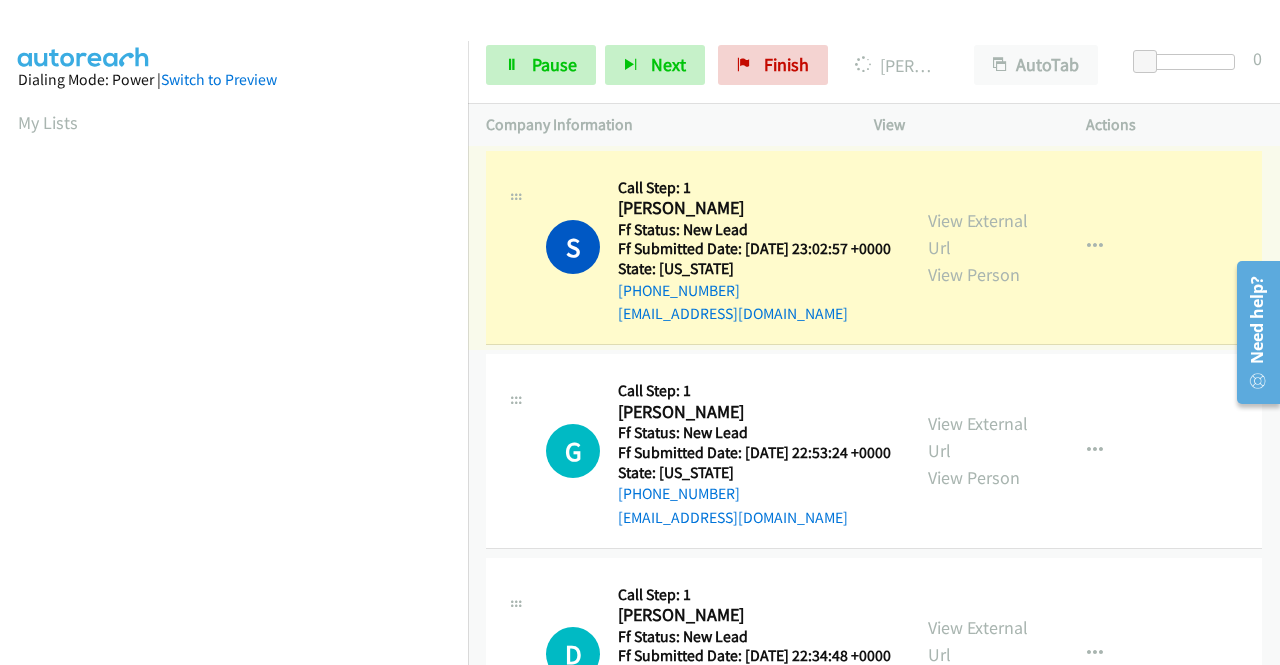 click on "View External Url
View Person" at bounding box center [980, 247] 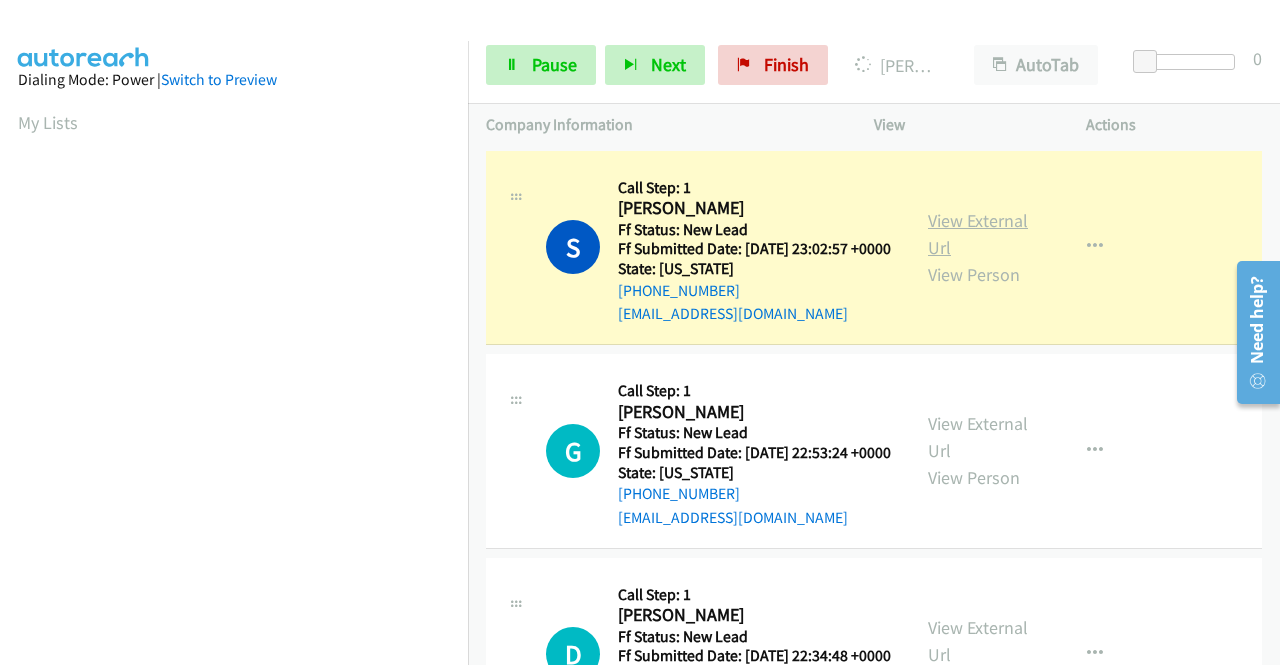 click on "View External Url" at bounding box center (978, 234) 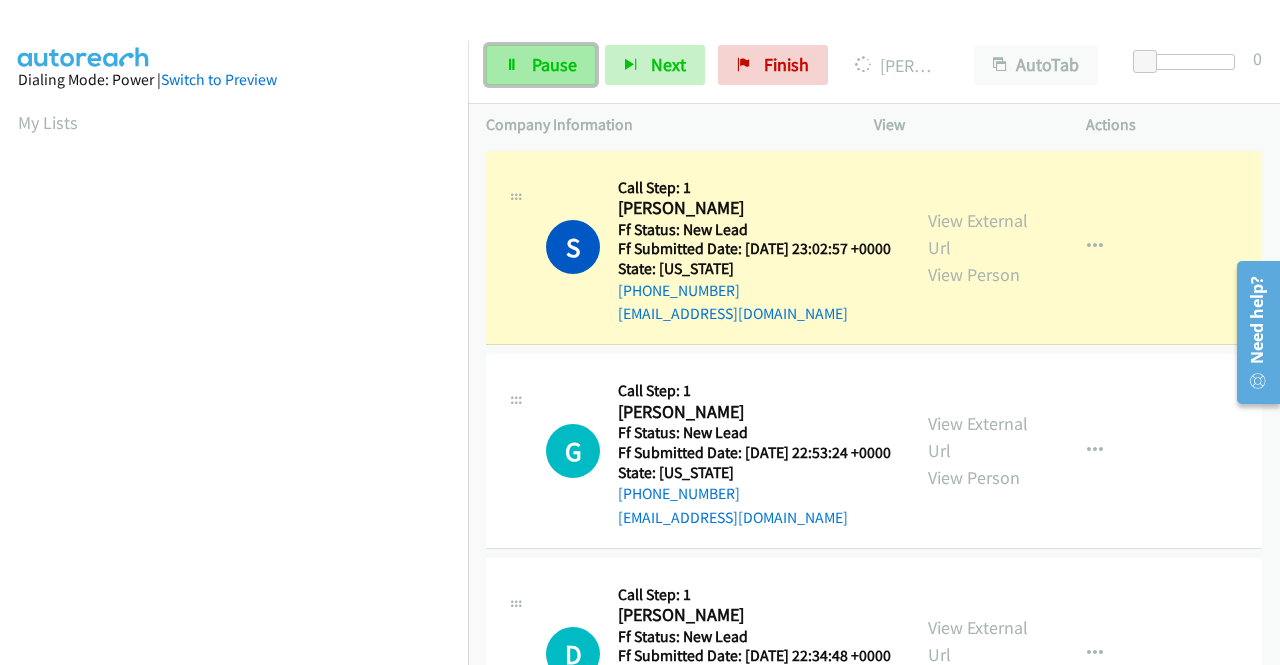 click on "Pause" at bounding box center [554, 64] 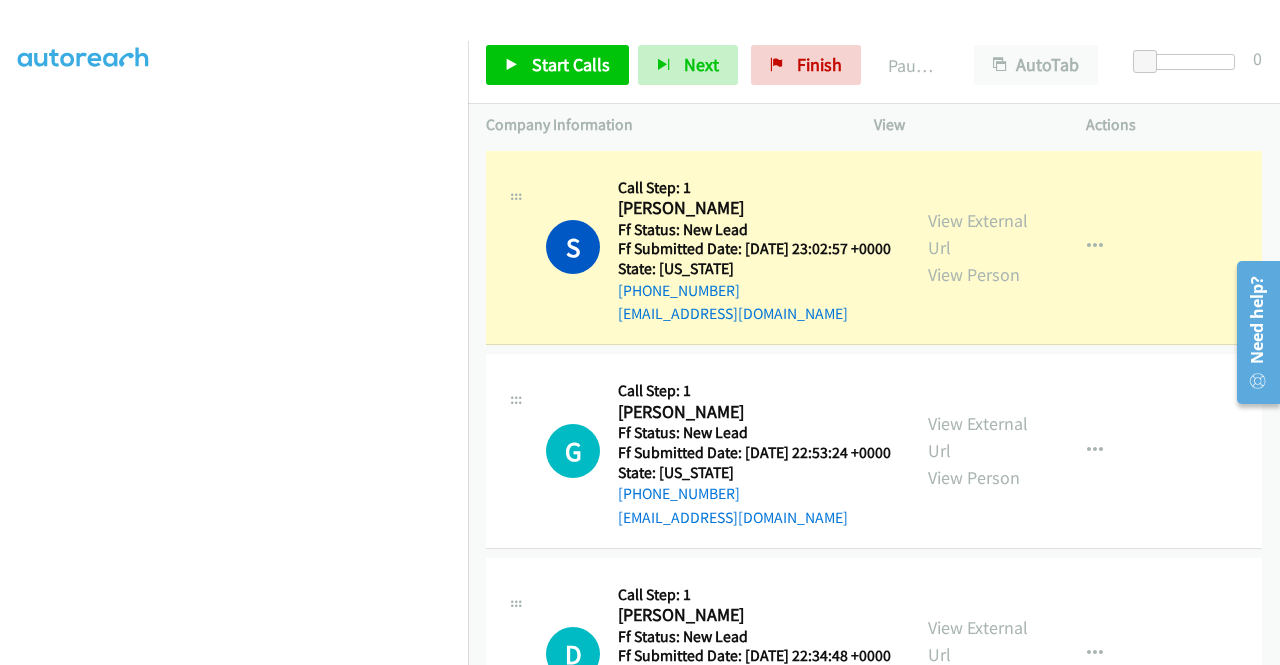 scroll, scrollTop: 404, scrollLeft: 0, axis: vertical 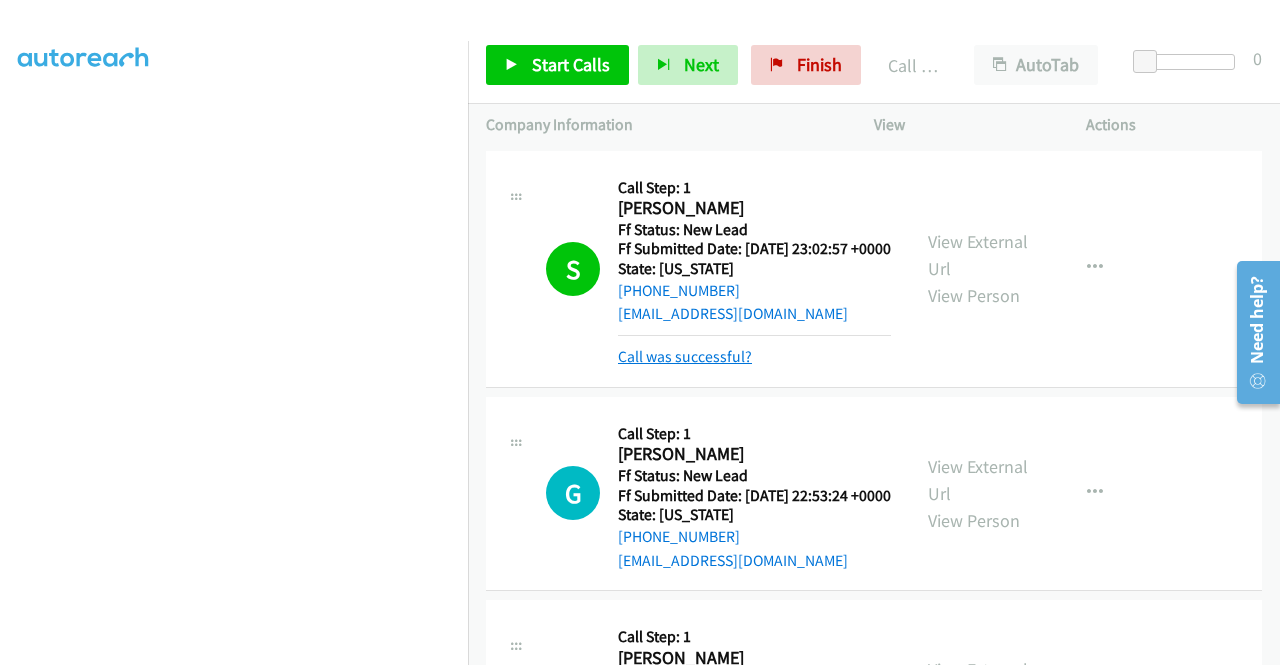 click on "Call was successful?" at bounding box center (685, 356) 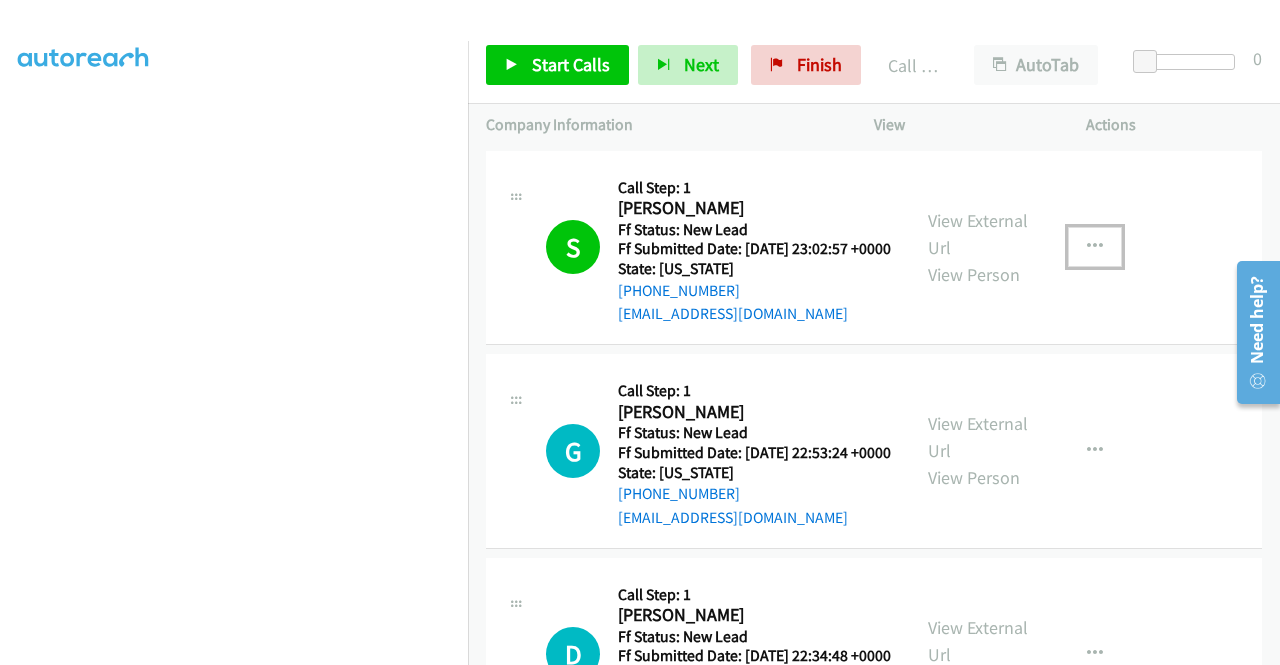 click at bounding box center [1095, 247] 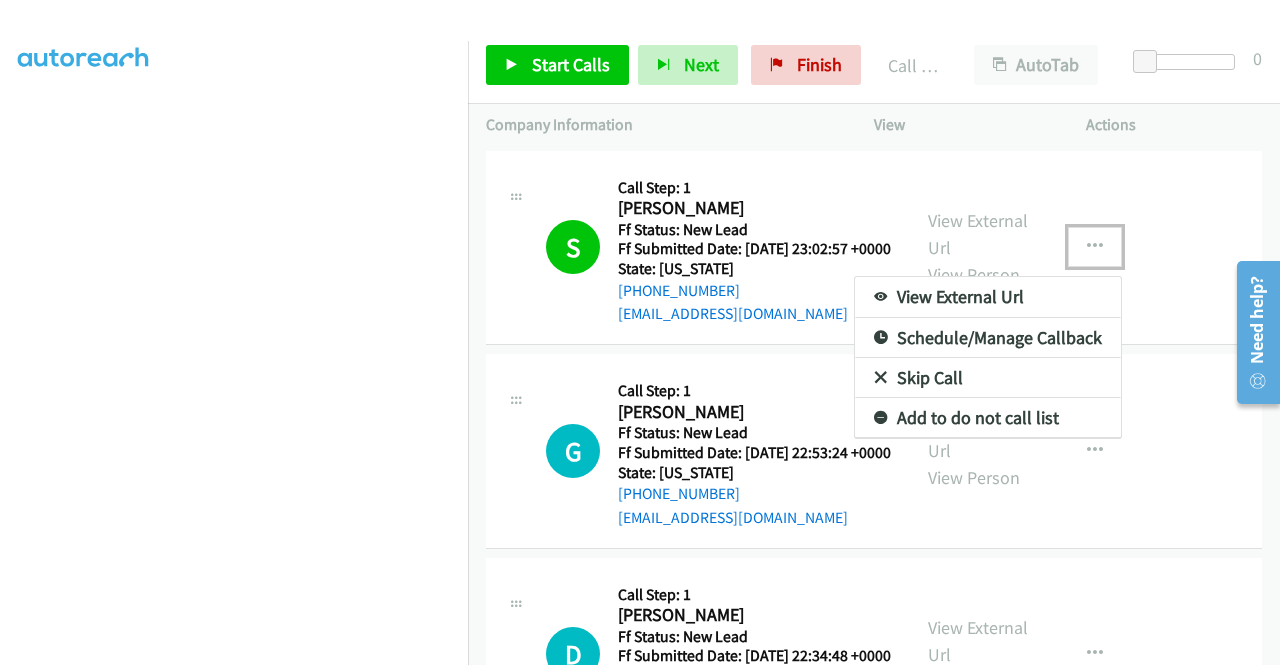 click on "Add to do not call list" at bounding box center [988, 418] 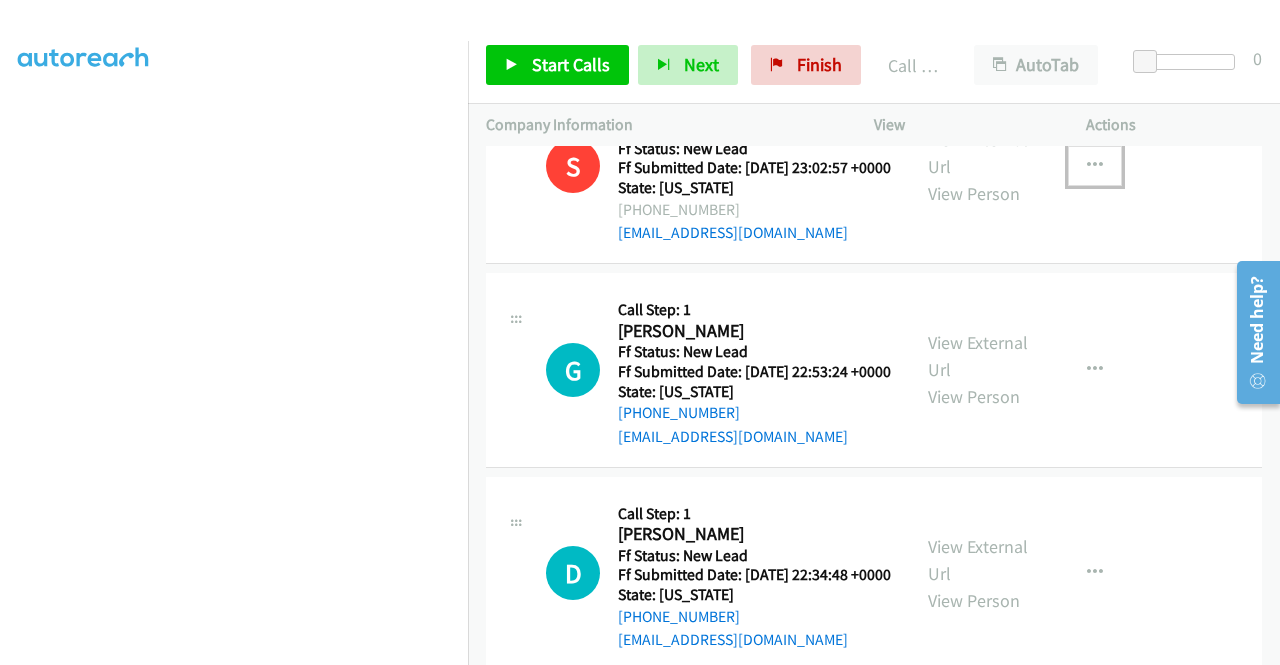 scroll, scrollTop: 99, scrollLeft: 0, axis: vertical 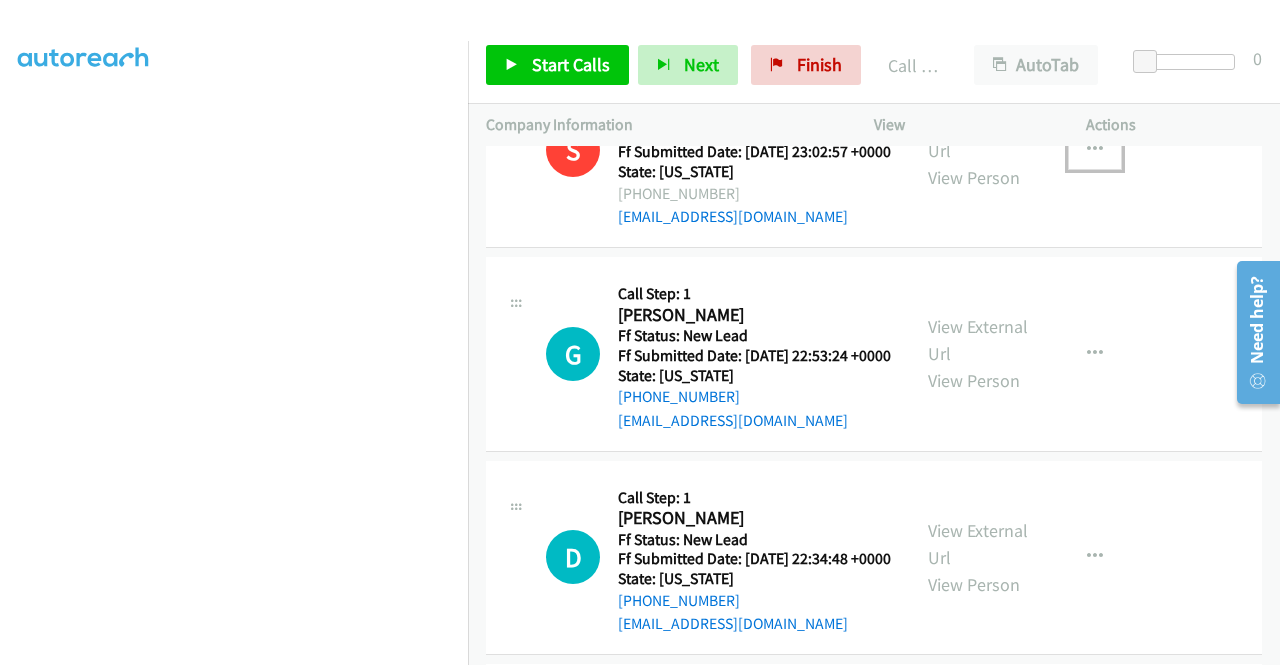 drag, startPoint x: 1279, startPoint y: 212, endPoint x: 56, endPoint y: 11, distance: 1239.4071 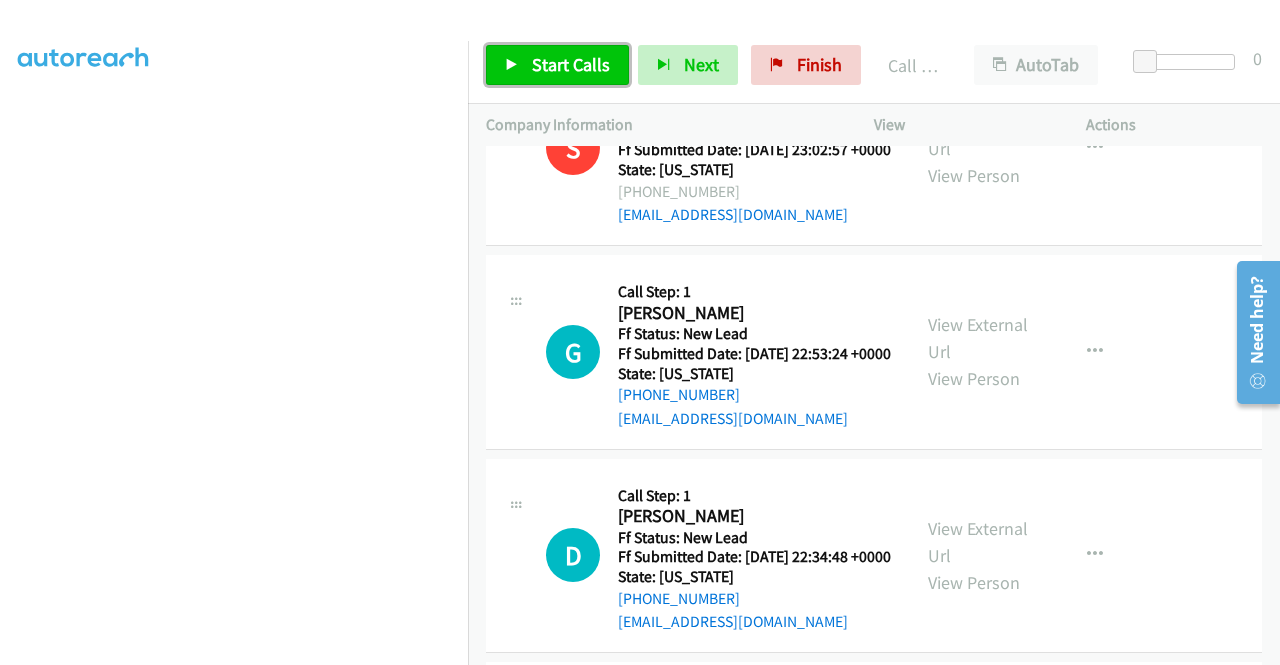 click on "Start Calls" at bounding box center (571, 64) 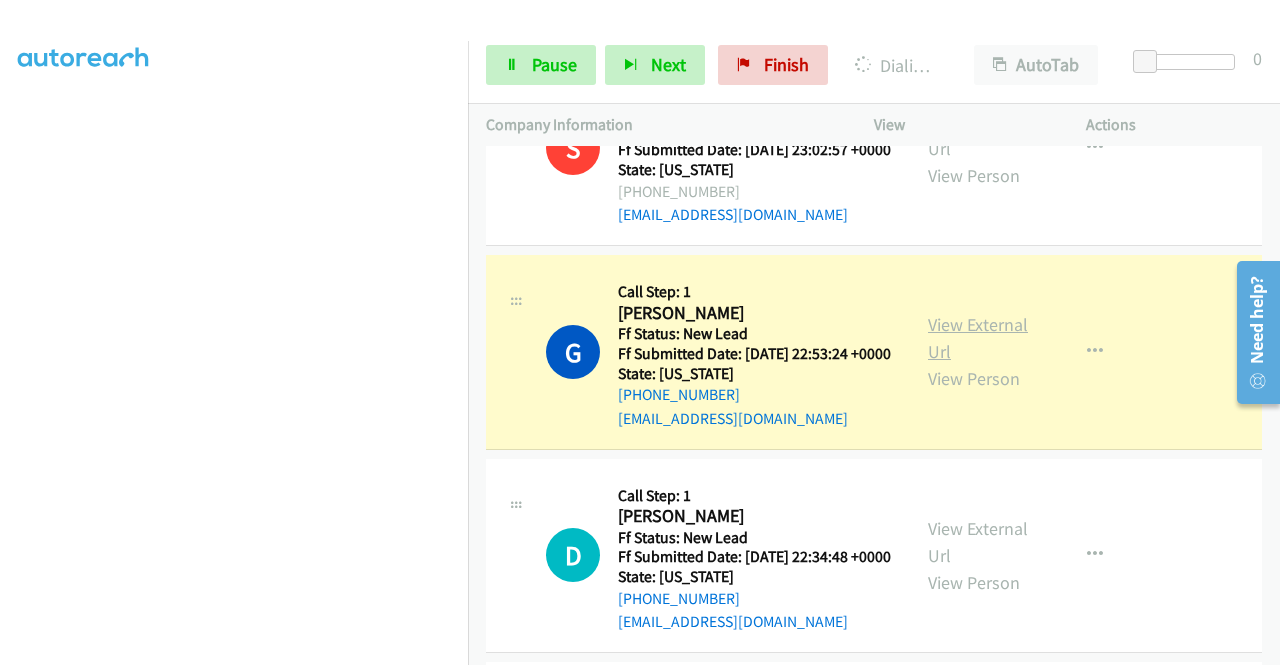 click on "View External Url" at bounding box center [978, 338] 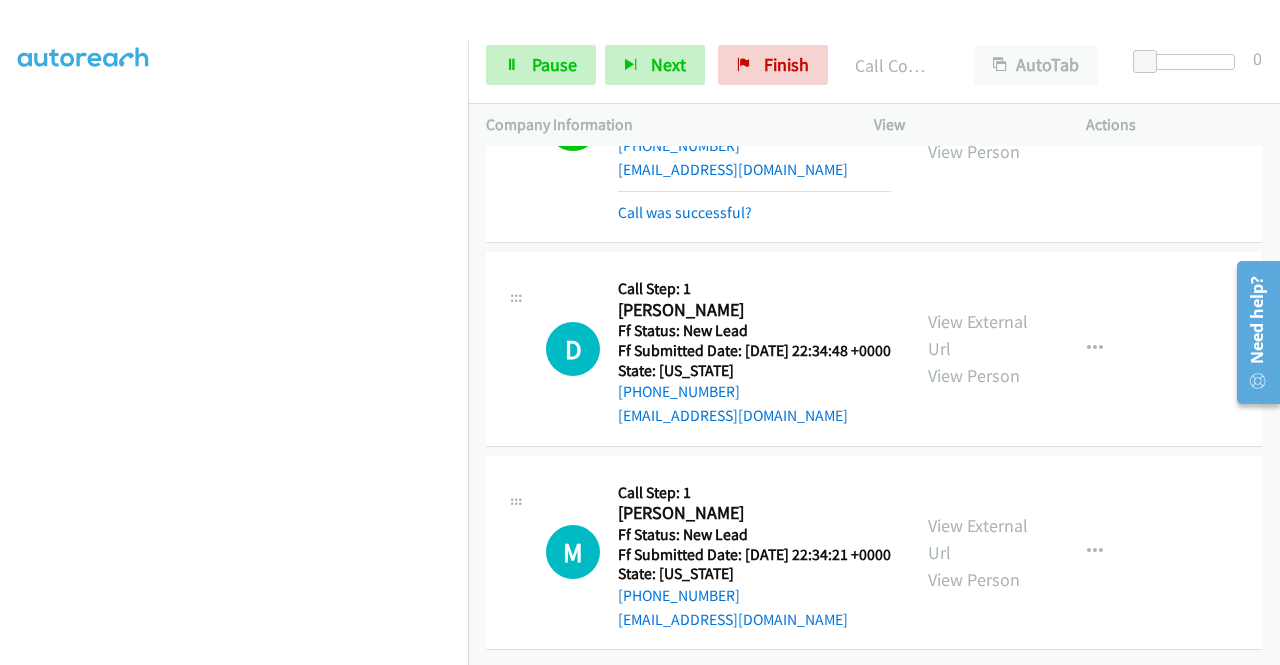 scroll, scrollTop: 440, scrollLeft: 0, axis: vertical 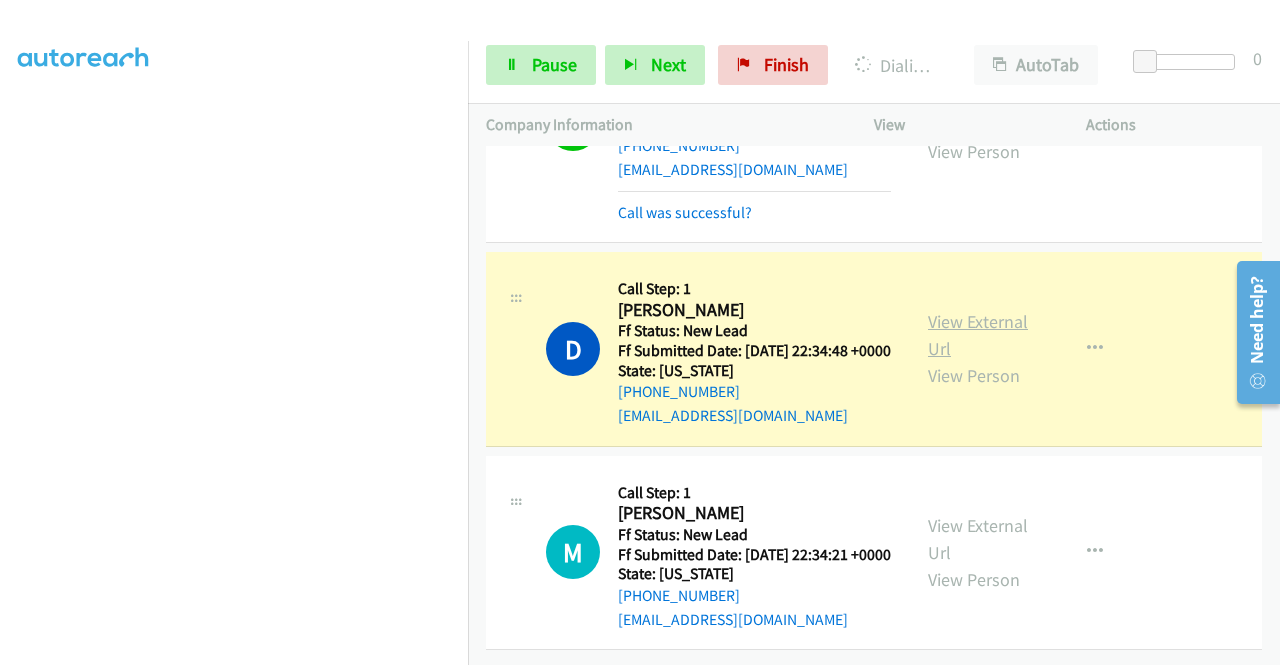 click on "View External Url" at bounding box center [978, 335] 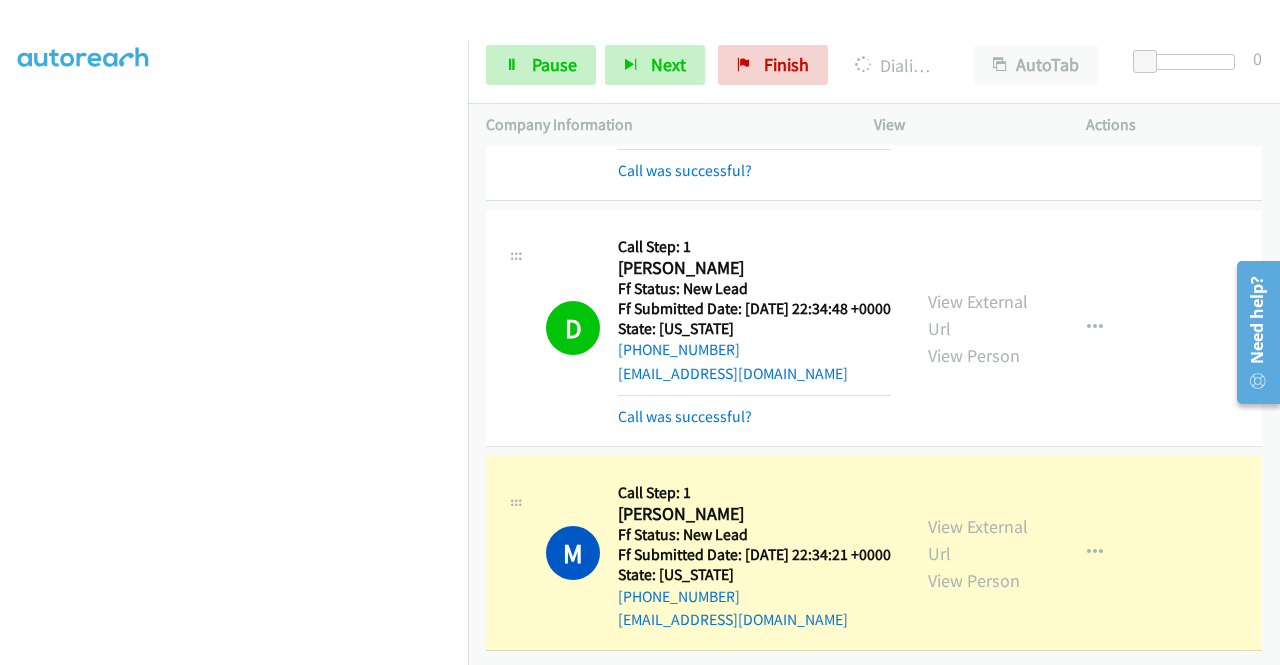 scroll, scrollTop: 482, scrollLeft: 0, axis: vertical 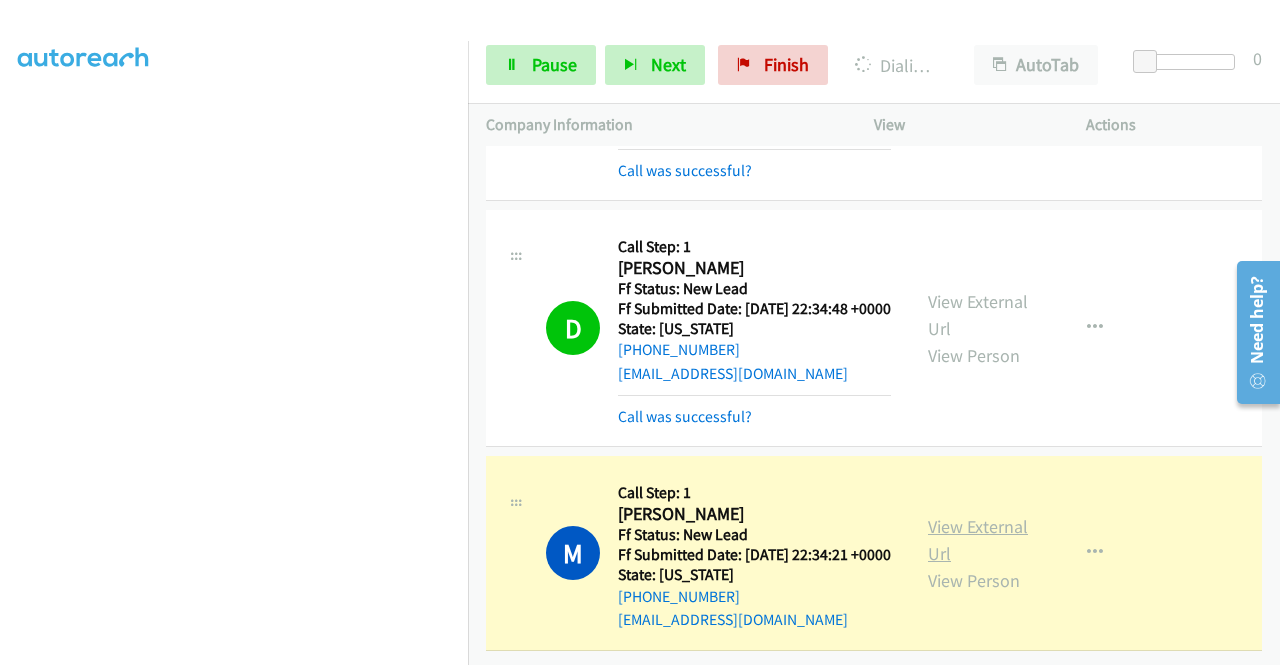 click on "View External Url" at bounding box center [978, 540] 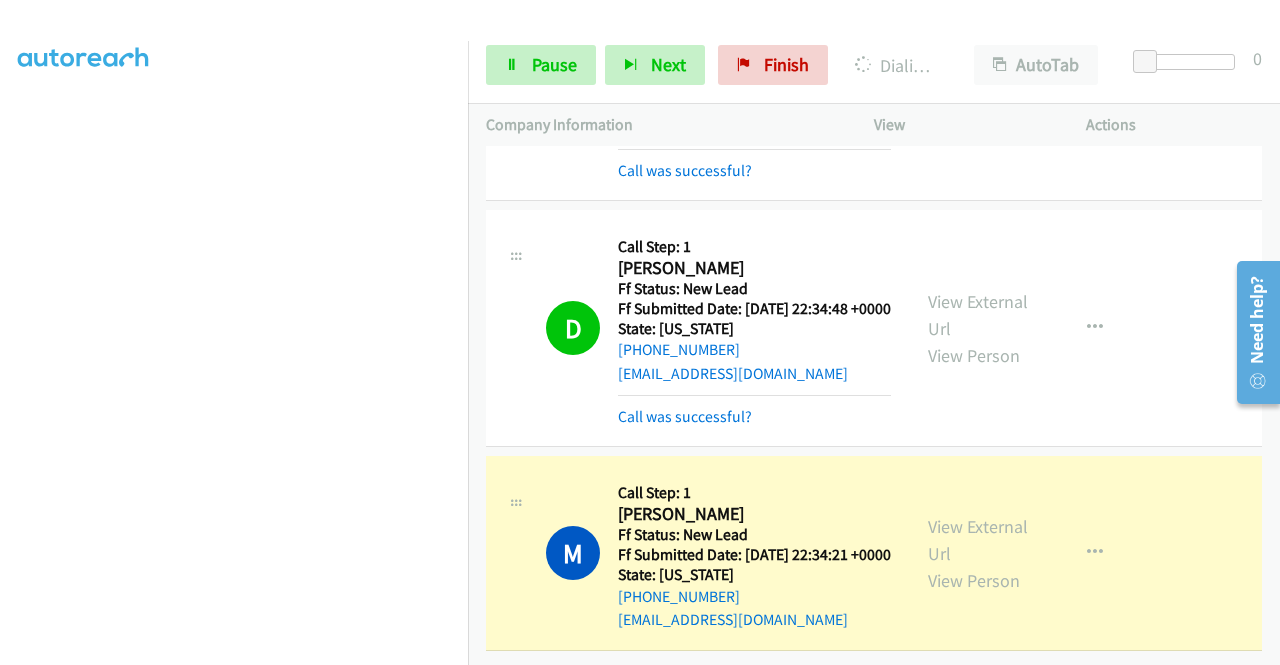 scroll, scrollTop: 0, scrollLeft: 0, axis: both 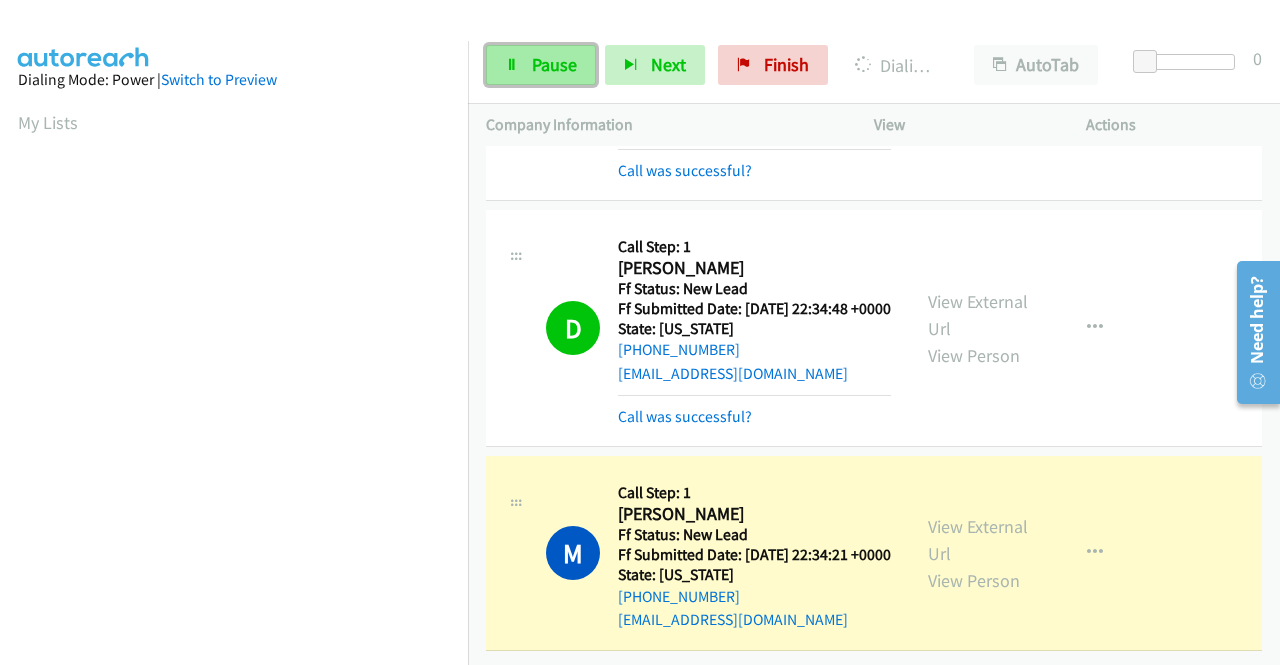 click on "Pause" at bounding box center [554, 64] 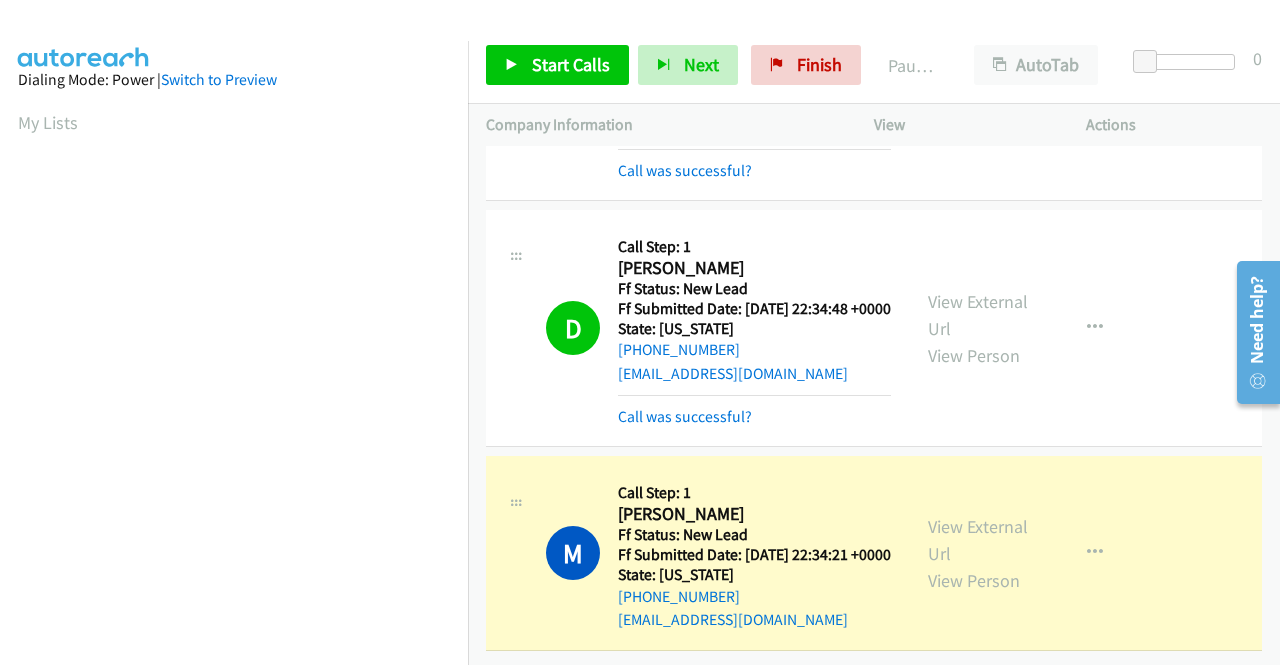 scroll, scrollTop: 456, scrollLeft: 0, axis: vertical 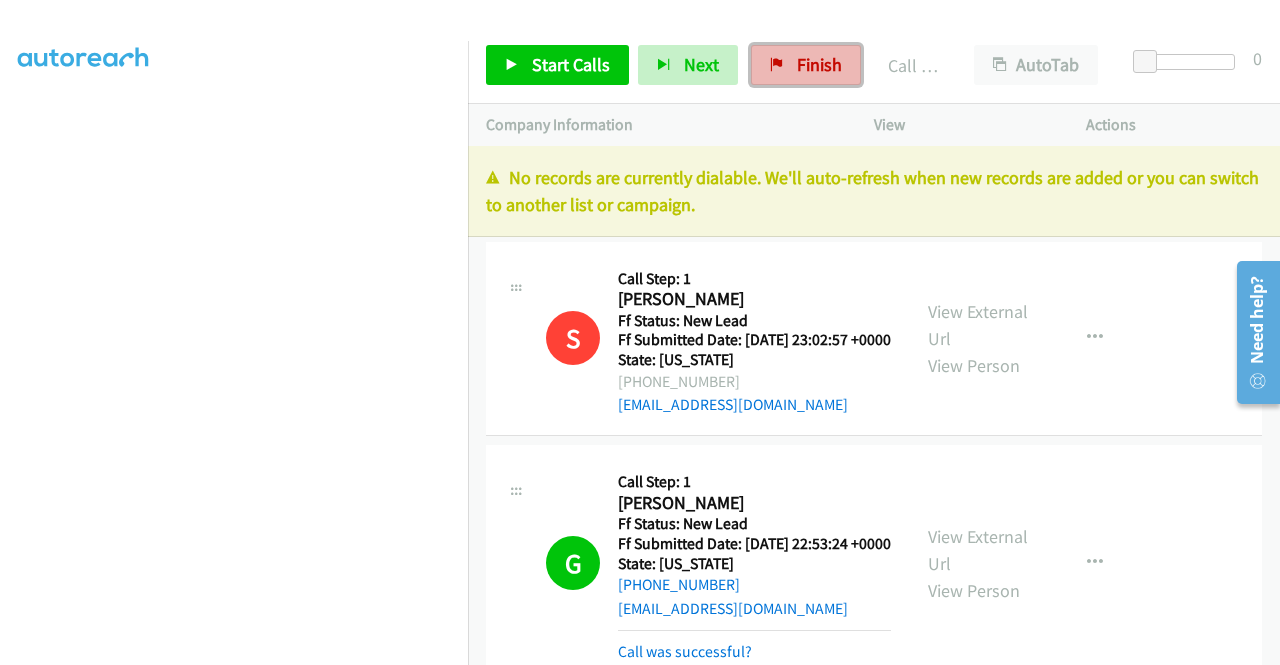 click on "Finish" at bounding box center (806, 65) 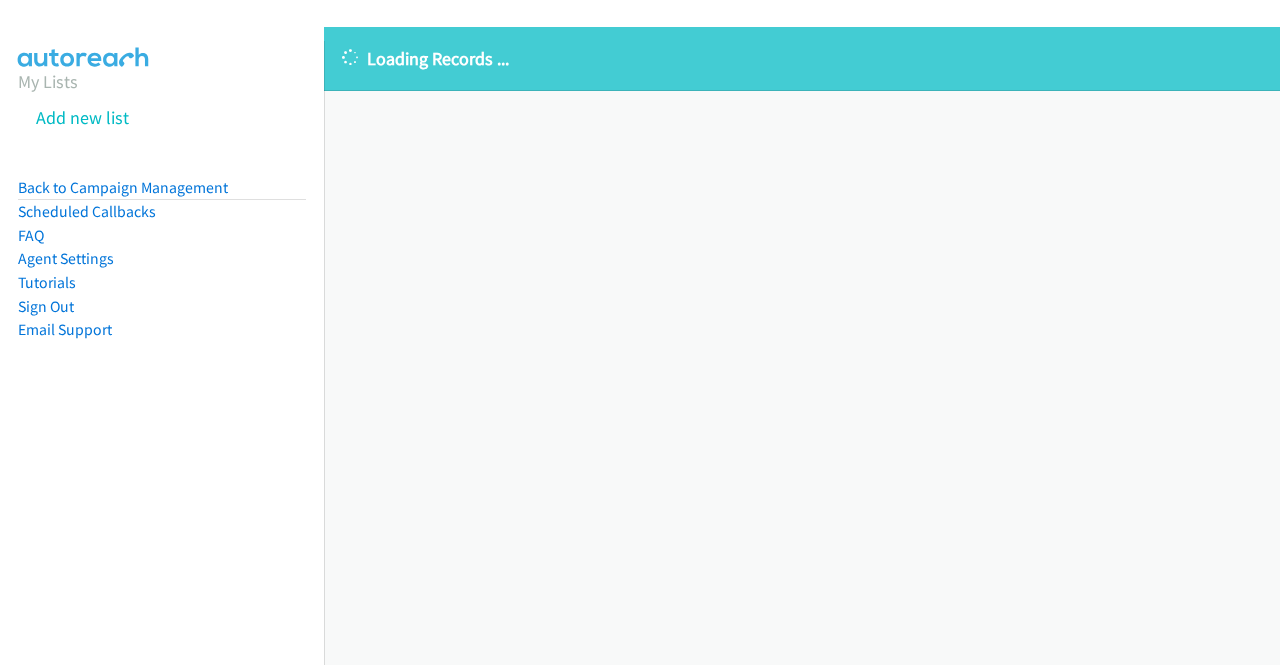 scroll, scrollTop: 0, scrollLeft: 0, axis: both 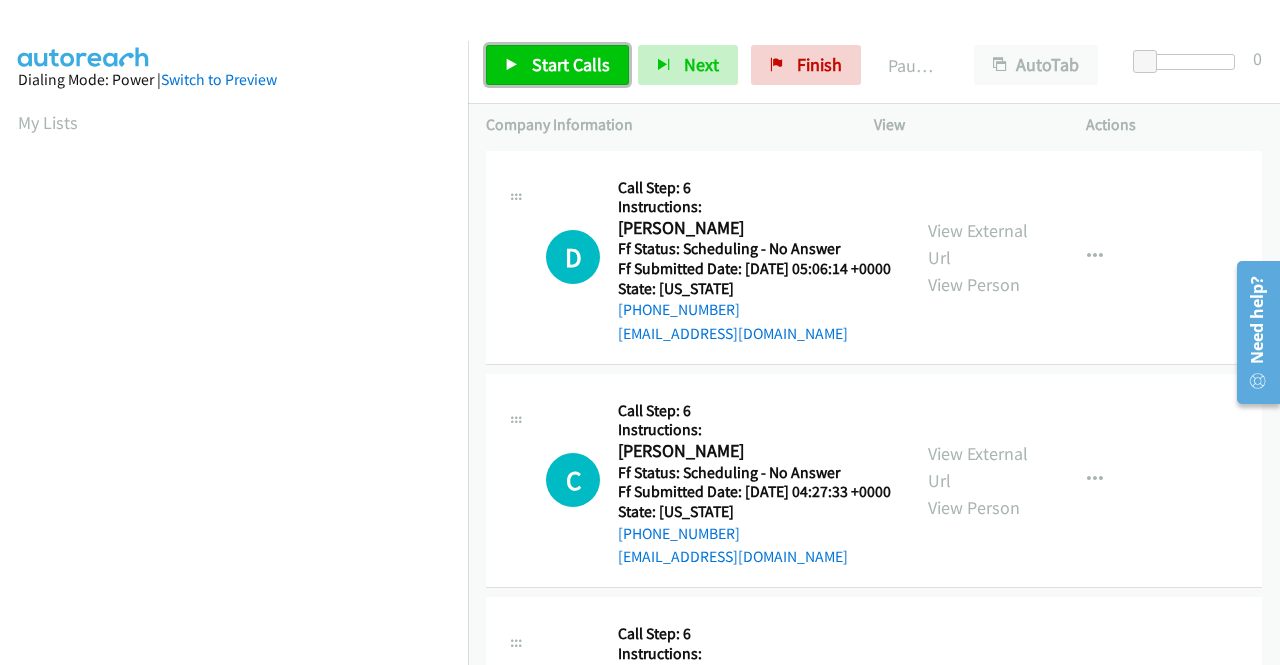 click on "Start Calls" at bounding box center [571, 64] 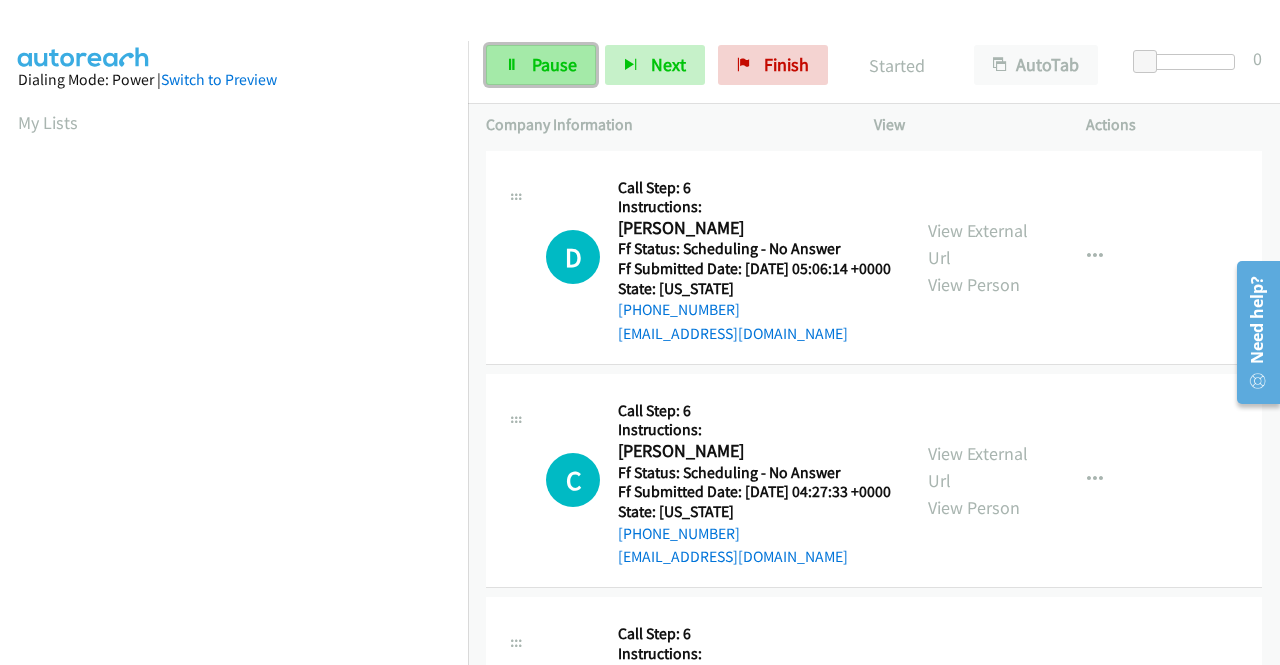 click on "Pause" at bounding box center [554, 64] 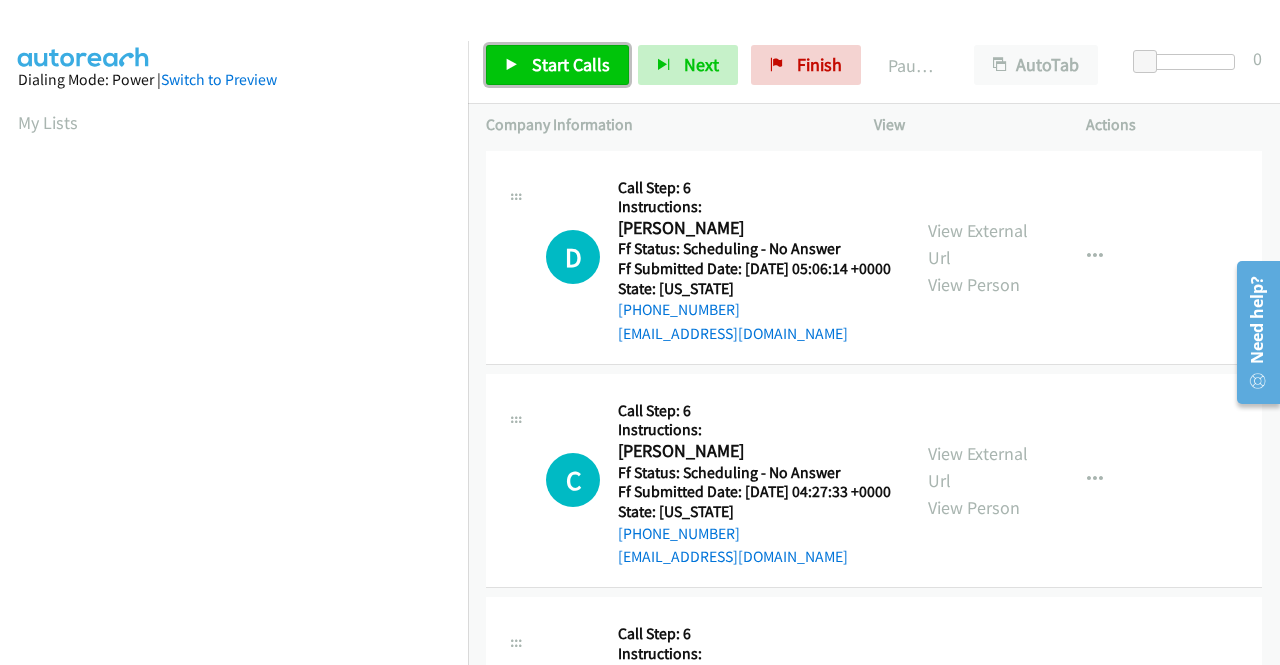 click on "Start Calls" at bounding box center (571, 64) 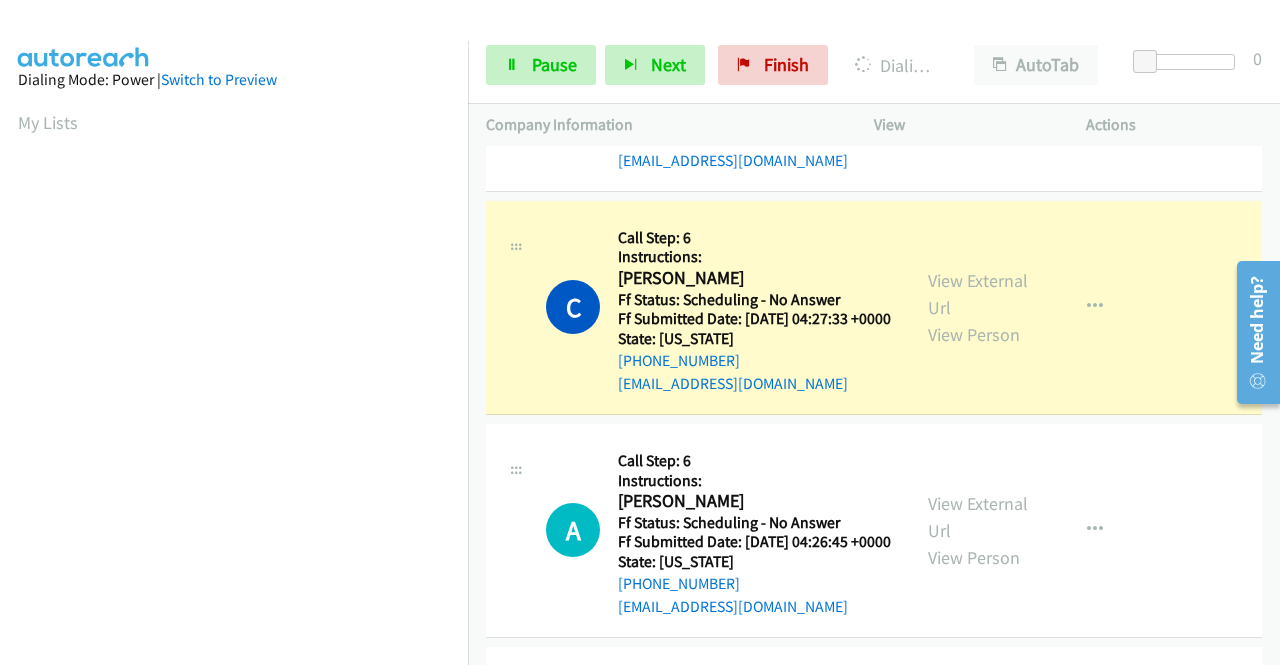 scroll, scrollTop: 280, scrollLeft: 0, axis: vertical 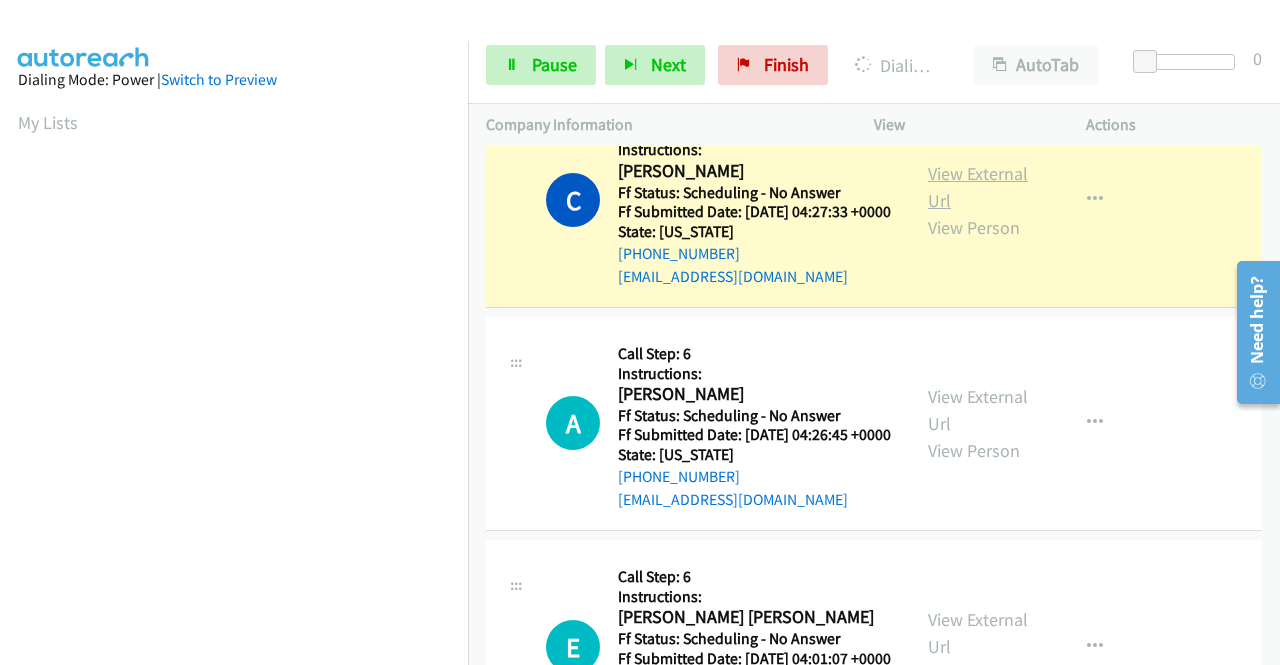 click on "View External Url" at bounding box center (978, 187) 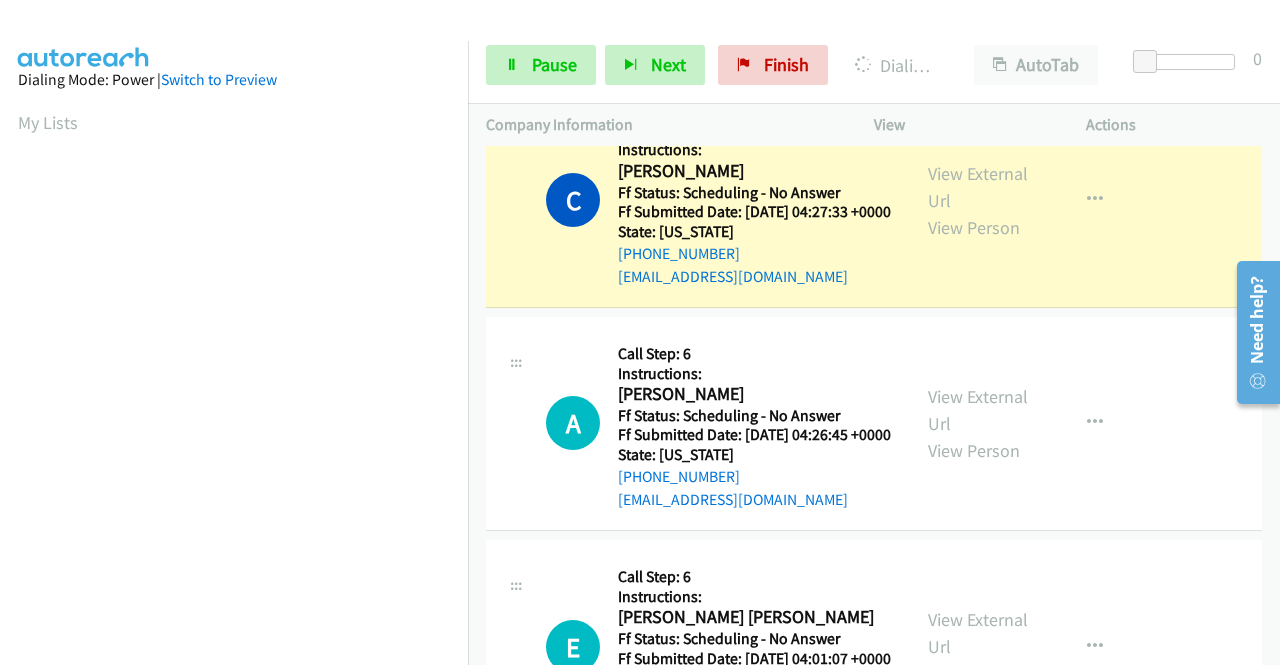 scroll, scrollTop: 456, scrollLeft: 0, axis: vertical 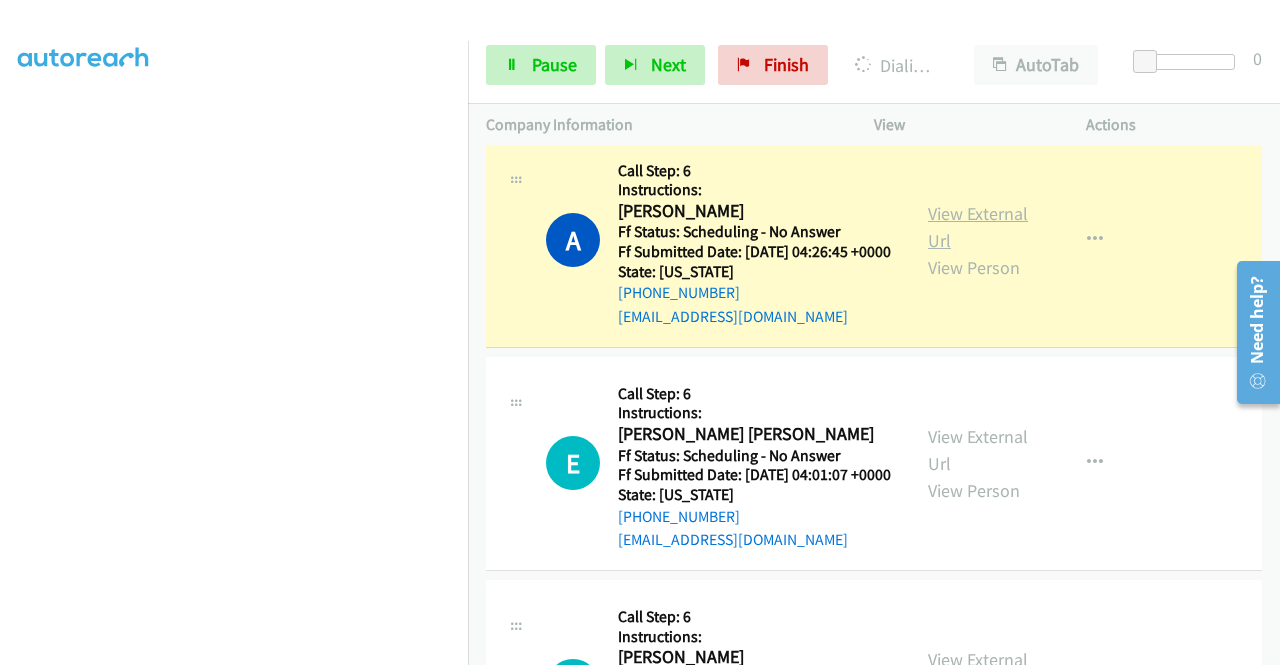 click on "View External Url" at bounding box center [978, 227] 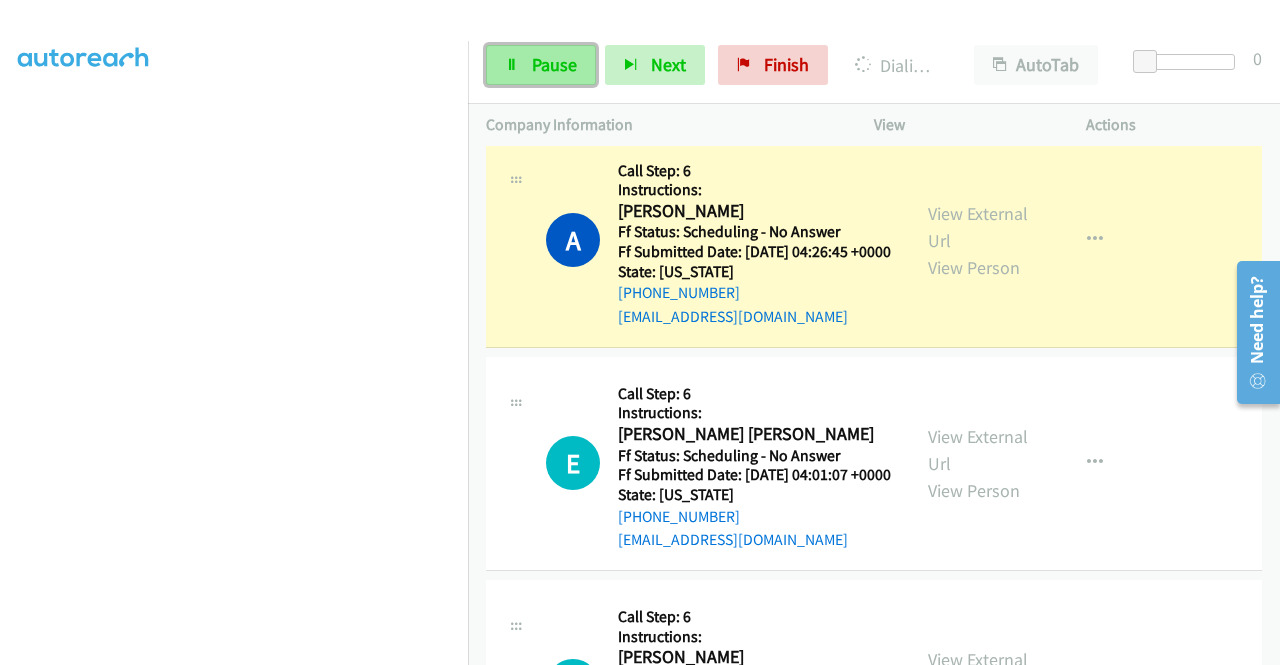 click on "Pause" at bounding box center (541, 65) 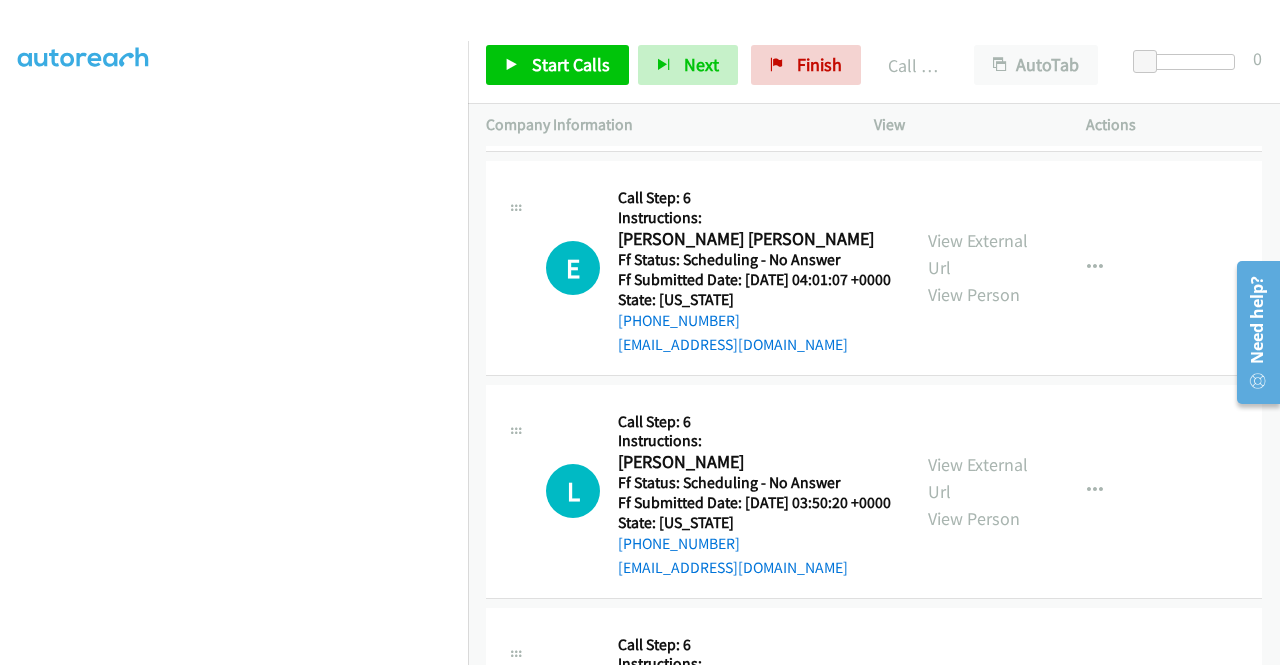scroll, scrollTop: 746, scrollLeft: 0, axis: vertical 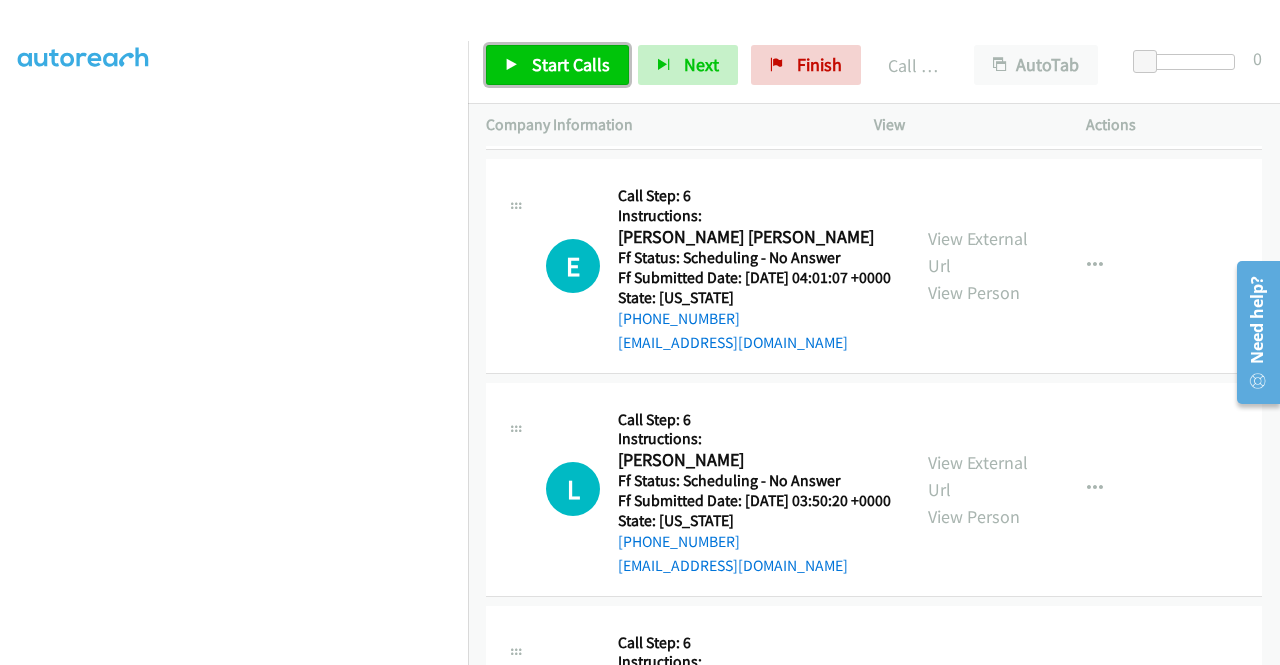 click on "Start Calls" at bounding box center [557, 65] 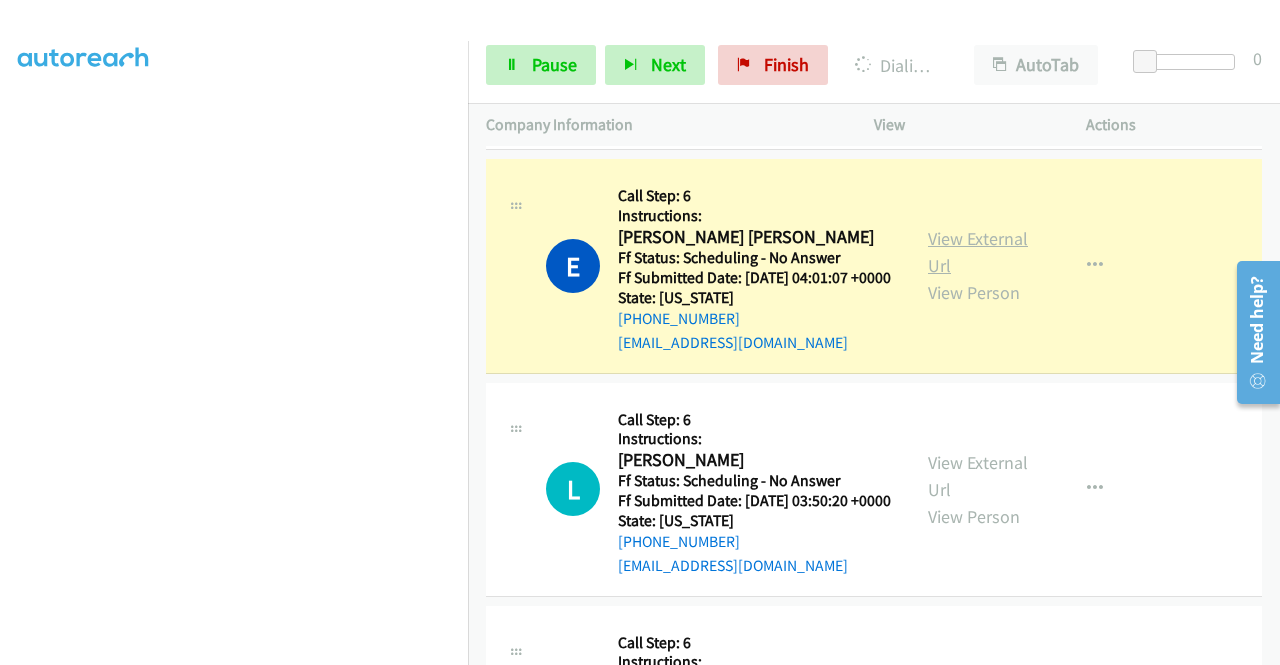 click on "View External Url" at bounding box center [978, 252] 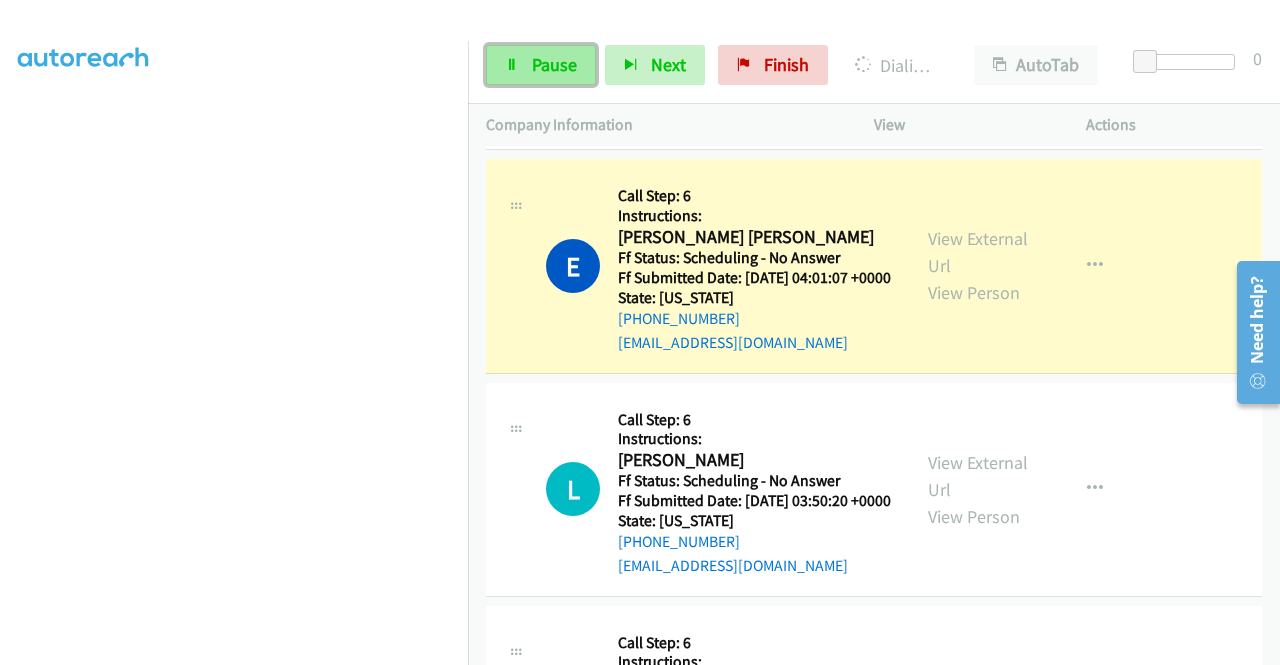 click on "Pause" at bounding box center [554, 64] 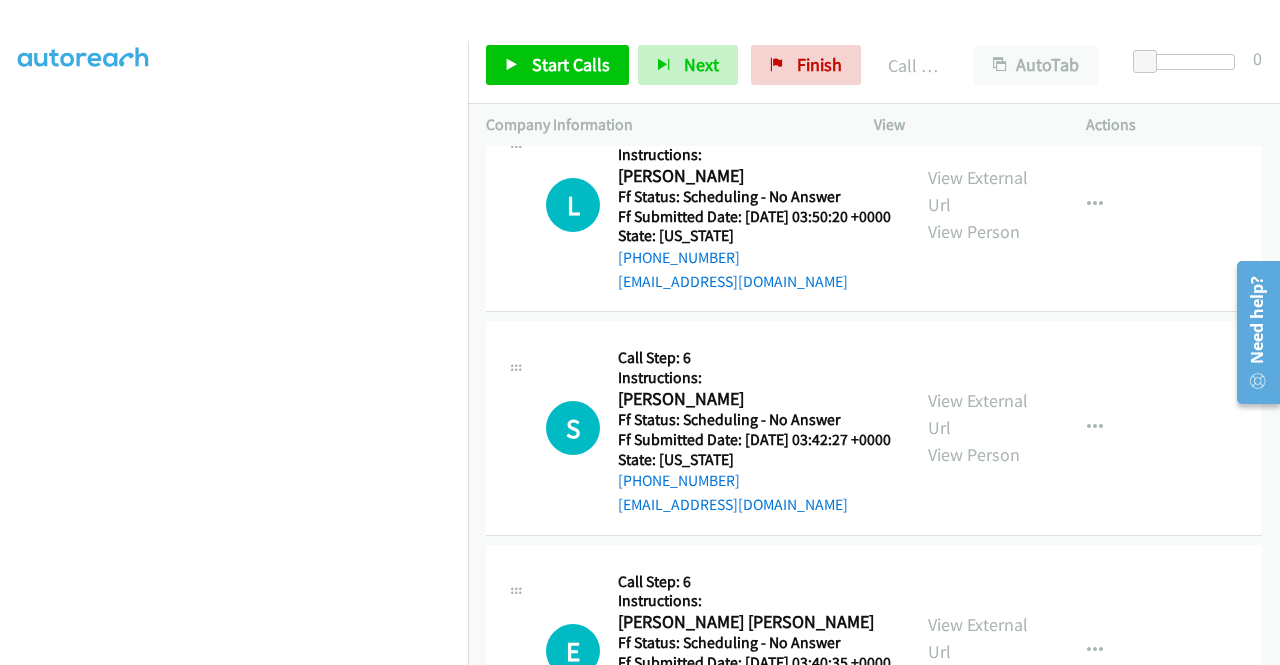 scroll, scrollTop: 1080, scrollLeft: 0, axis: vertical 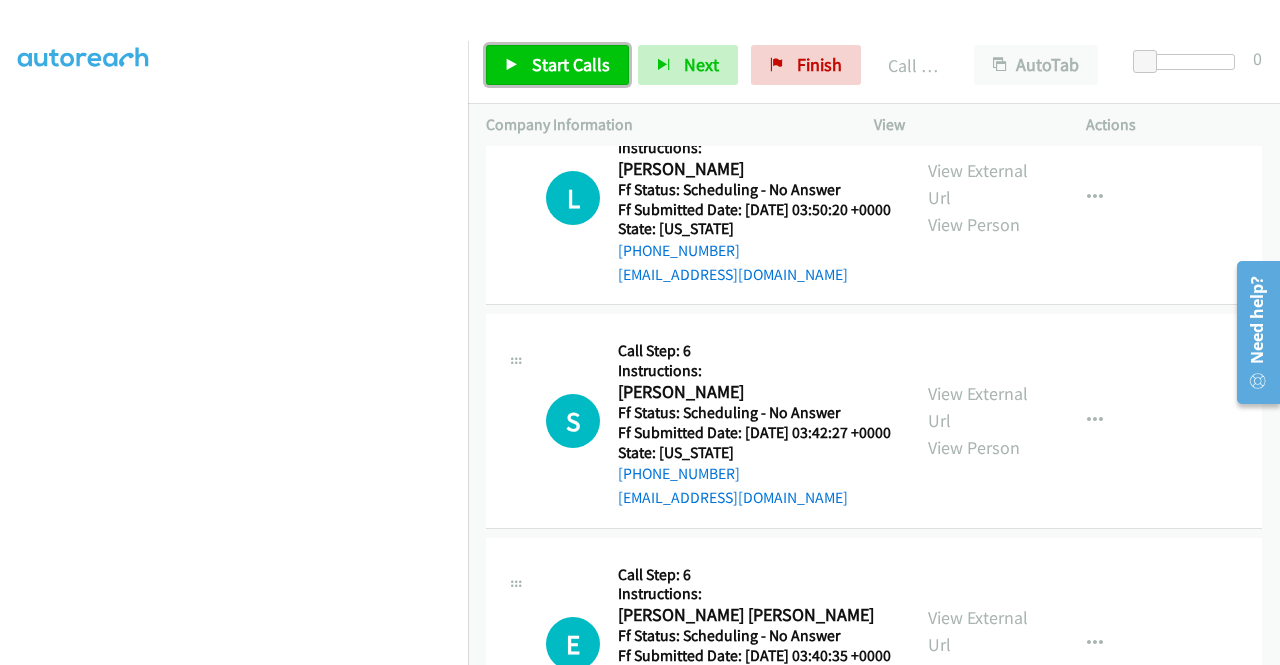 click on "Start Calls" at bounding box center [571, 64] 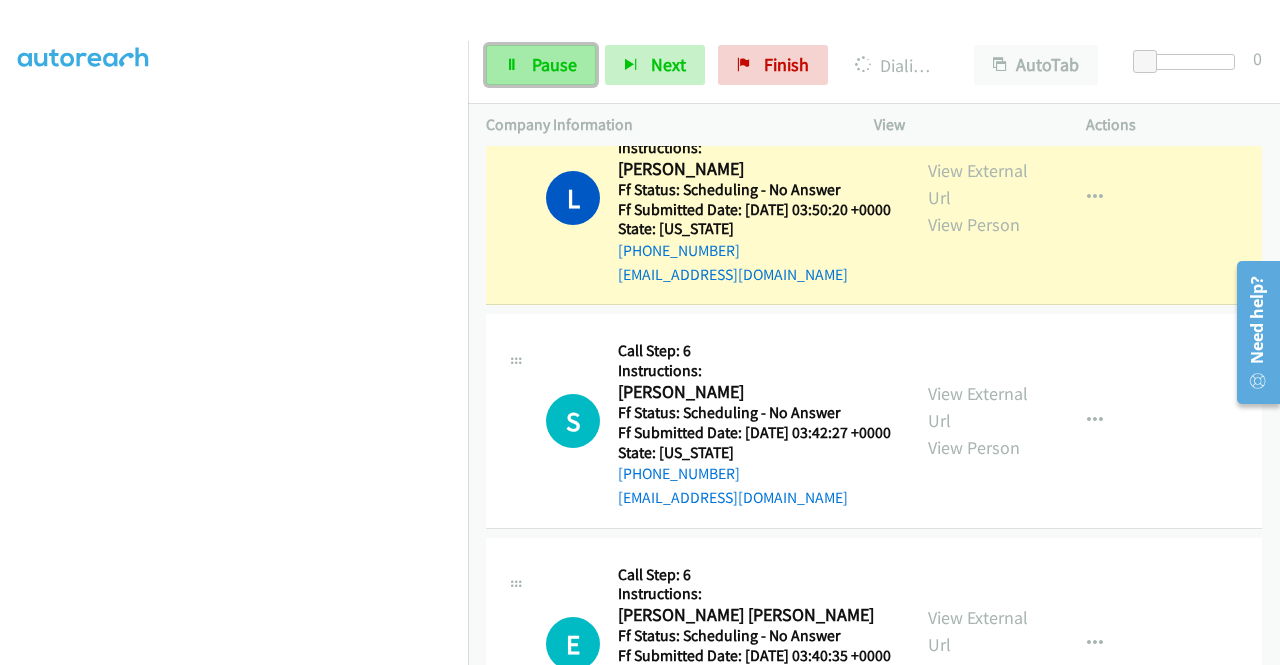 click on "Pause" at bounding box center [554, 64] 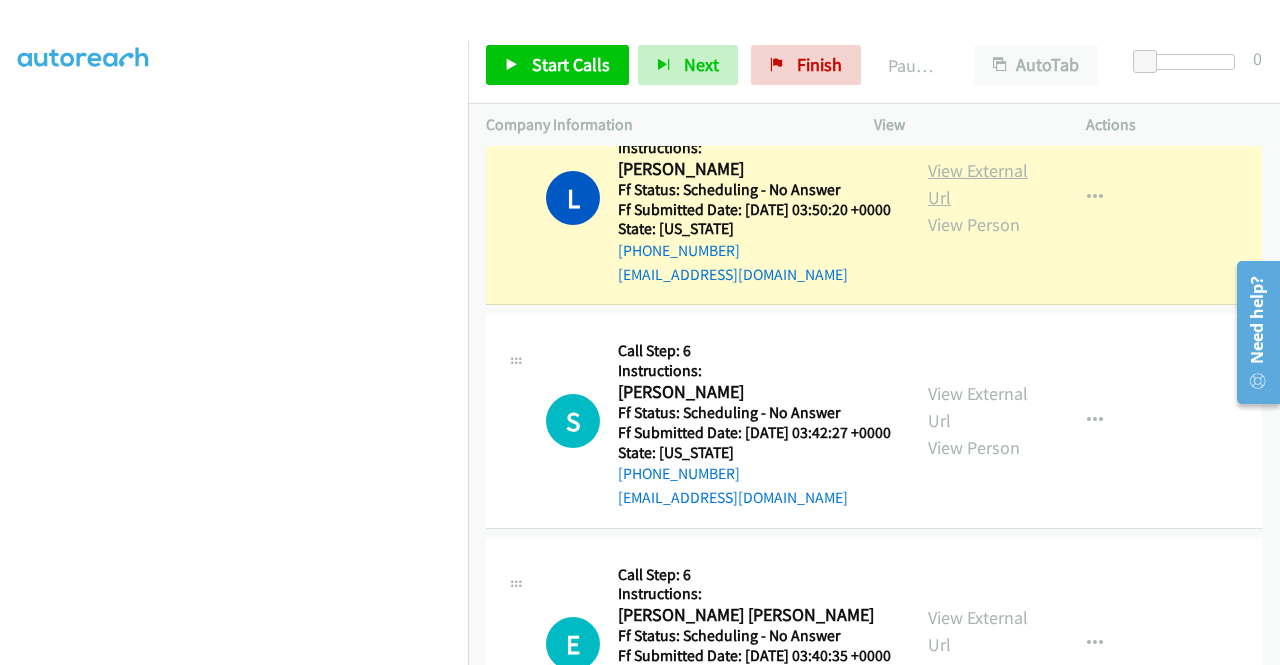 click on "View External Url" at bounding box center (978, 184) 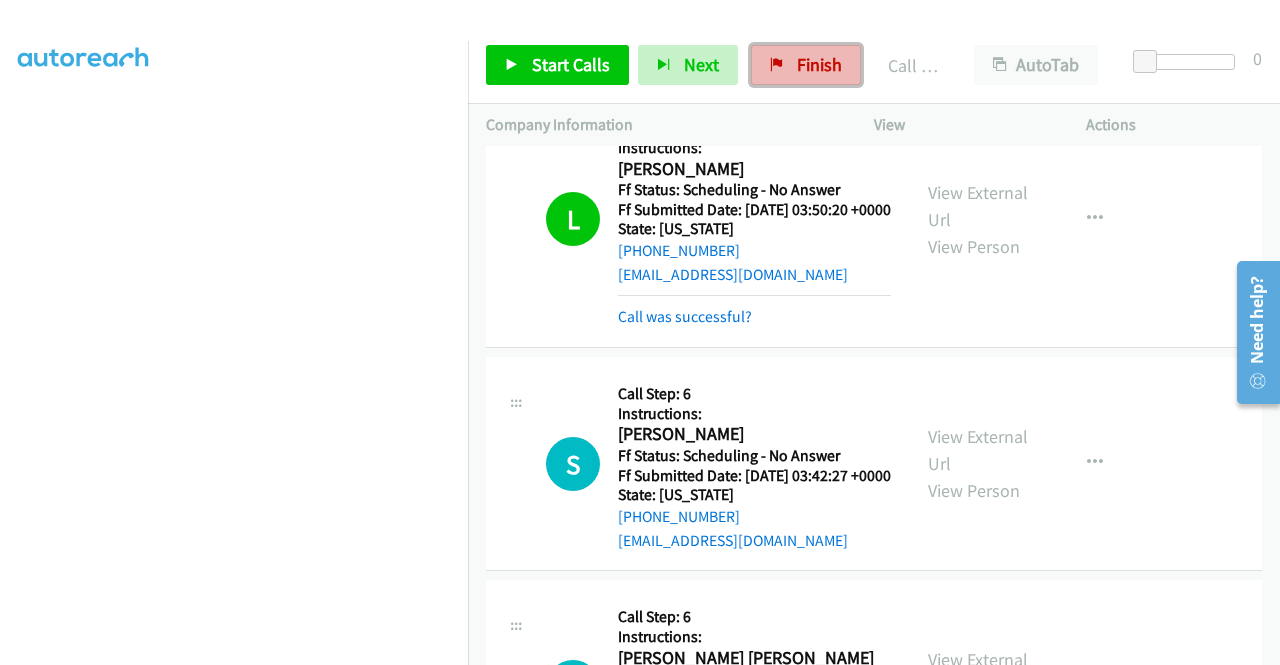click on "Finish" at bounding box center (806, 65) 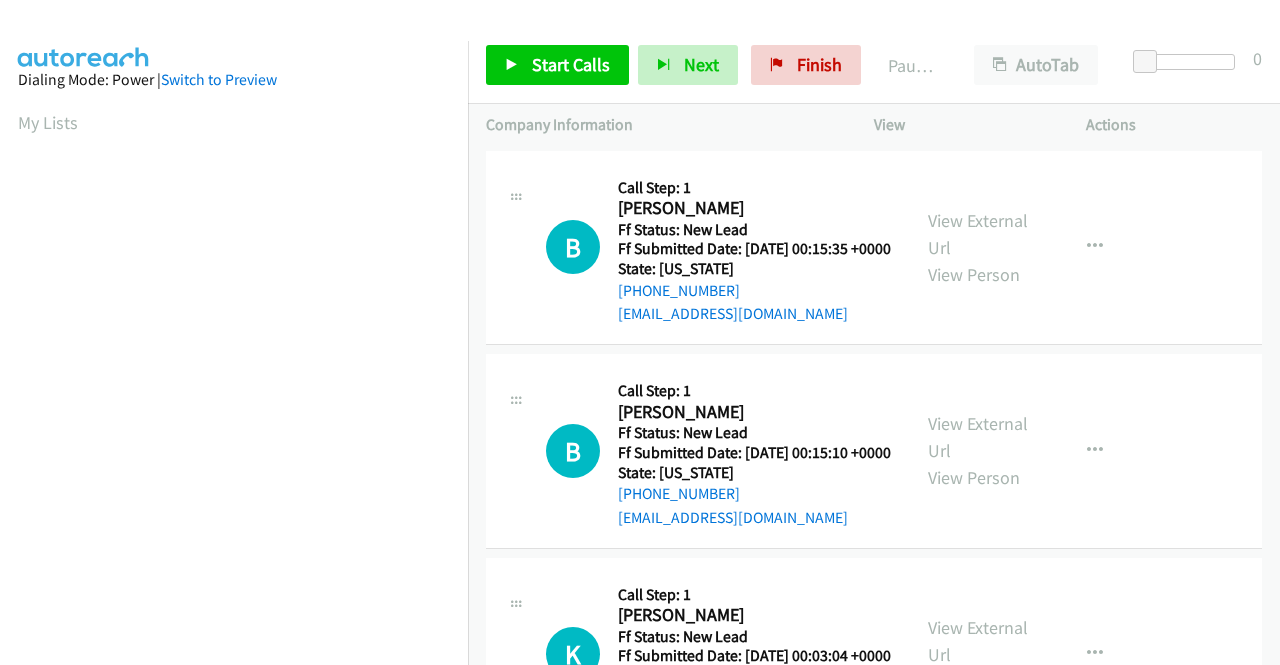 scroll, scrollTop: 0, scrollLeft: 0, axis: both 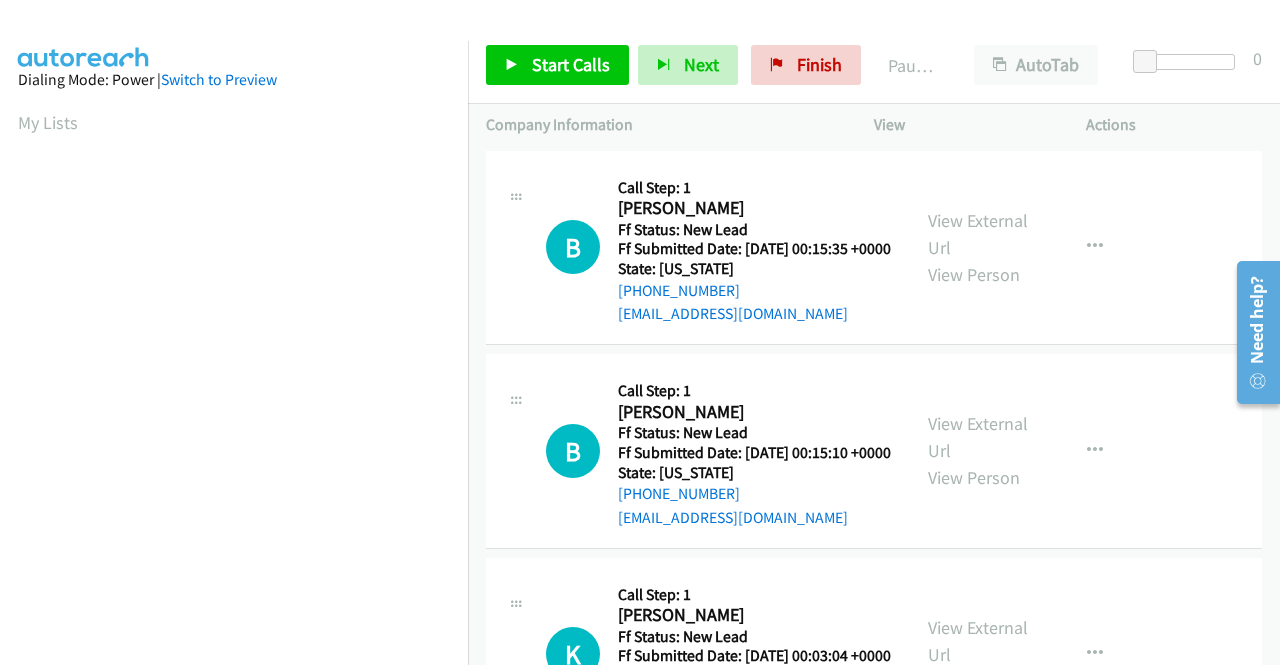 click on "Start Calls
Pause
Next
Finish
Paused
AutoTab
AutoTab
0" at bounding box center (874, 65) 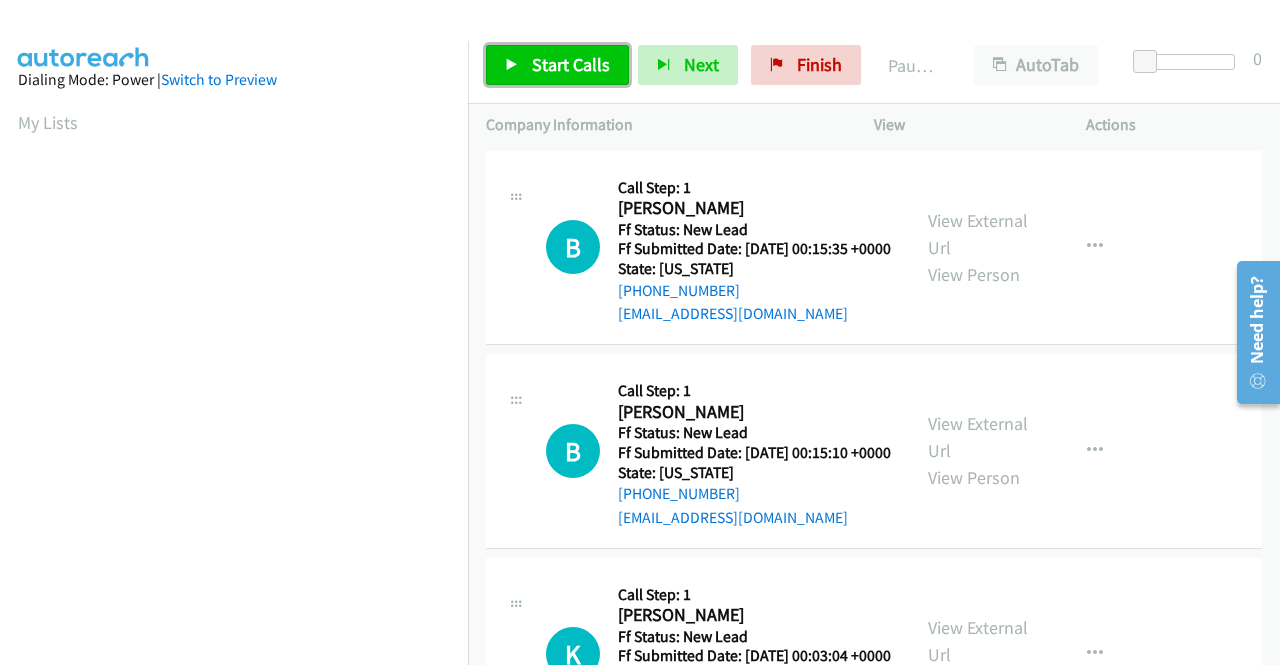 click on "Start Calls" at bounding box center [571, 64] 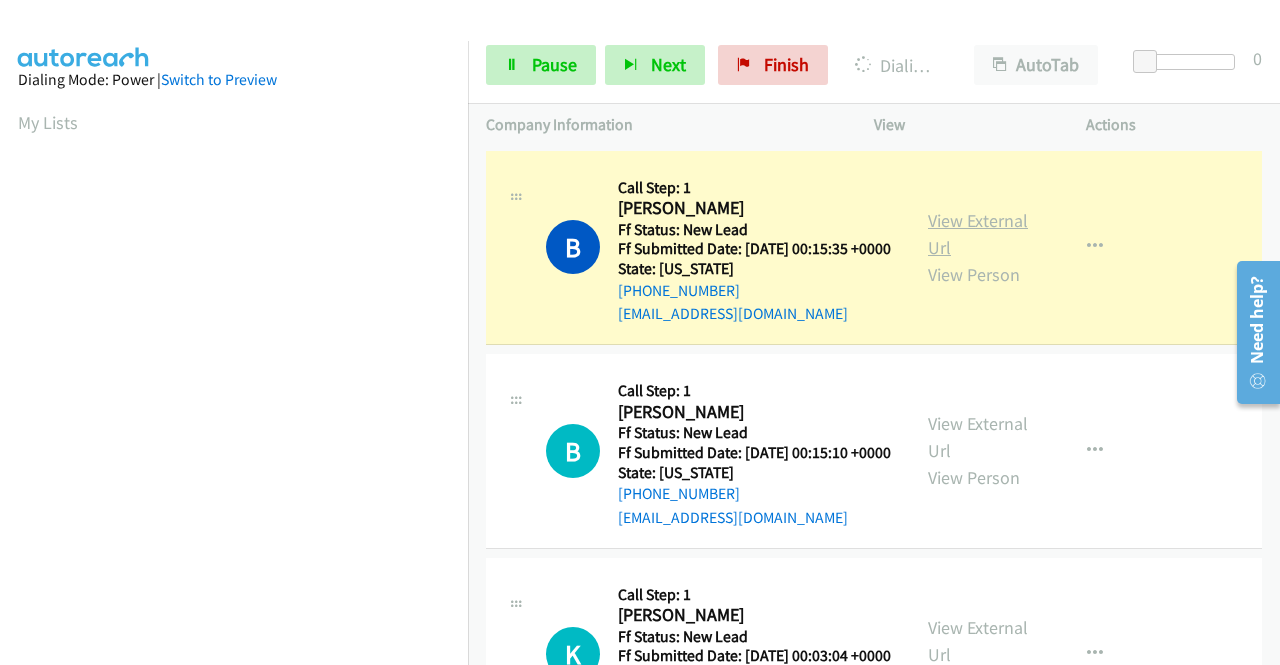 click on "View External Url" at bounding box center (978, 234) 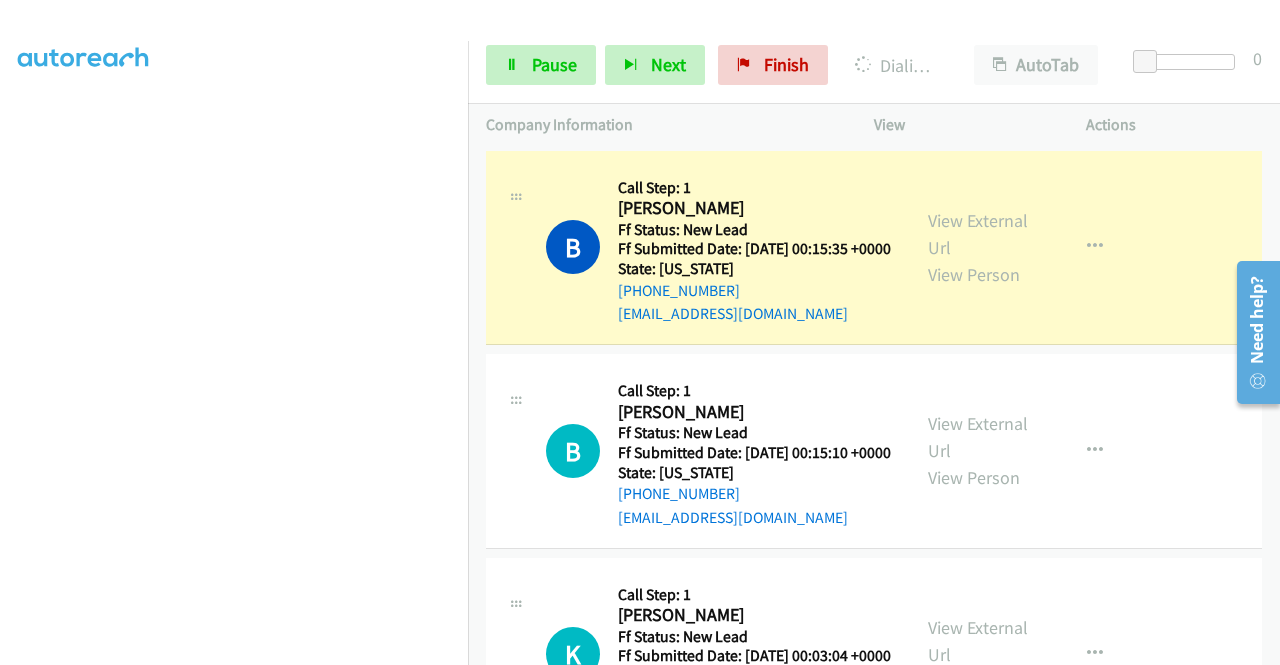 scroll, scrollTop: 254, scrollLeft: 0, axis: vertical 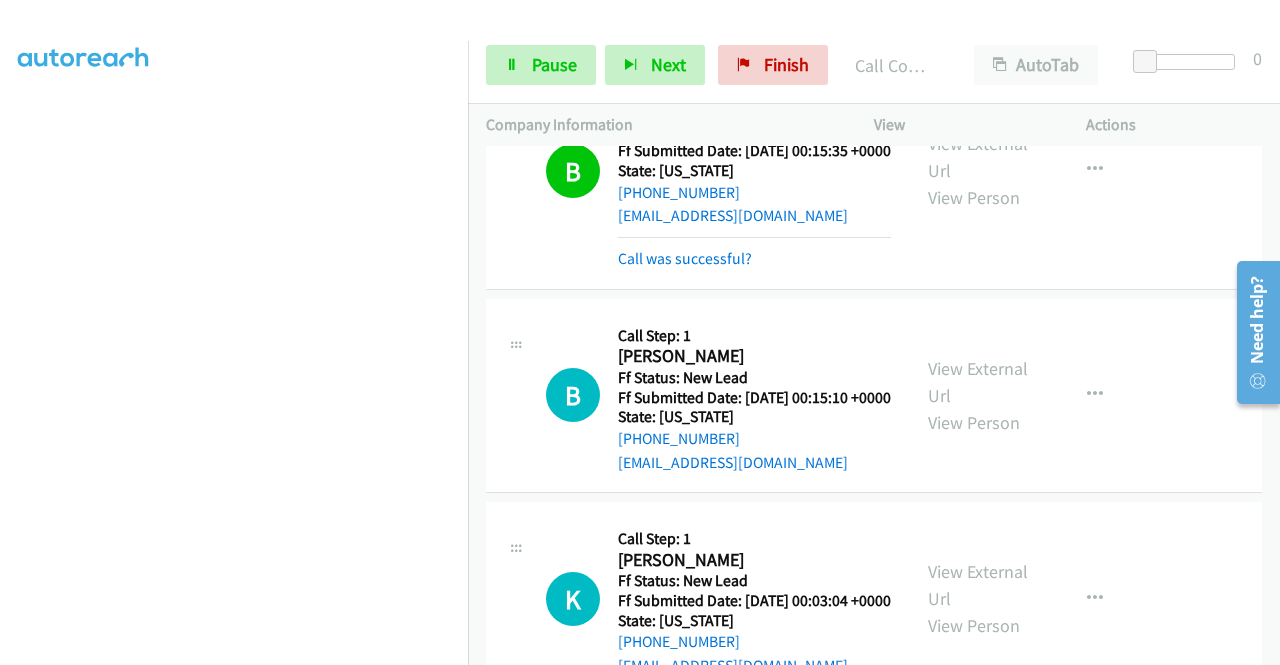 drag, startPoint x: 1278, startPoint y: 215, endPoint x: 51, endPoint y: 11, distance: 1243.8429 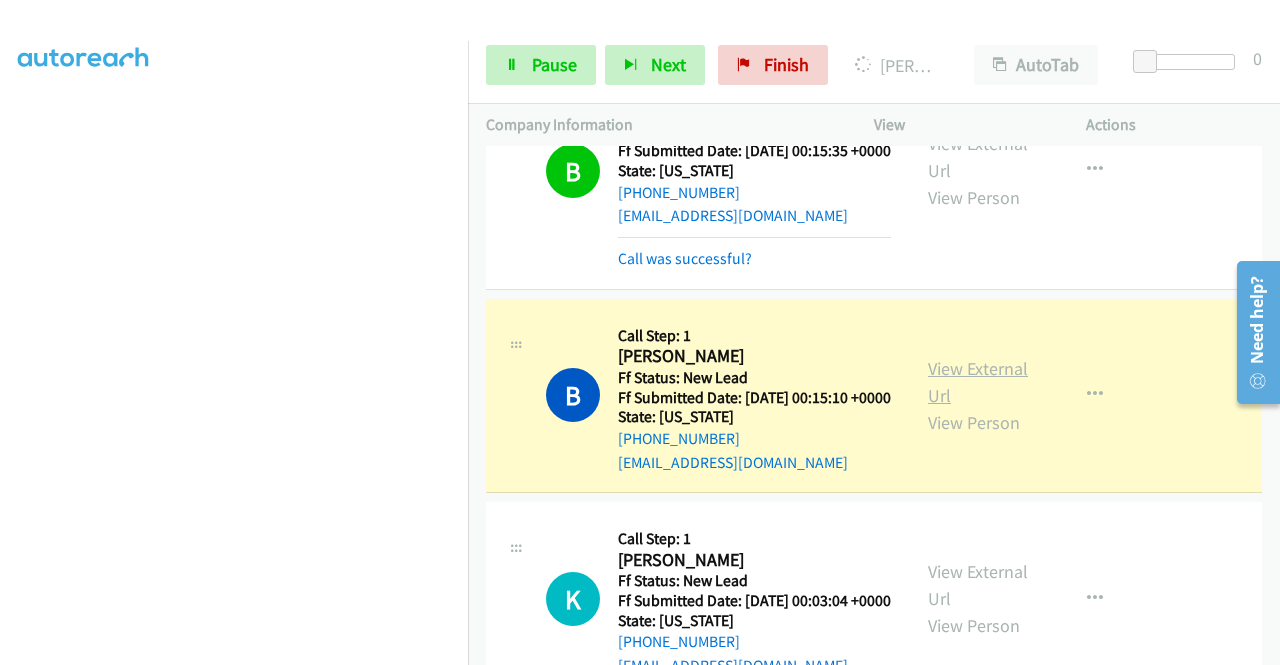 click on "View External Url" at bounding box center (978, 382) 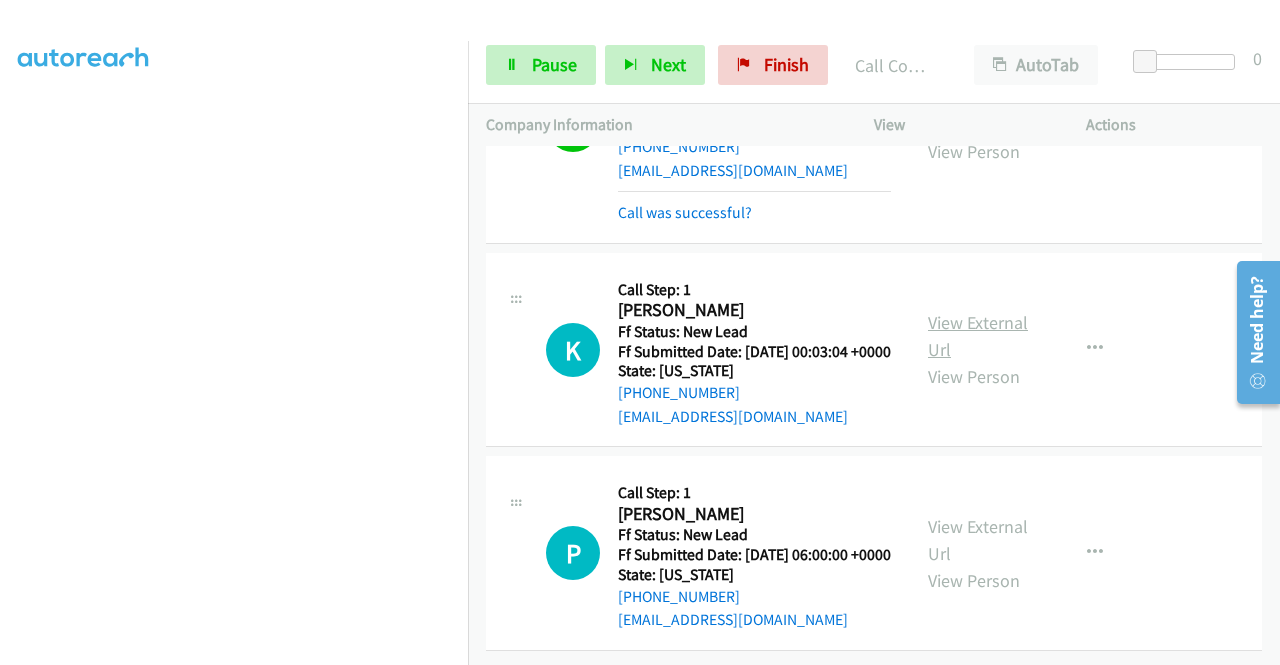 scroll, scrollTop: 418, scrollLeft: 0, axis: vertical 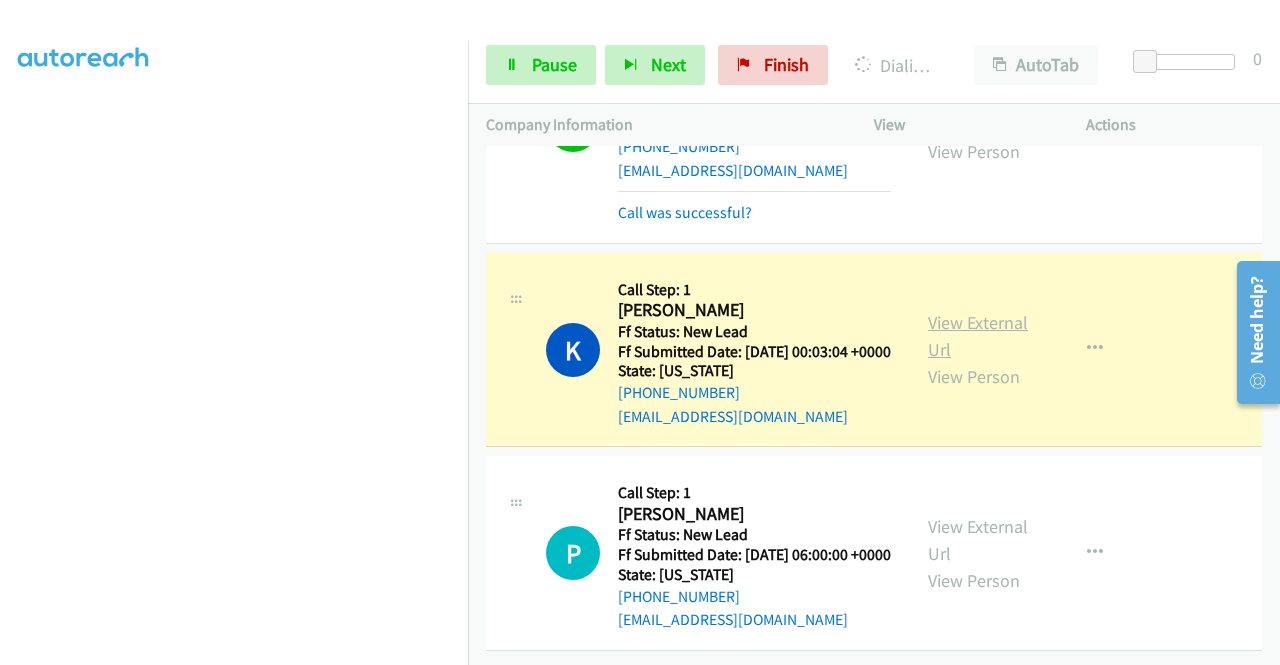 click on "View External Url" at bounding box center (978, 336) 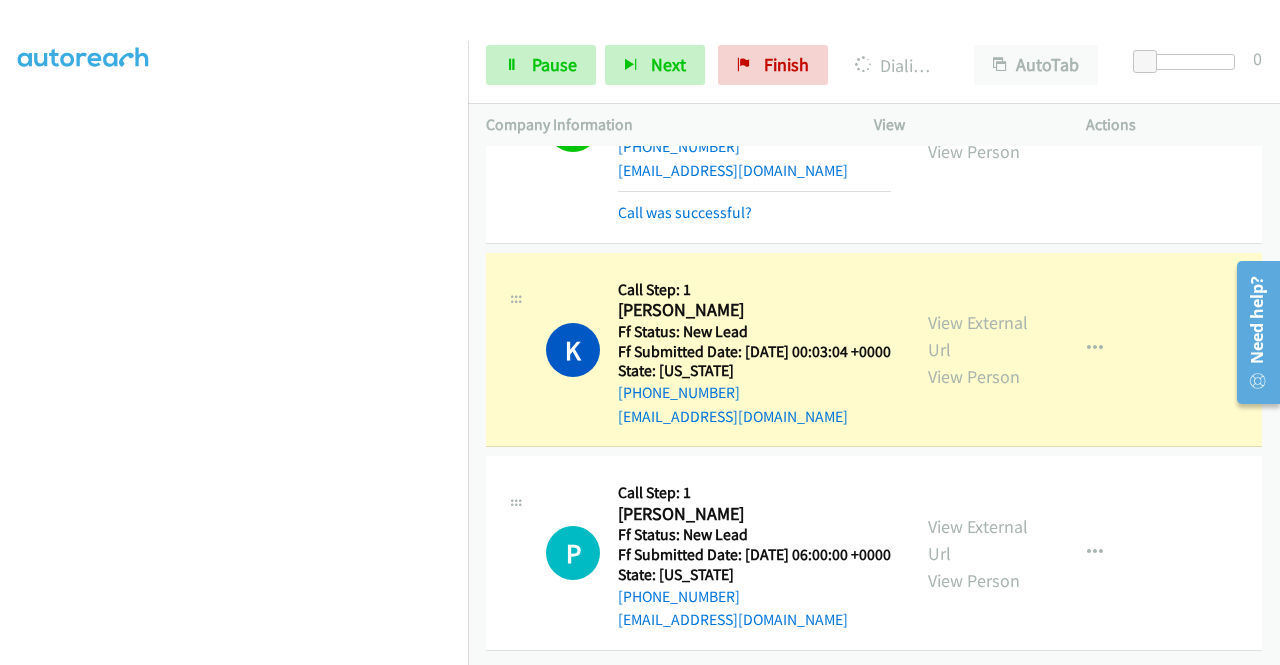 scroll, scrollTop: 0, scrollLeft: 0, axis: both 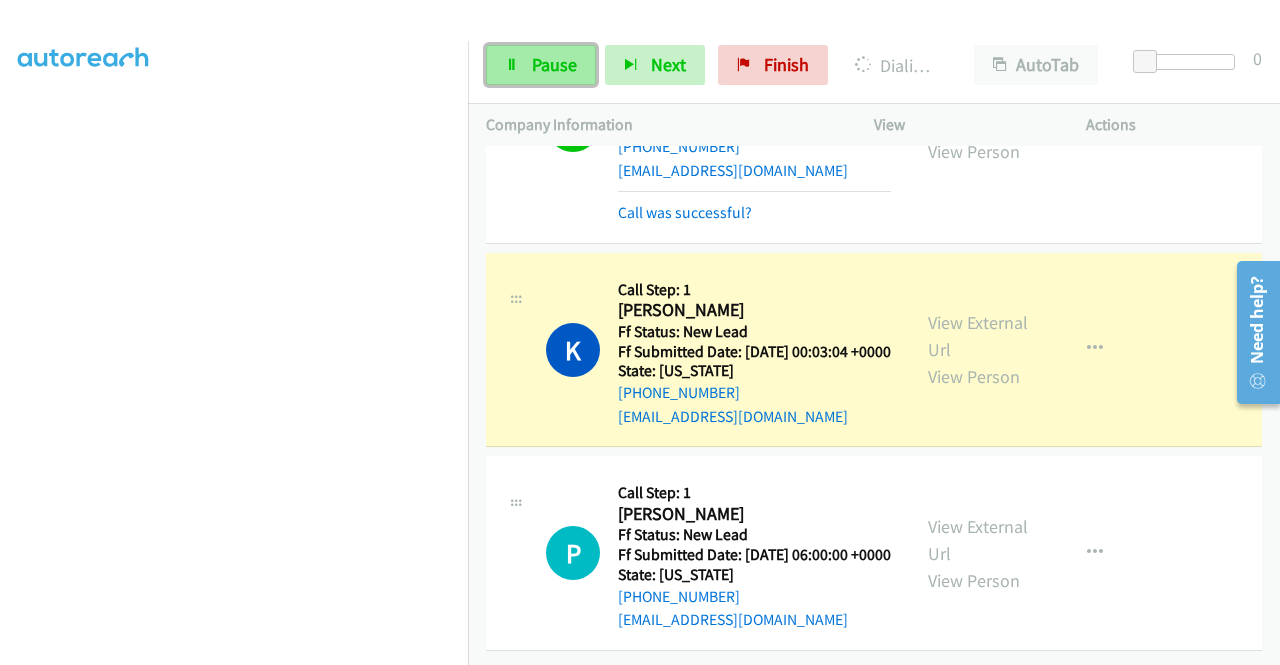 click at bounding box center [512, 66] 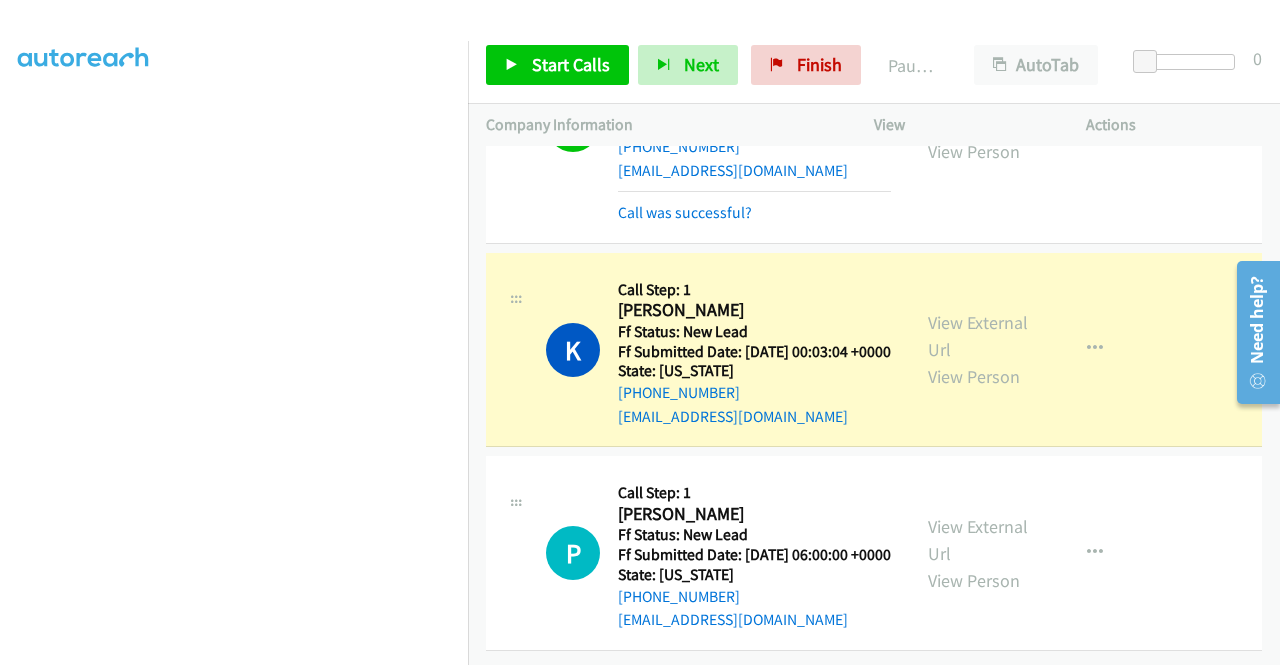 scroll, scrollTop: 0, scrollLeft: 0, axis: both 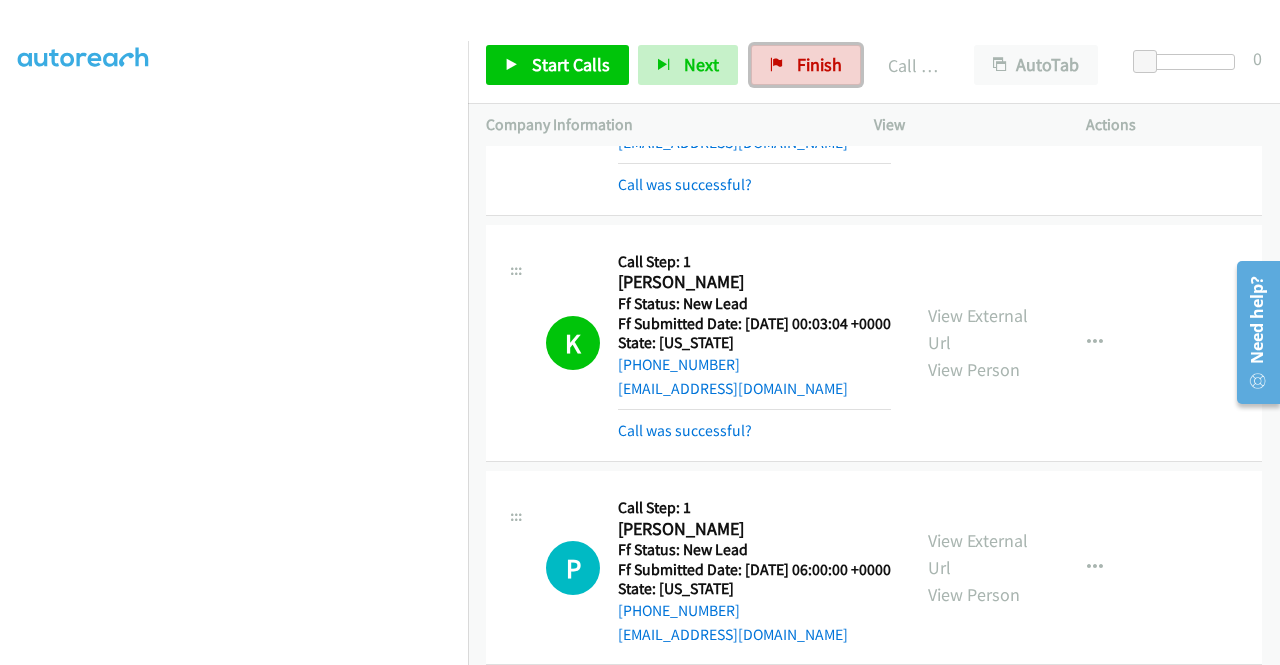click on "Finish" at bounding box center (806, 65) 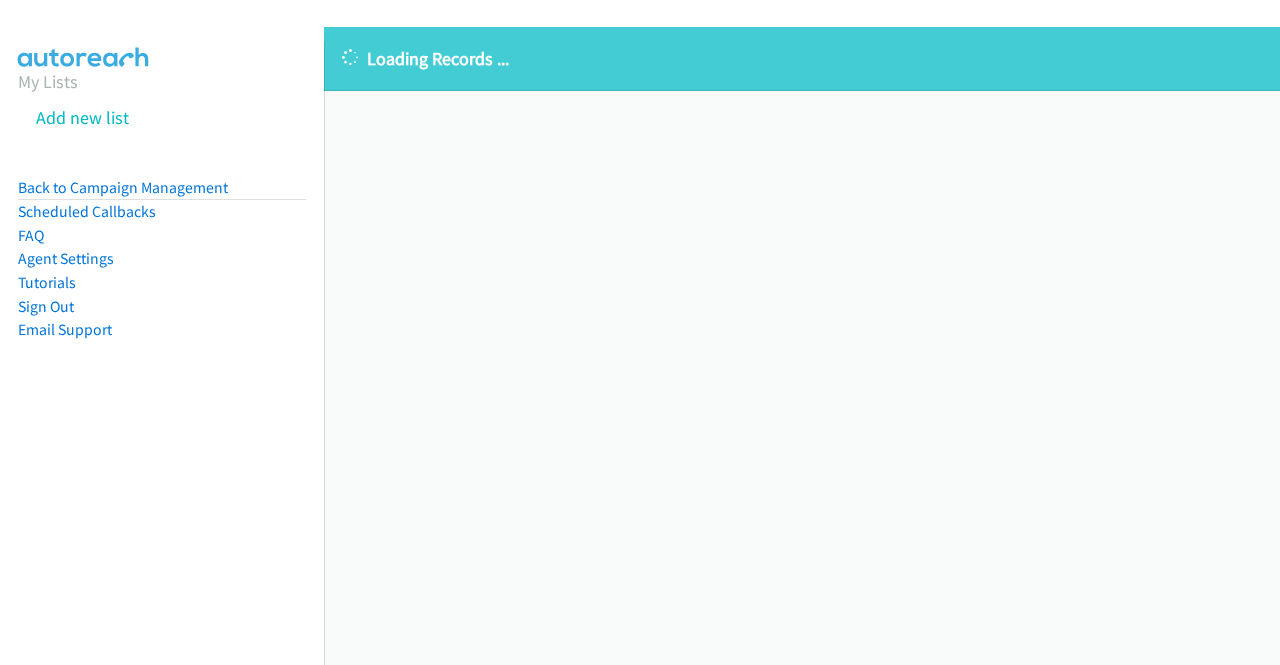 scroll, scrollTop: 0, scrollLeft: 0, axis: both 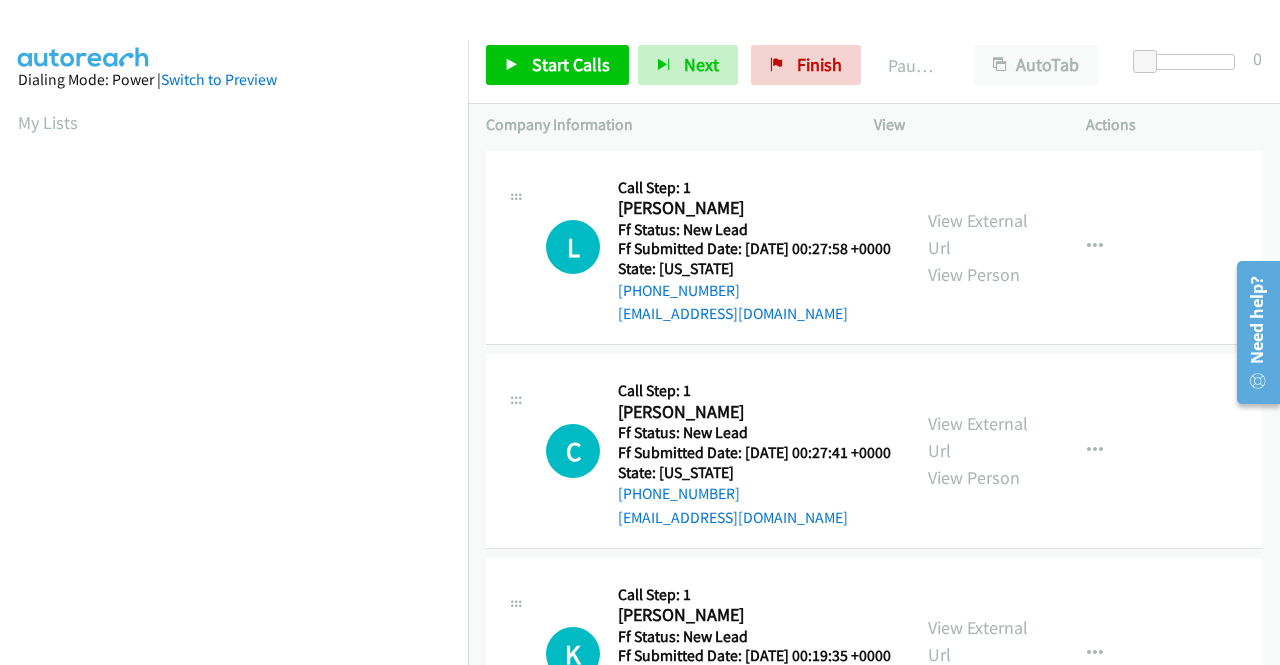 click on "Dialing Mode: Power
|
Switch to Preview
My Lists" at bounding box center [234, 594] 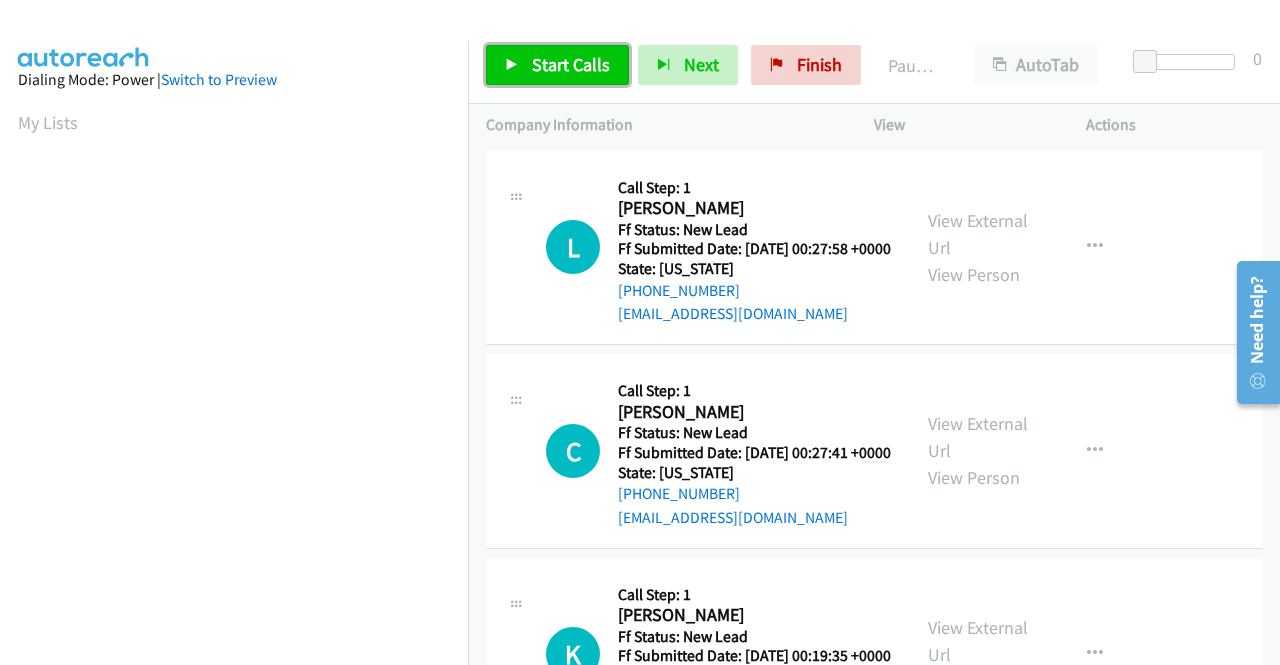 click on "Start Calls" at bounding box center (557, 65) 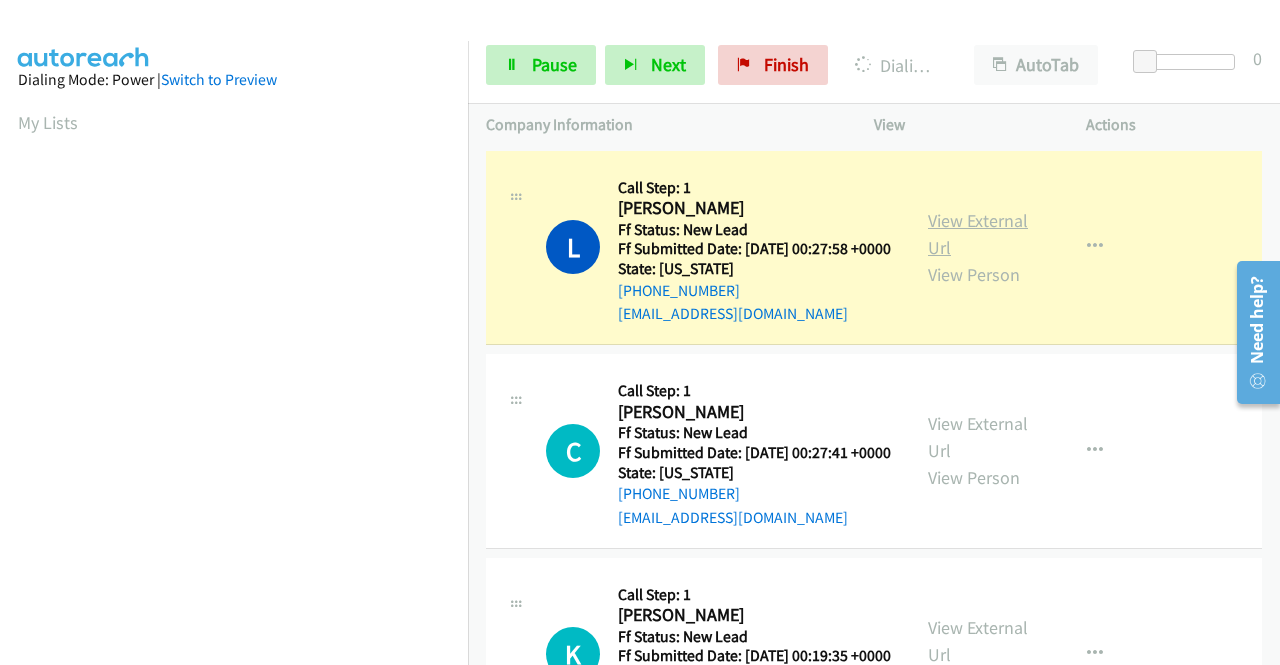 click on "View External Url" at bounding box center (978, 234) 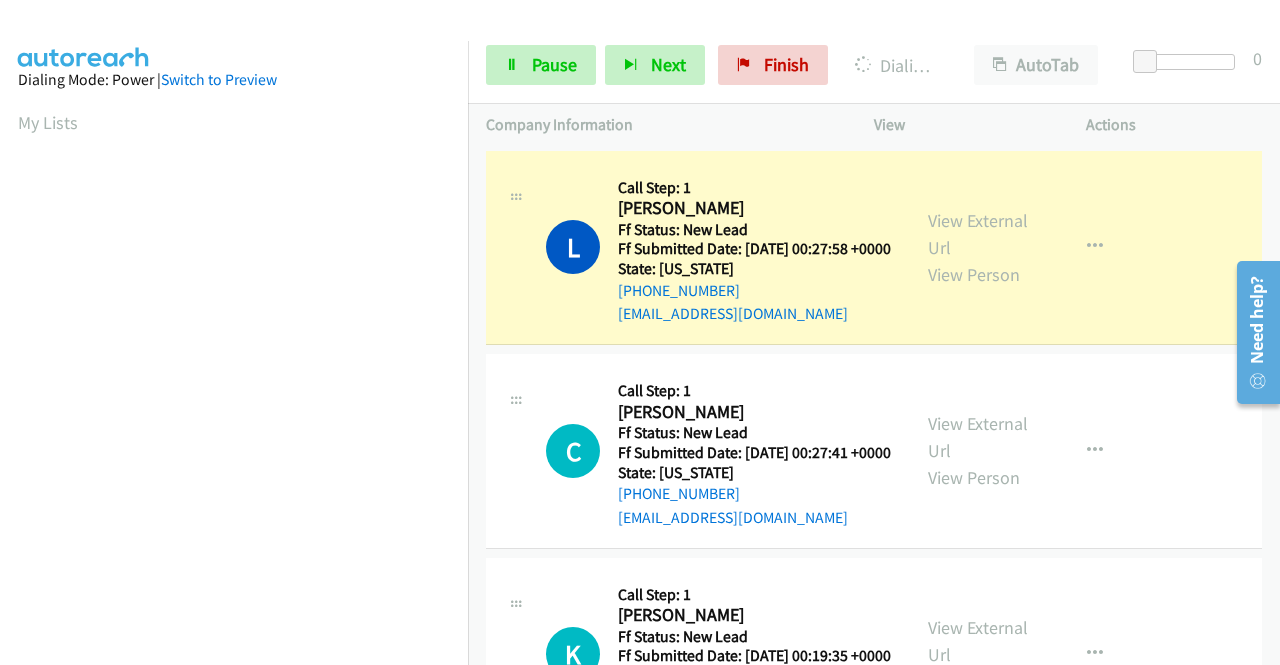 scroll, scrollTop: 456, scrollLeft: 0, axis: vertical 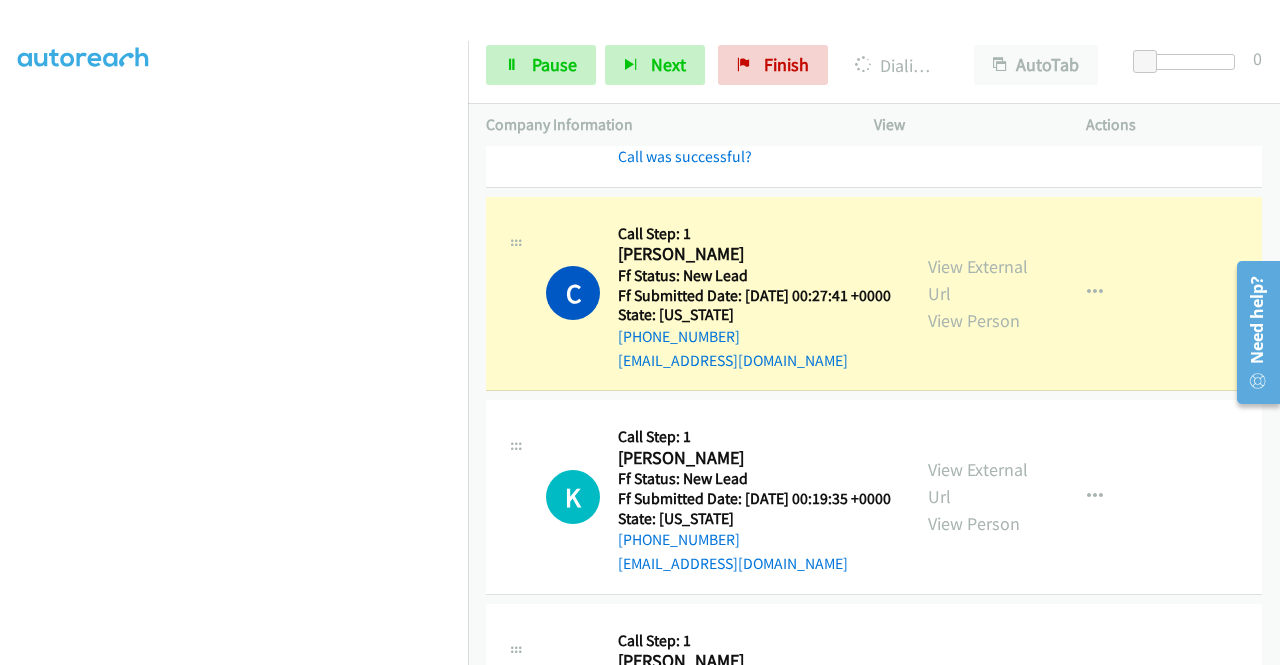 click on "View External Url
View Person" at bounding box center [980, 293] 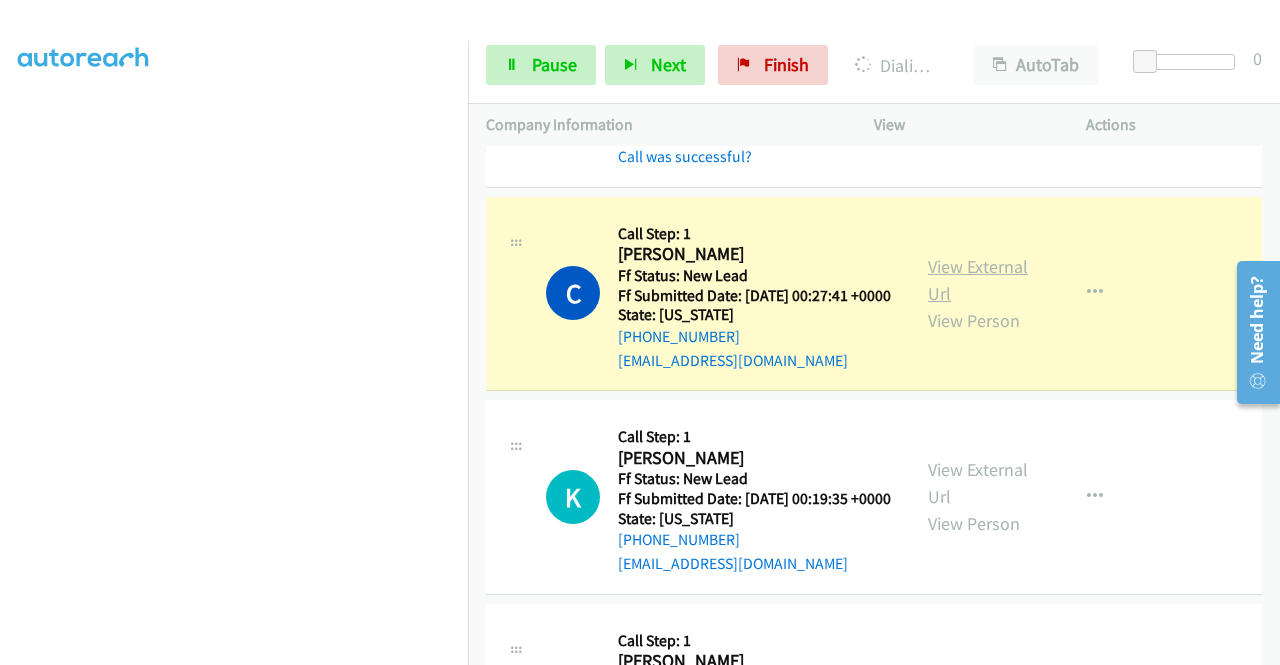 click on "View External Url" at bounding box center (978, 280) 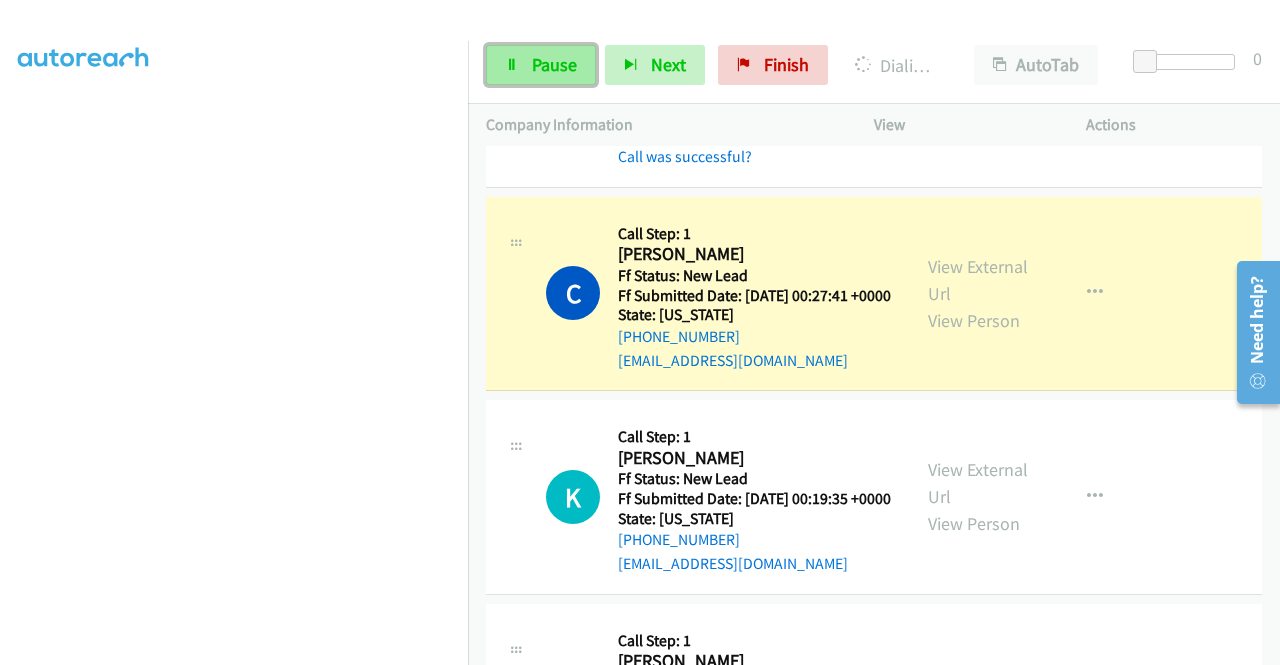 click on "Pause" at bounding box center [541, 65] 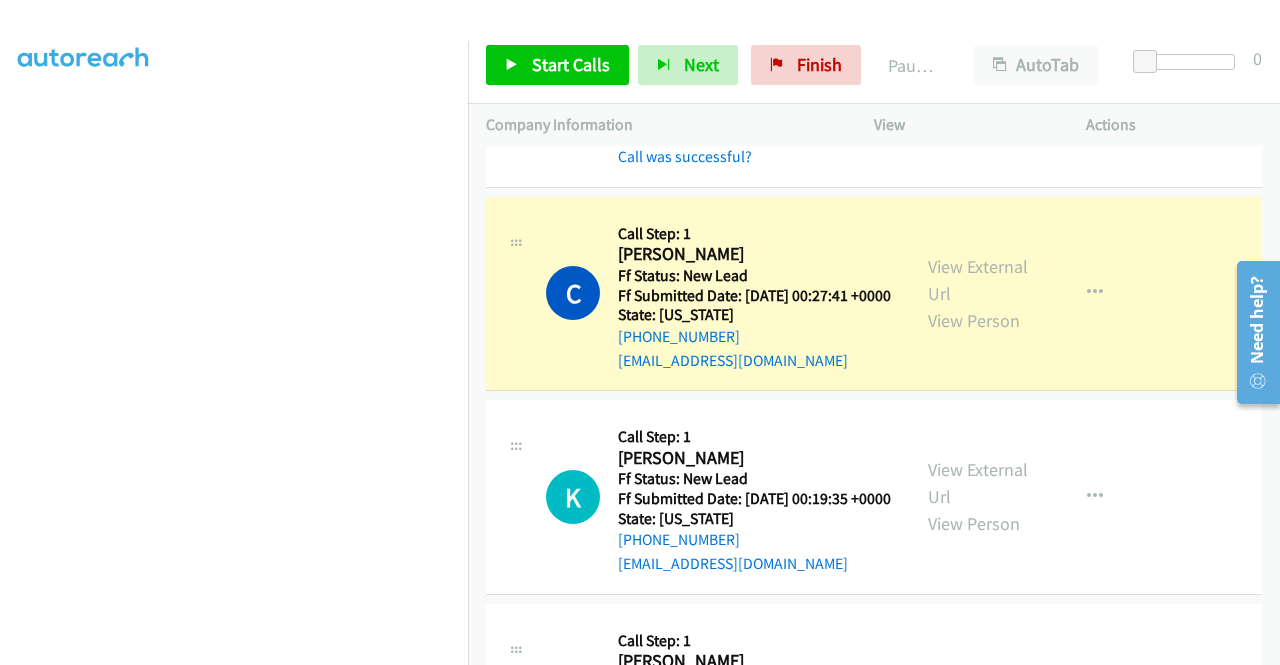 click on "Dialing Mode: Power
|
Switch to Preview
My Lists" at bounding box center (234, 152) 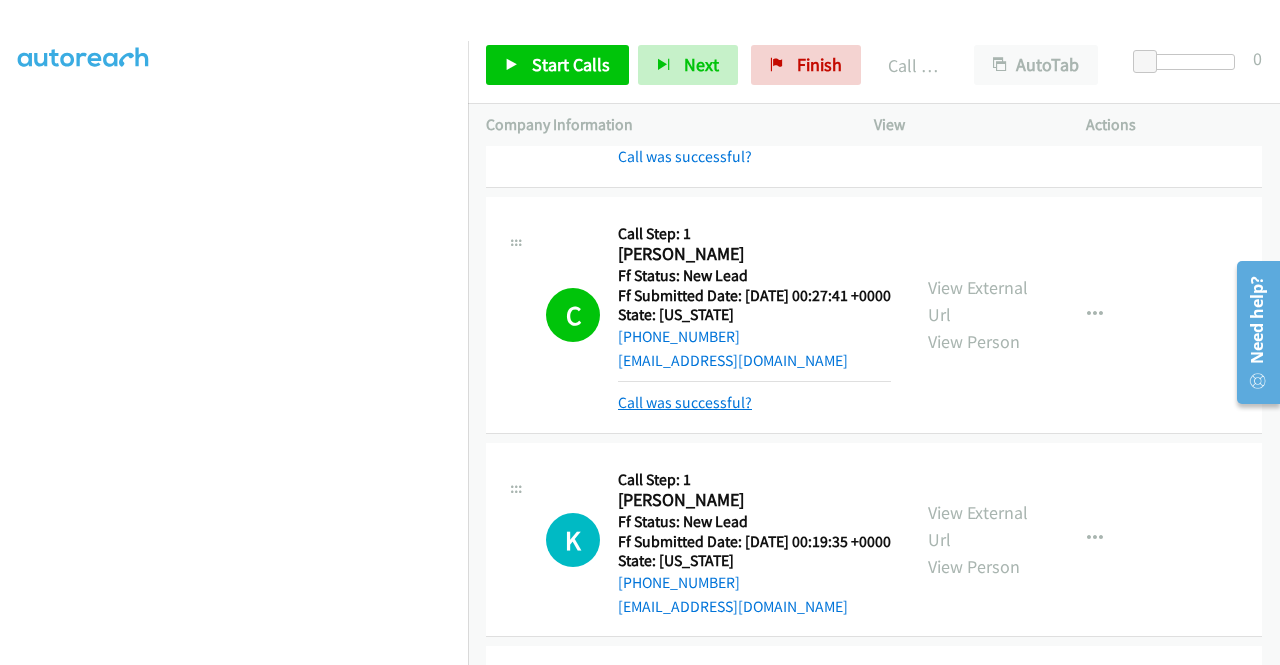 click on "Call was successful?" at bounding box center [685, 402] 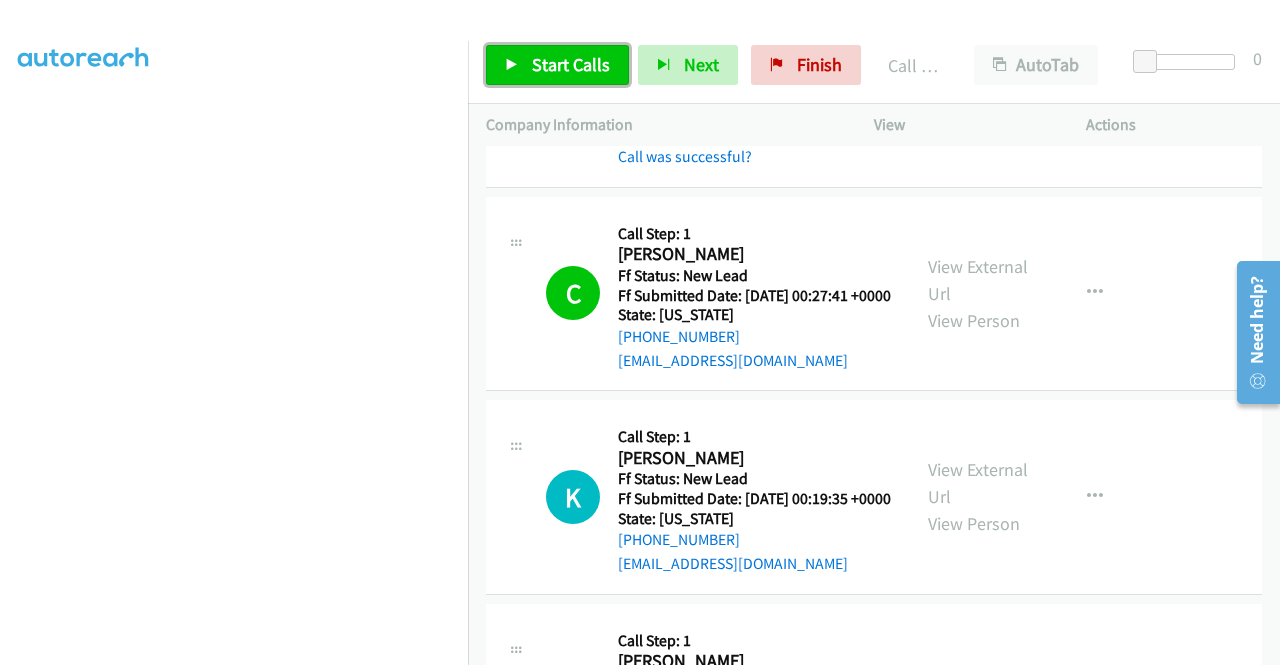 click on "Start Calls" at bounding box center [557, 65] 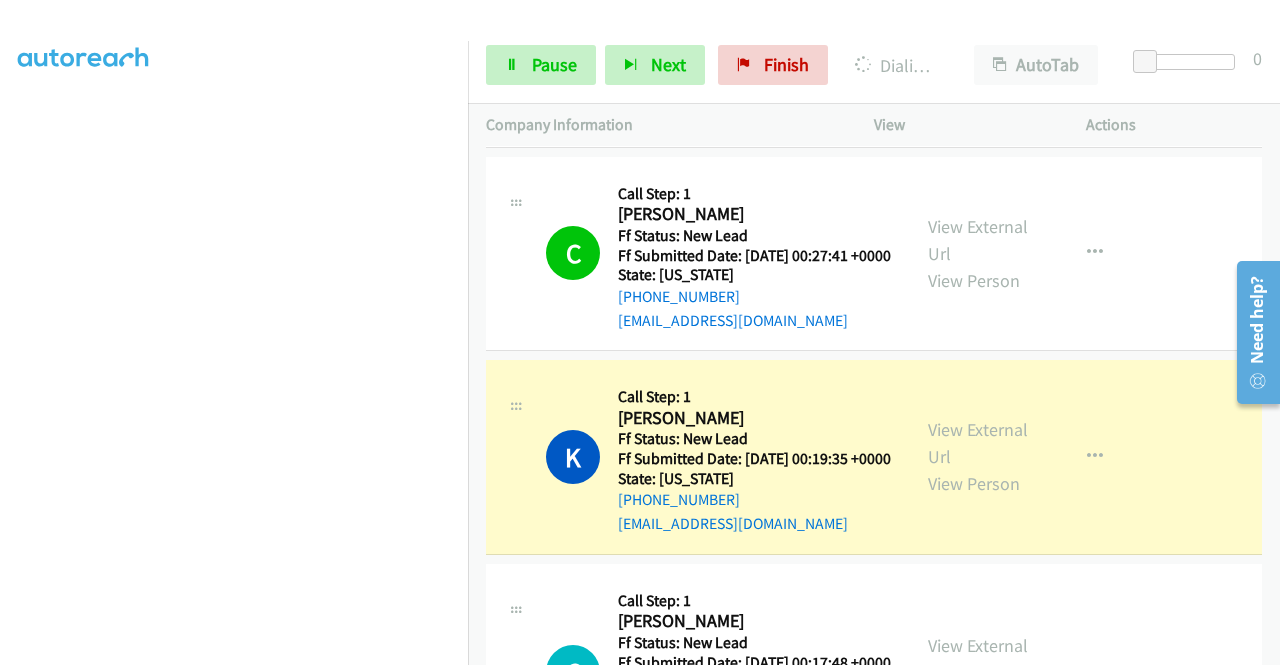 scroll, scrollTop: 373, scrollLeft: 0, axis: vertical 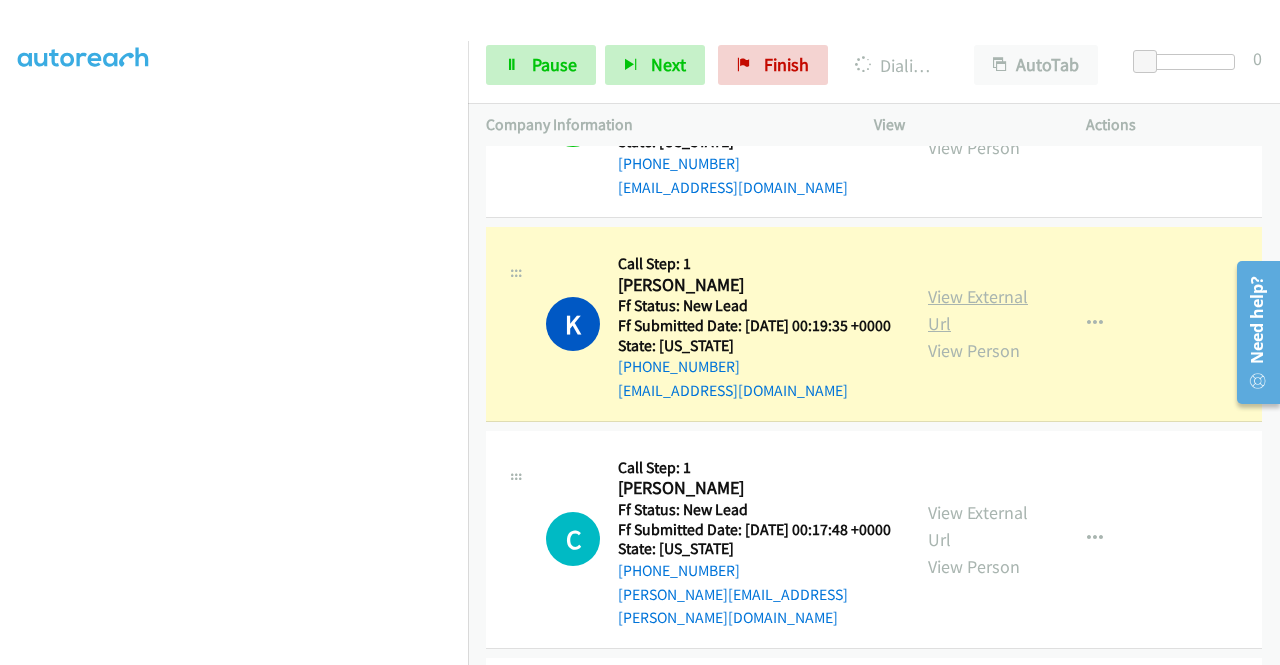 click on "View External Url" at bounding box center (978, 310) 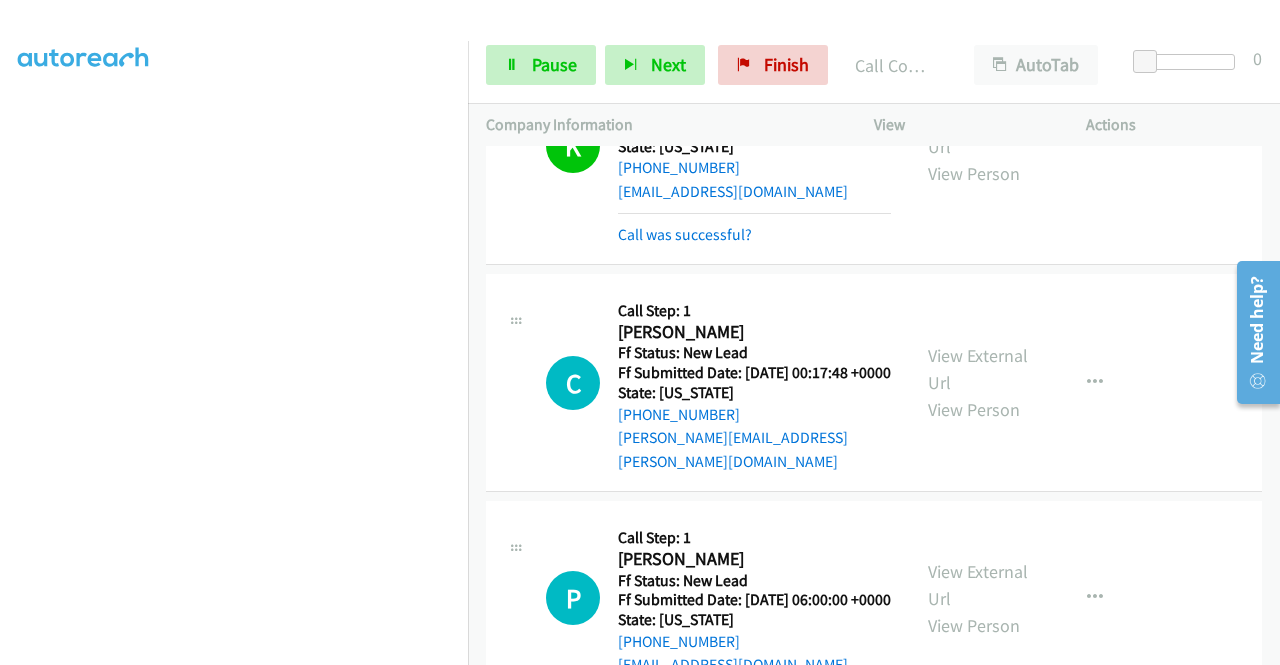 scroll, scrollTop: 573, scrollLeft: 0, axis: vertical 